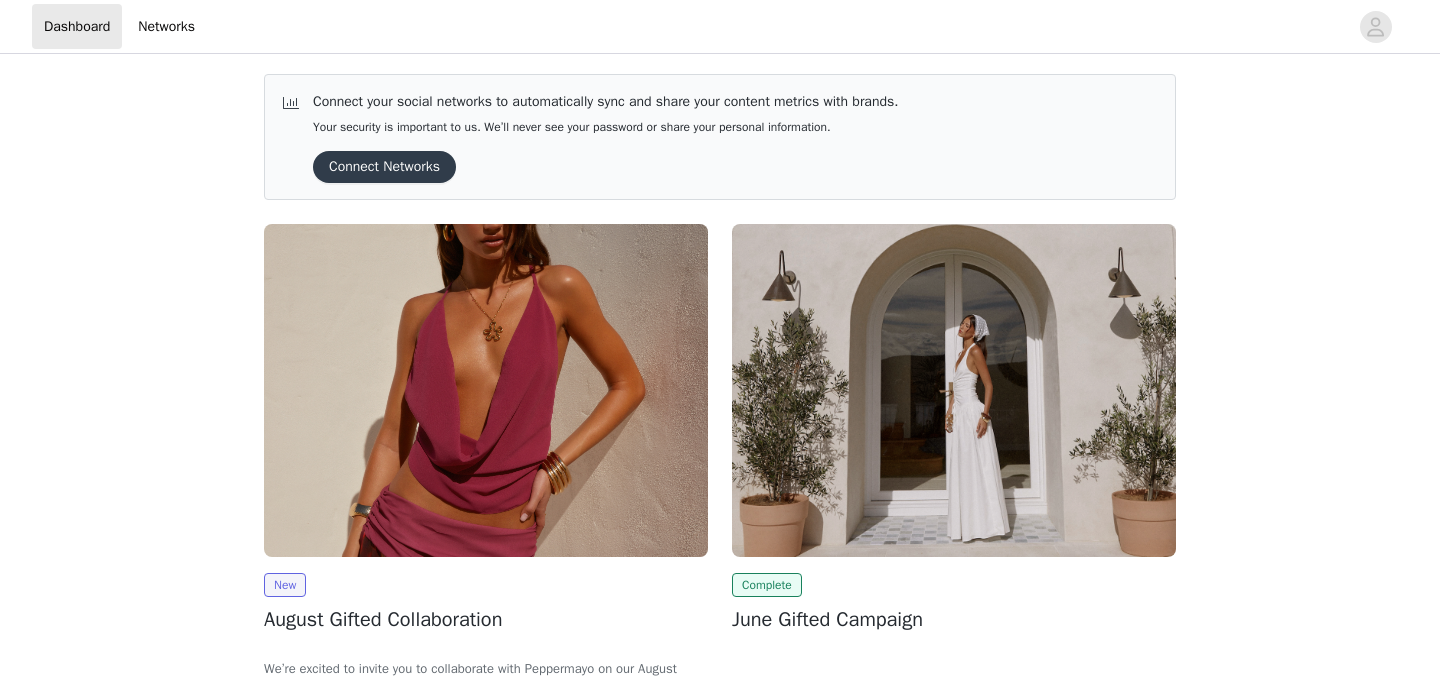 scroll, scrollTop: 0, scrollLeft: 0, axis: both 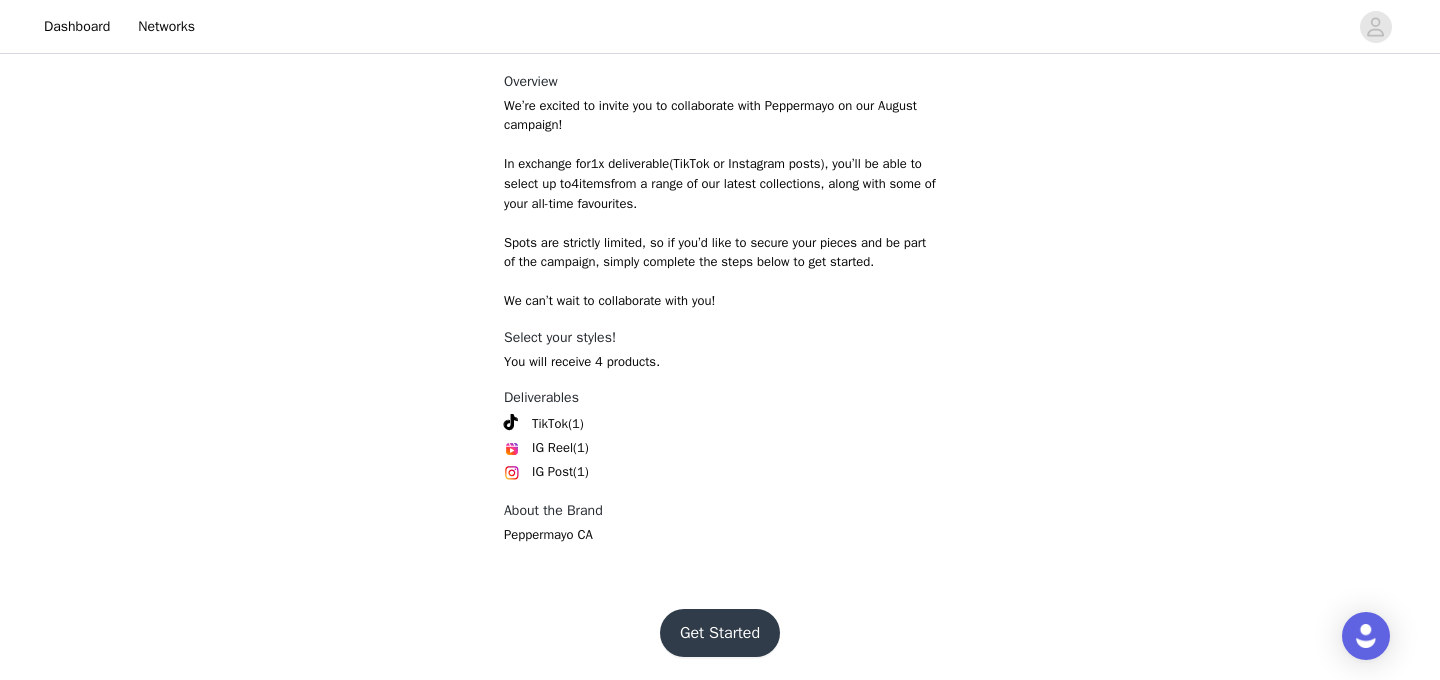 click on "Get Started" at bounding box center (720, 633) 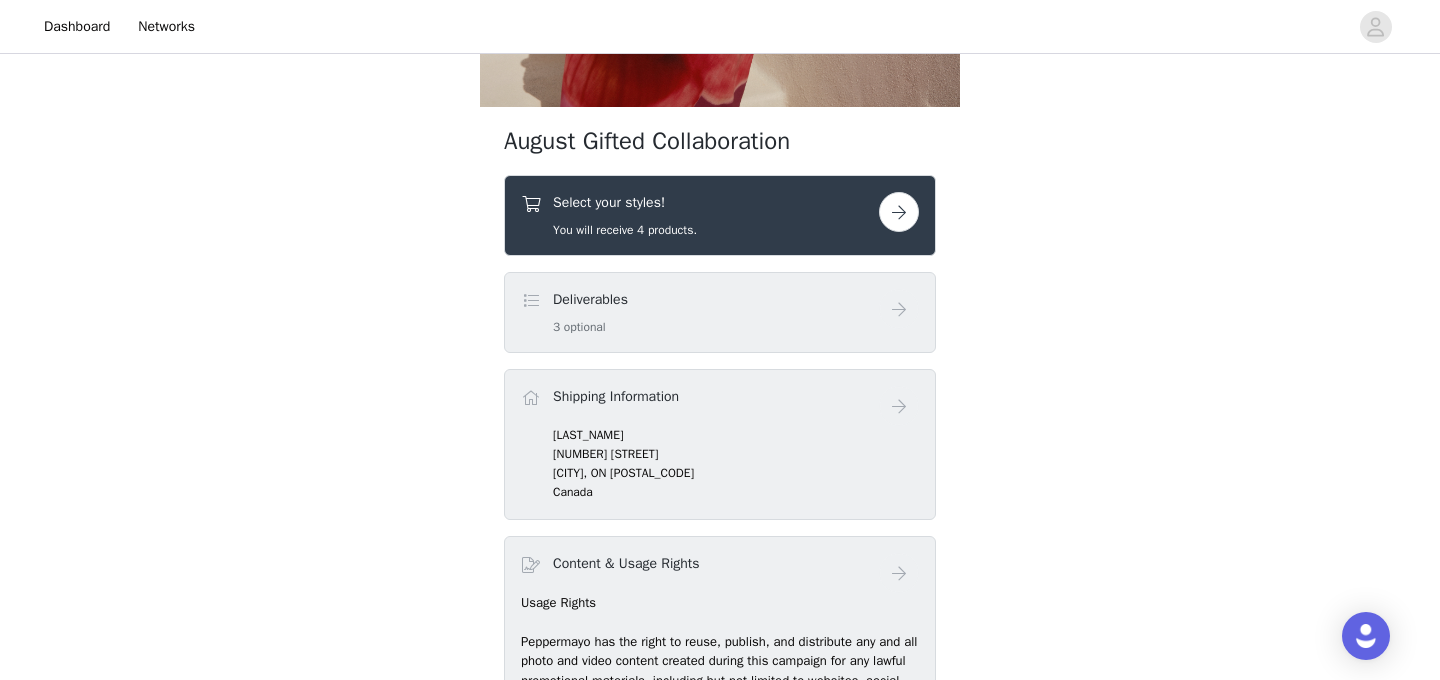scroll, scrollTop: 678, scrollLeft: 0, axis: vertical 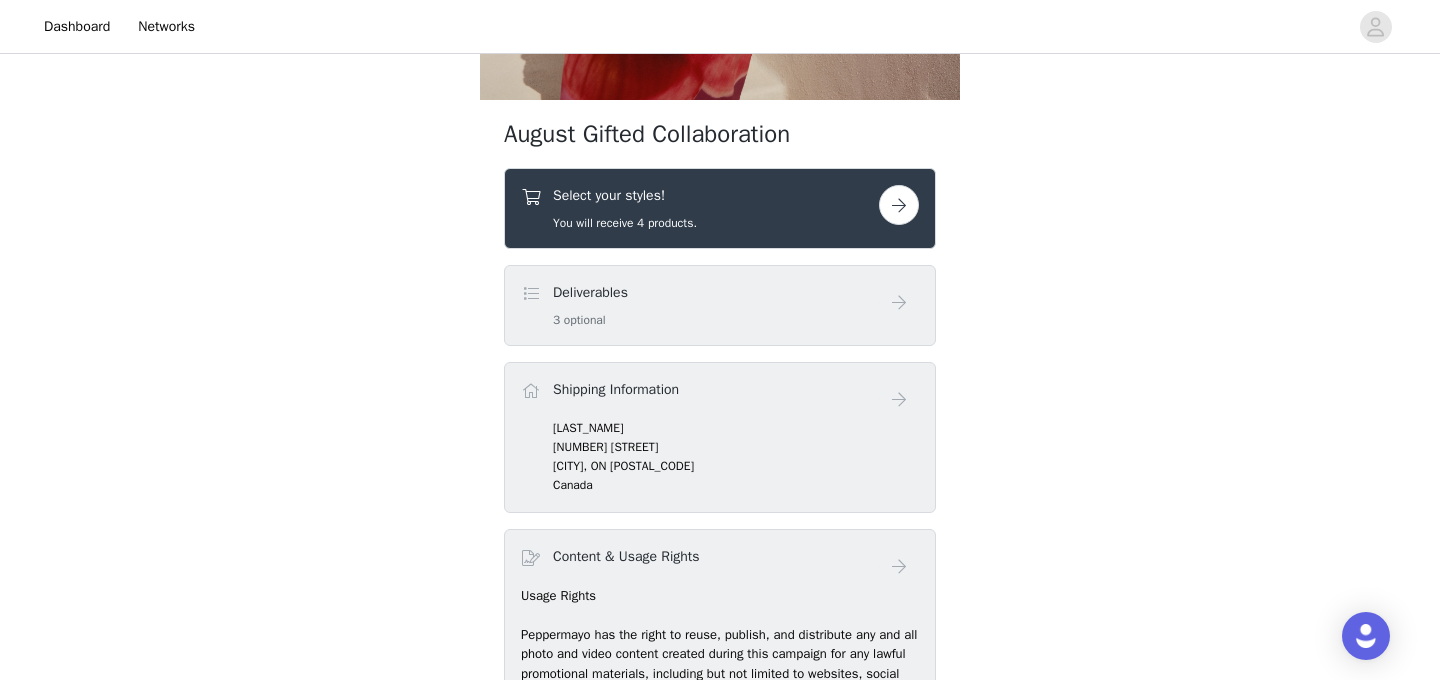 click on "Select your styles!   You will receive 4 products." at bounding box center [700, 208] 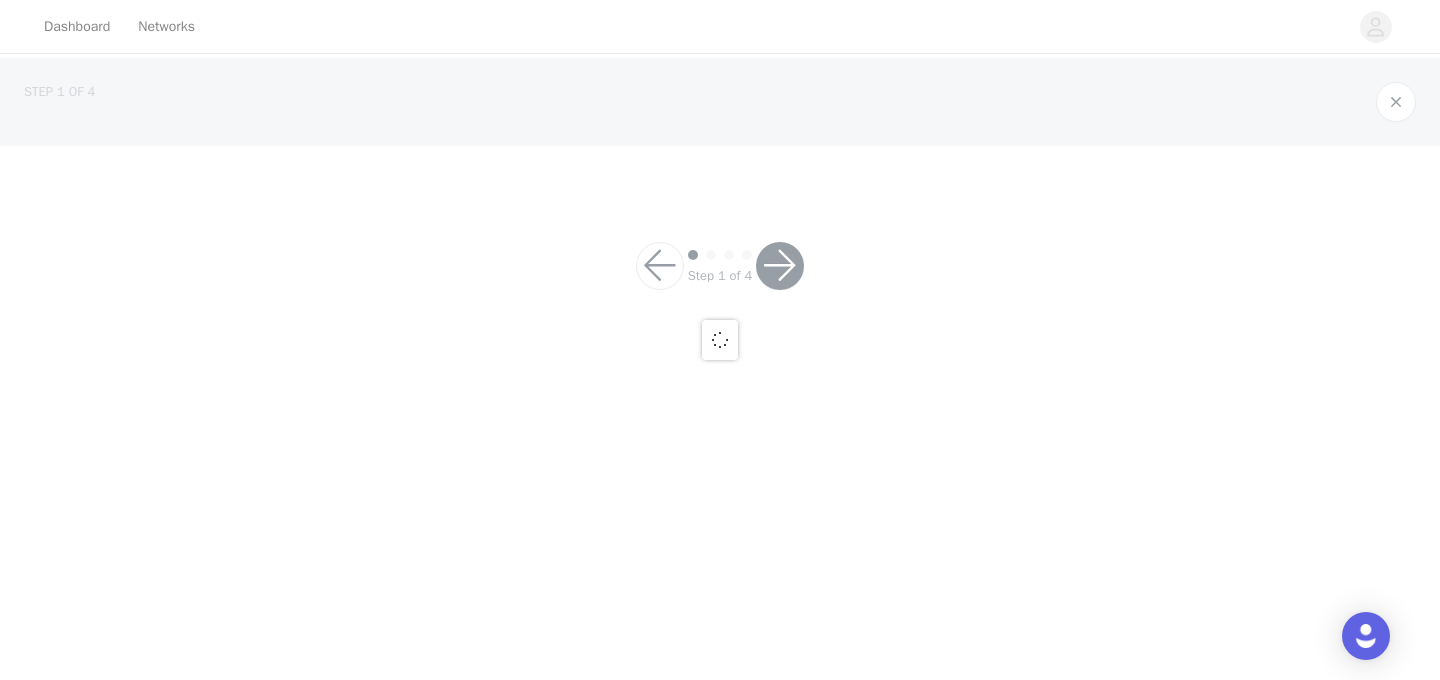 scroll, scrollTop: 0, scrollLeft: 0, axis: both 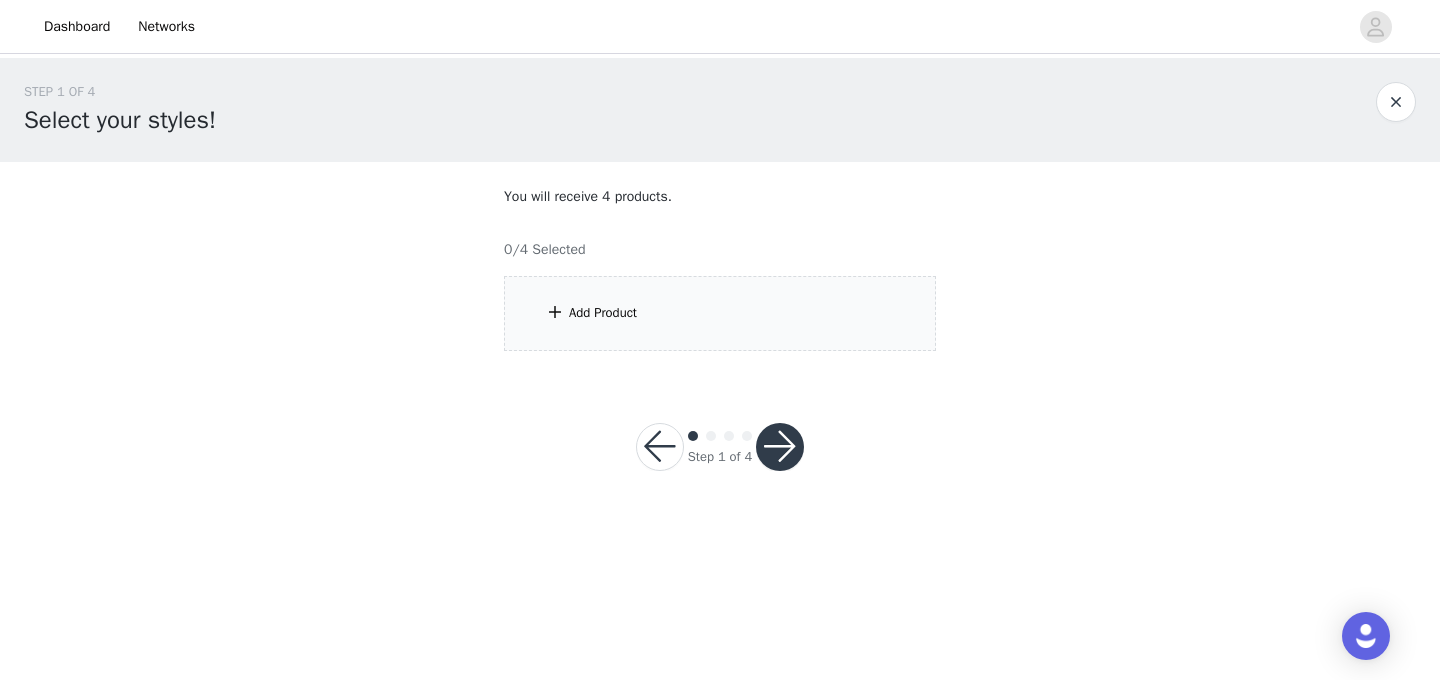 click on "Add Product" at bounding box center (720, 313) 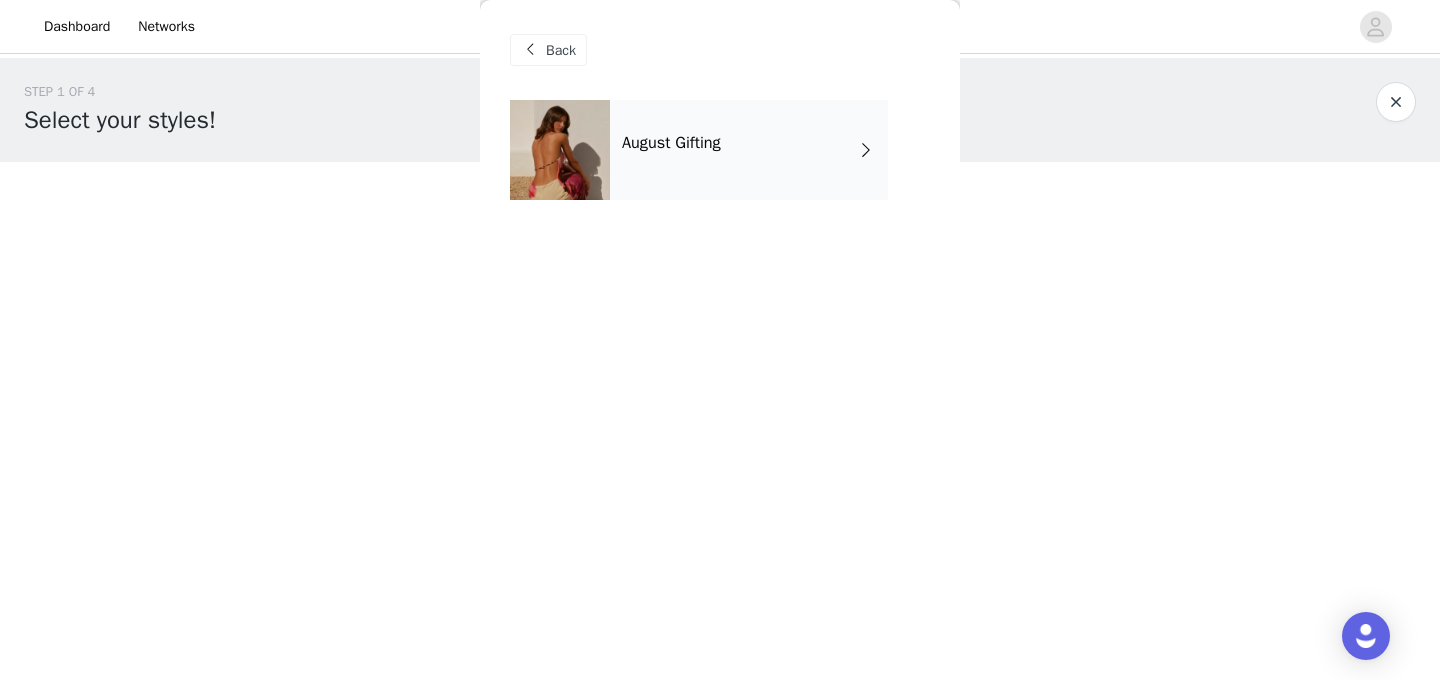 click on "August Gifting" at bounding box center (749, 150) 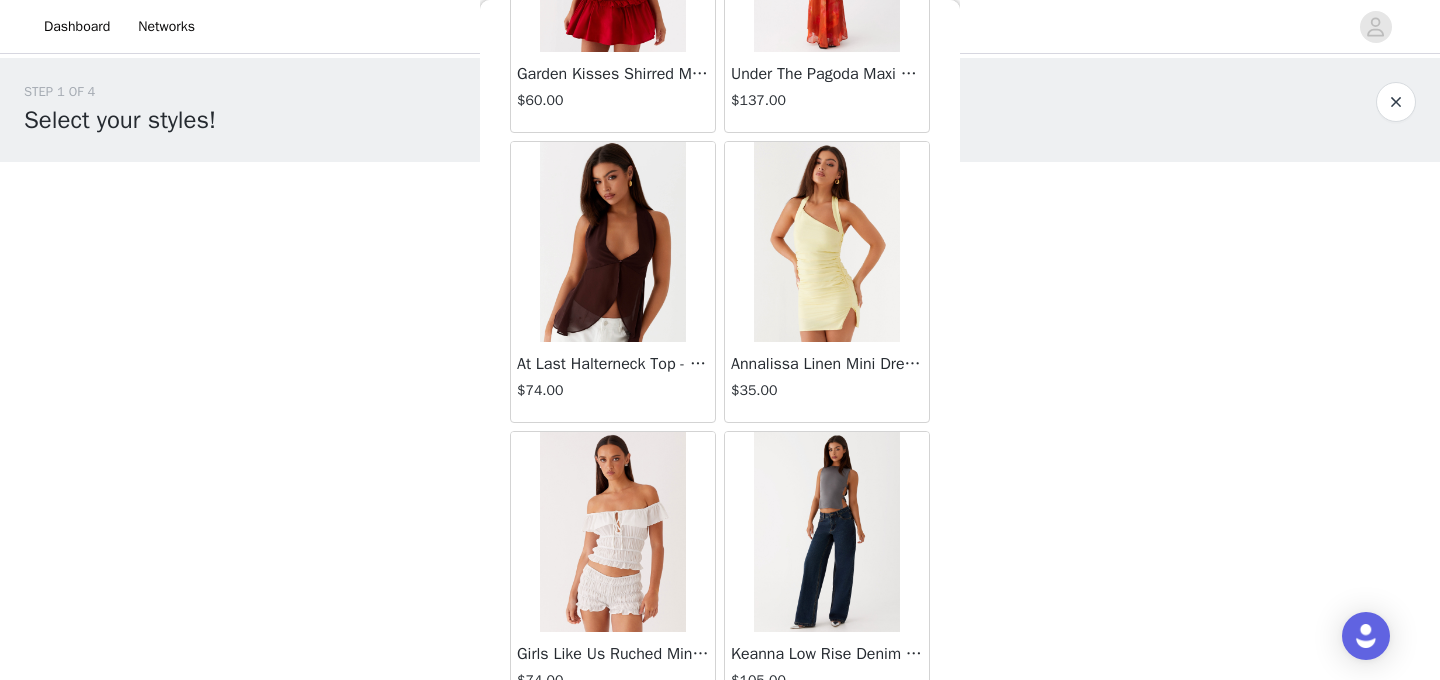 scroll, scrollTop: 2380, scrollLeft: 0, axis: vertical 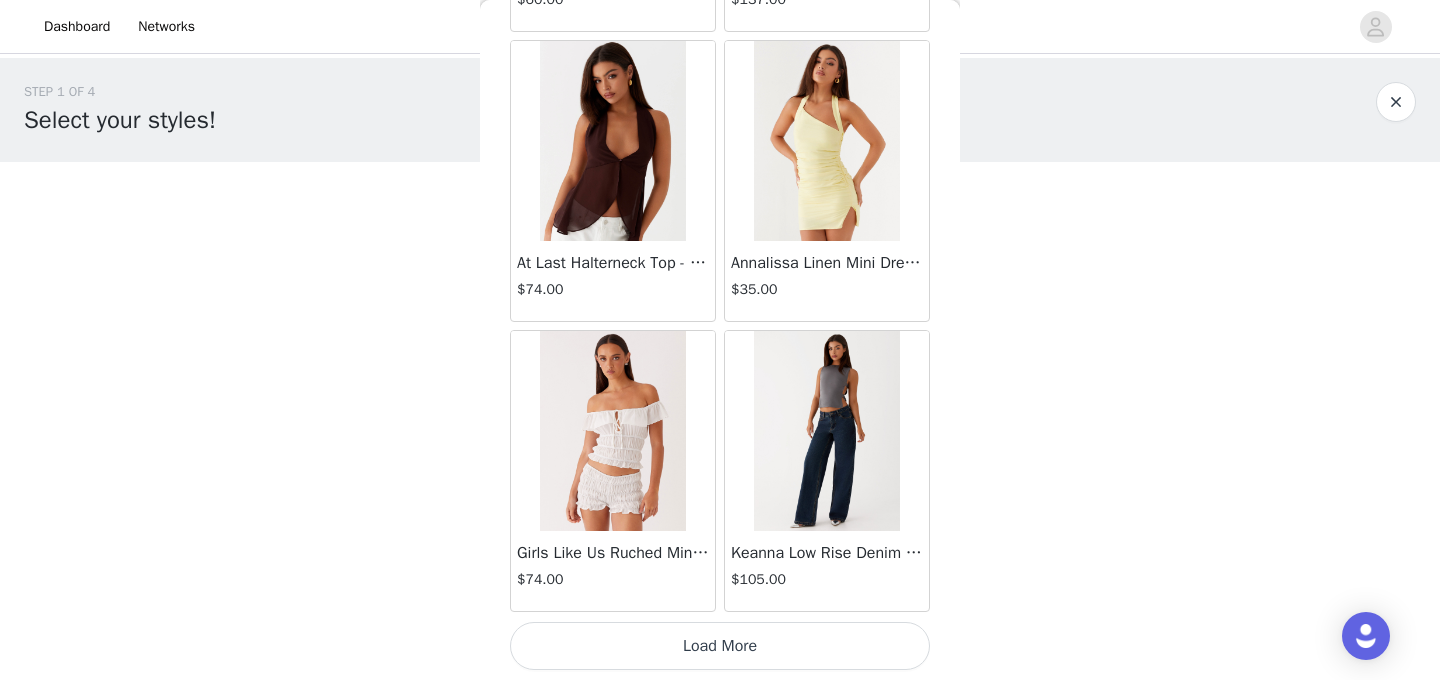 click at bounding box center [826, 431] 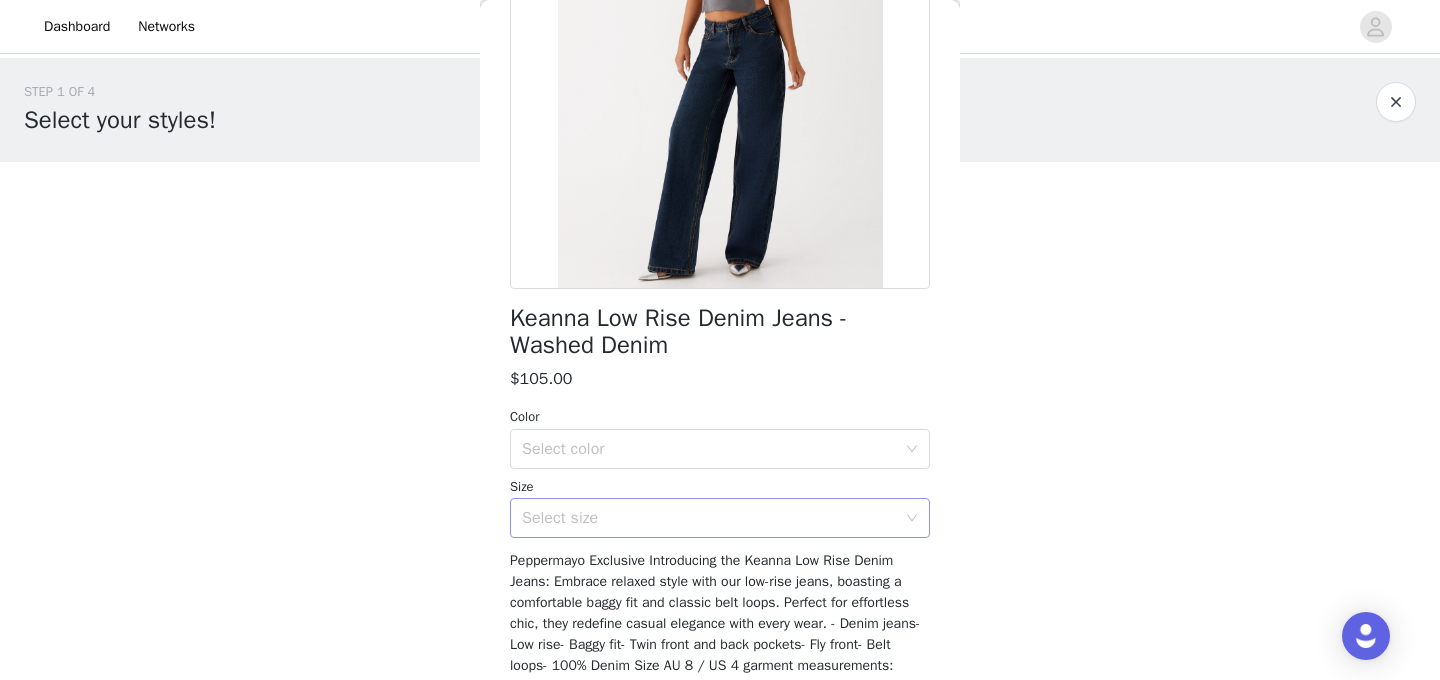 scroll, scrollTop: 264, scrollLeft: 0, axis: vertical 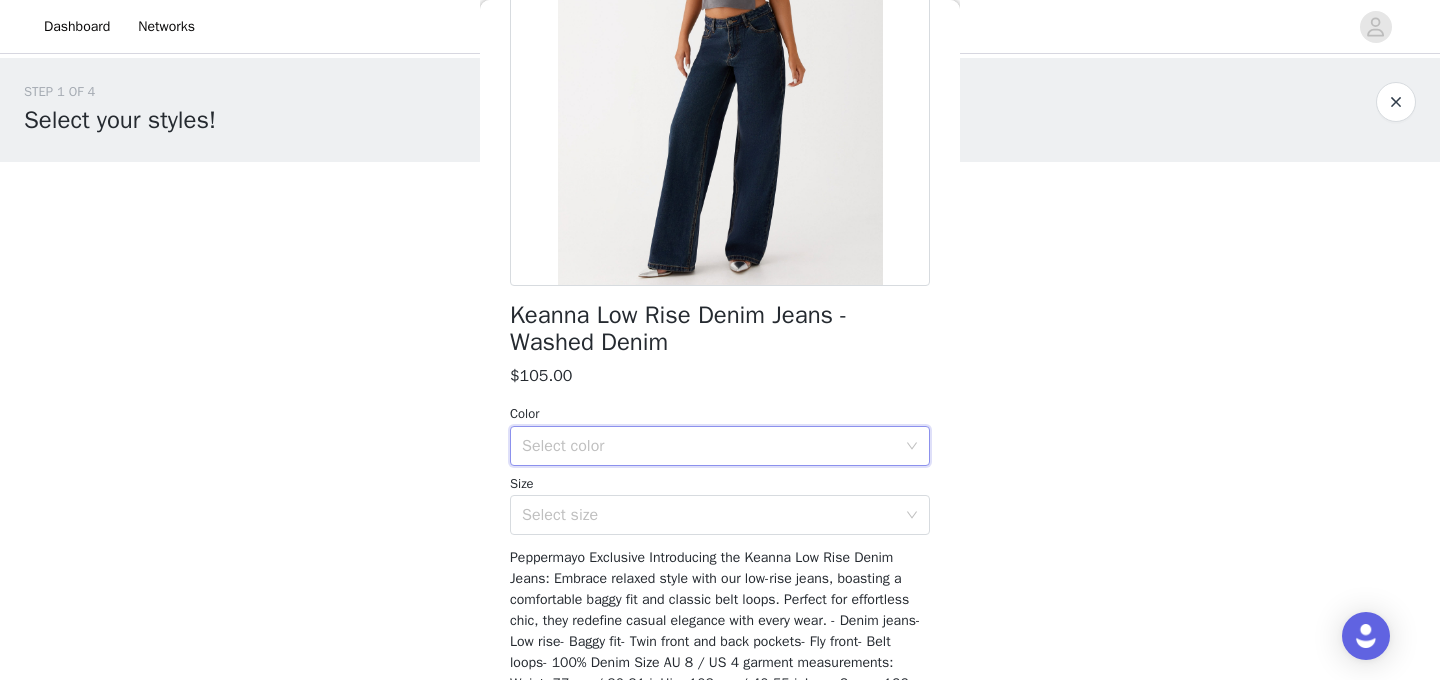 click on "Select color" at bounding box center [713, 446] 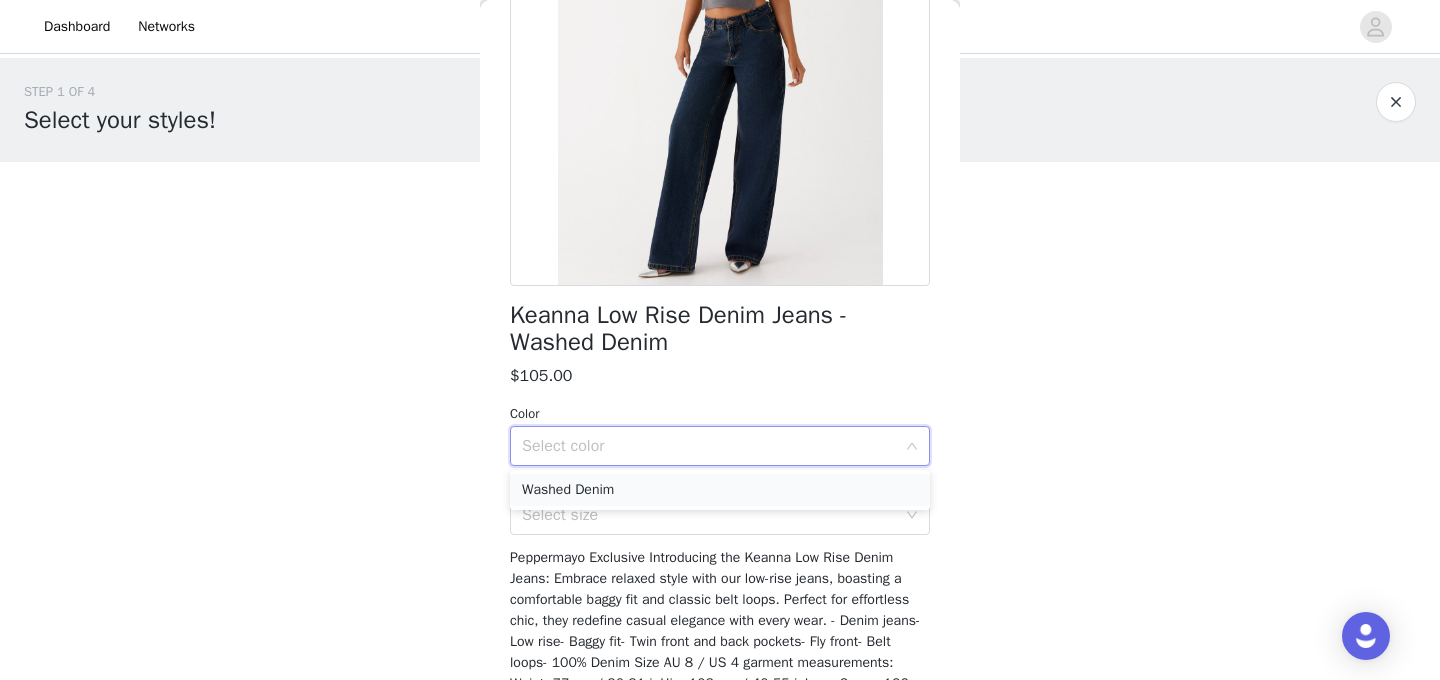 click on "Washed Denim" at bounding box center [720, 490] 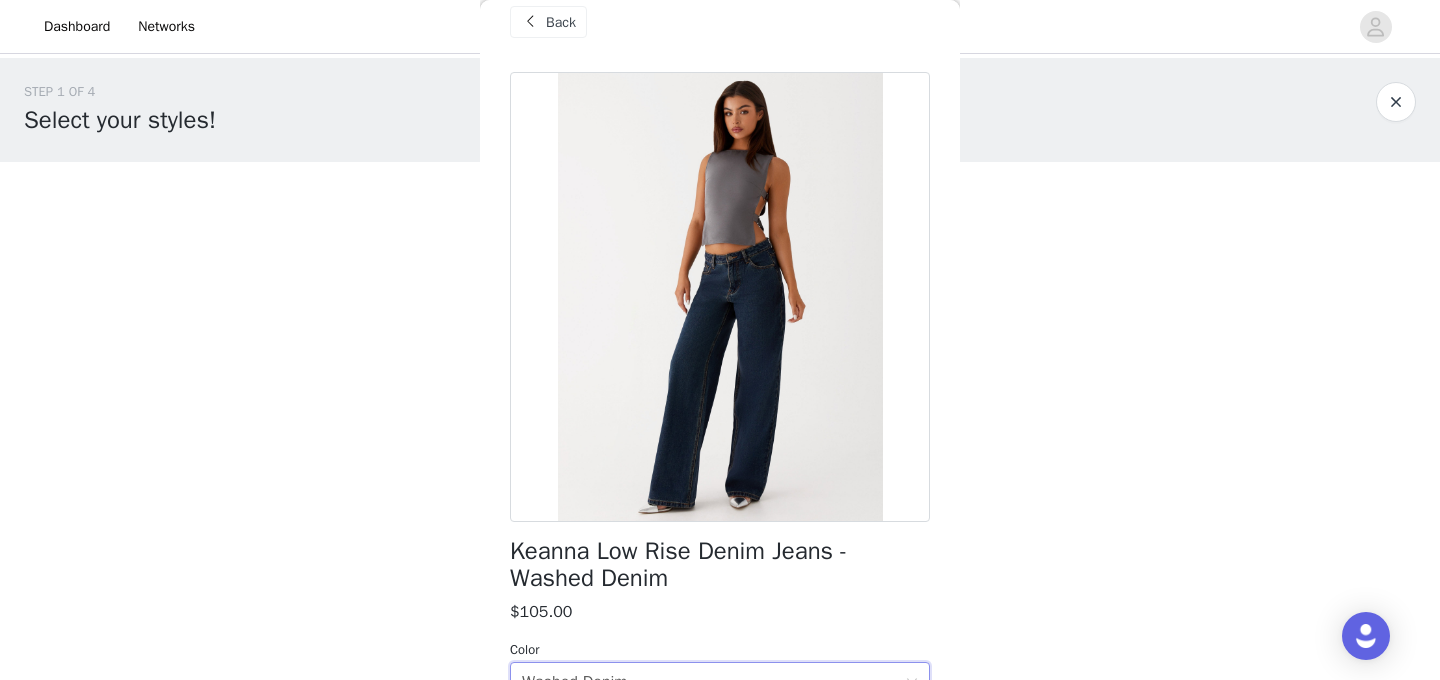 scroll, scrollTop: 0, scrollLeft: 0, axis: both 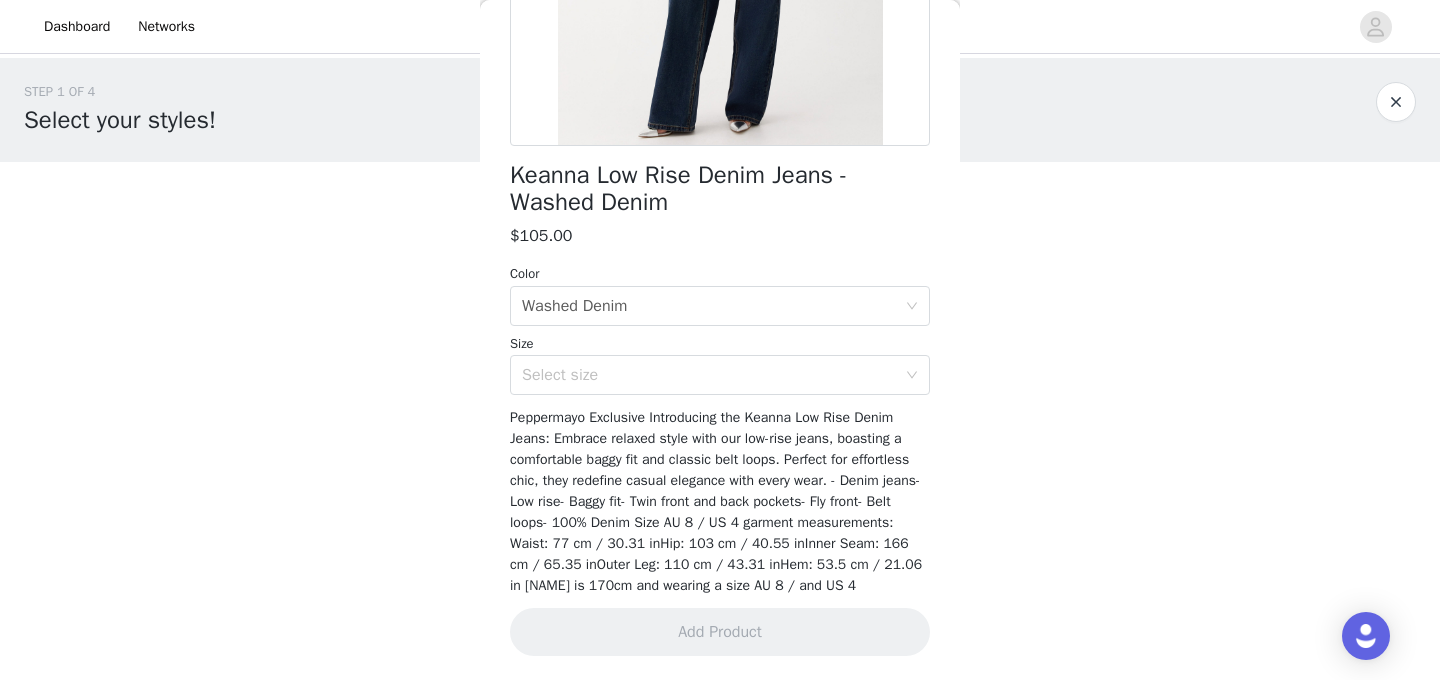 click on "Peppermayo Exclusive Introducing the Keanna Low Rise Denim Jeans: Embrace relaxed style with our low-rise jeans, boasting a comfortable baggy fit and classic belt loops. Perfect for effortless chic, they redefine casual elegance with every wear. - Denim jeans- Low rise- Baggy fit- Twin front and back pockets- Fly front- Belt loops- 100% Denim Size AU 8 / US 4 garment measurements: Waist: 77 cm / 30.31 inHip: 103 cm / 40.55 inInner Seam: 166 cm / 65.35 inOuter Leg: 110 cm / 43.31 inHem: 53.5 cm / 21.06 in [NAME] is 170cm and wearing a size AU 8 / and US 4" at bounding box center (720, 188) 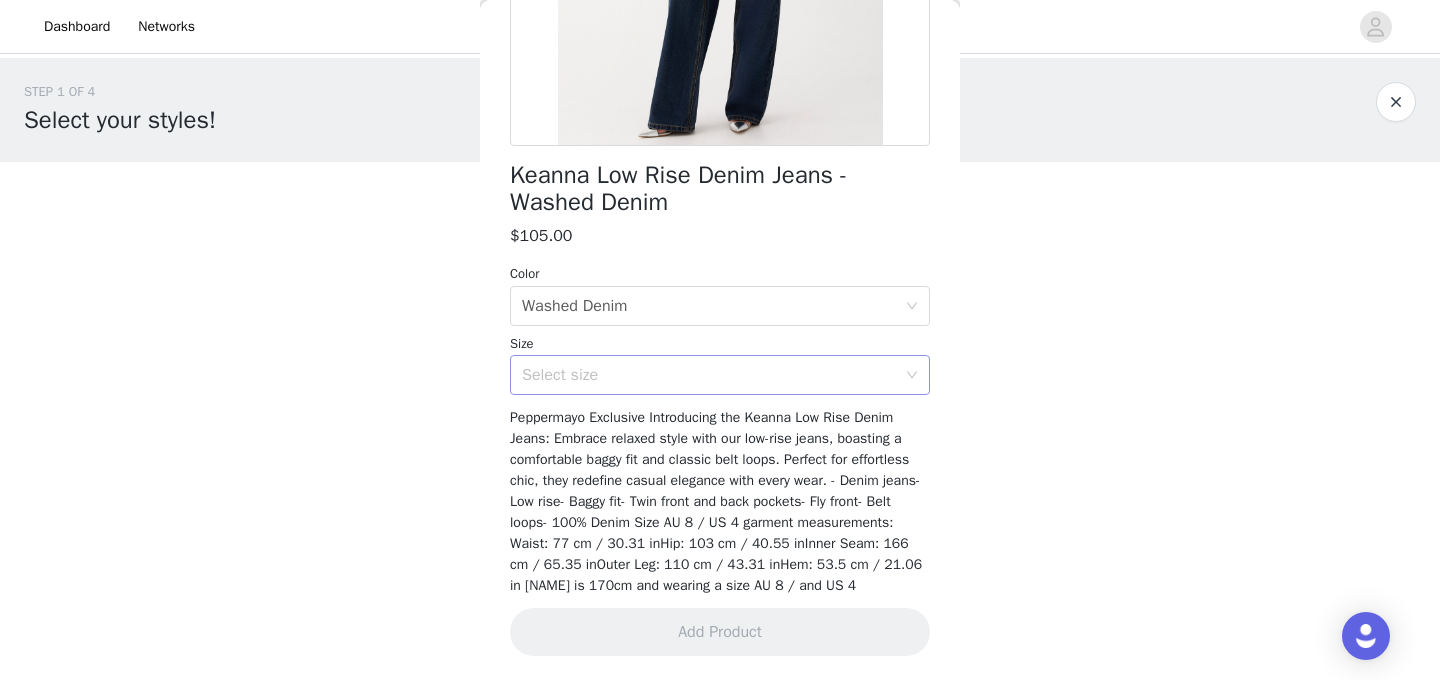 click on "Select size" at bounding box center [709, 375] 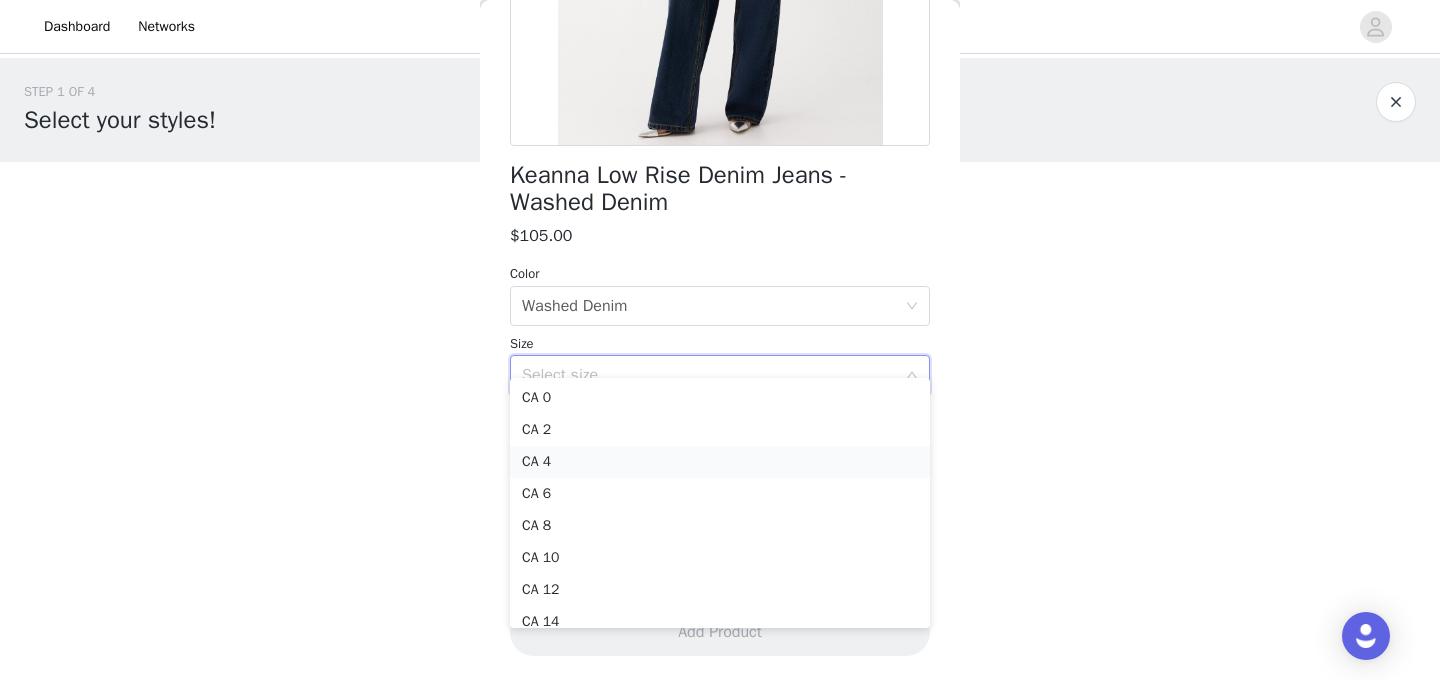 click on "CA 4" at bounding box center [720, 462] 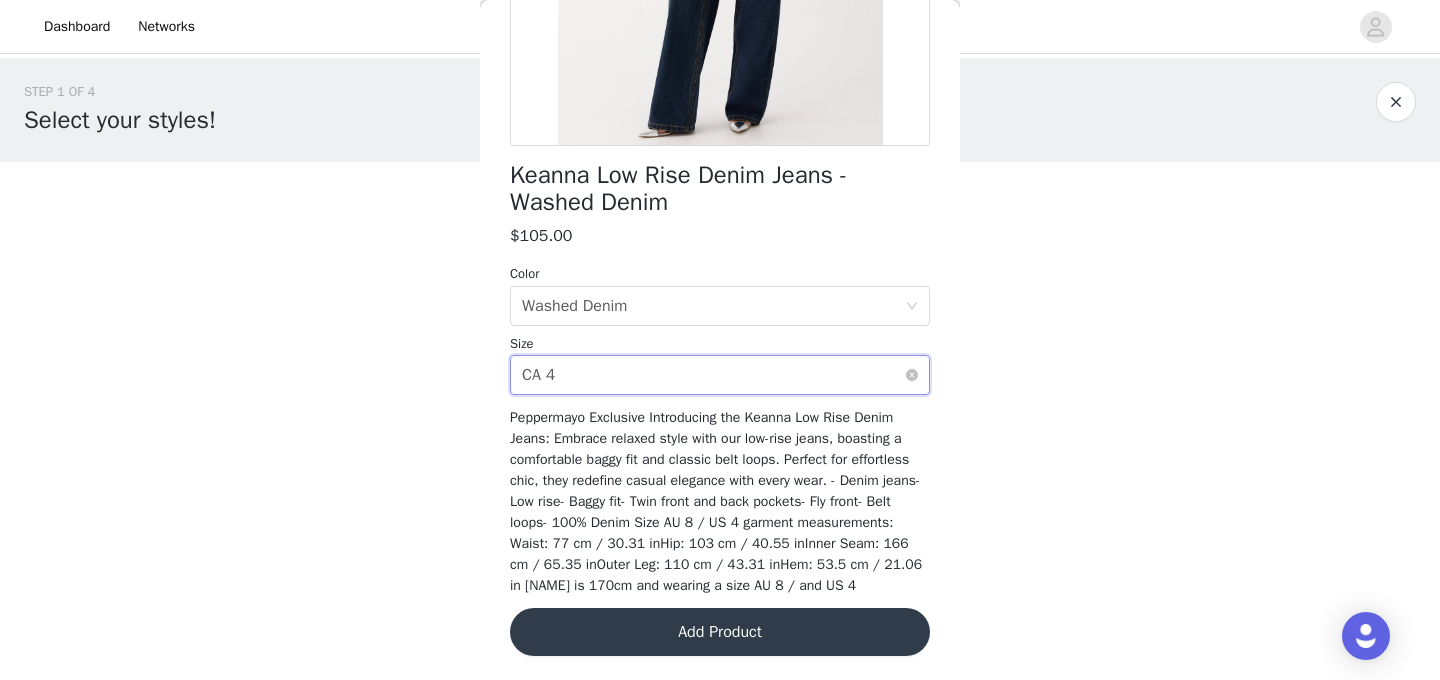click on "Select size [POSTAL_CODE]" at bounding box center (713, 375) 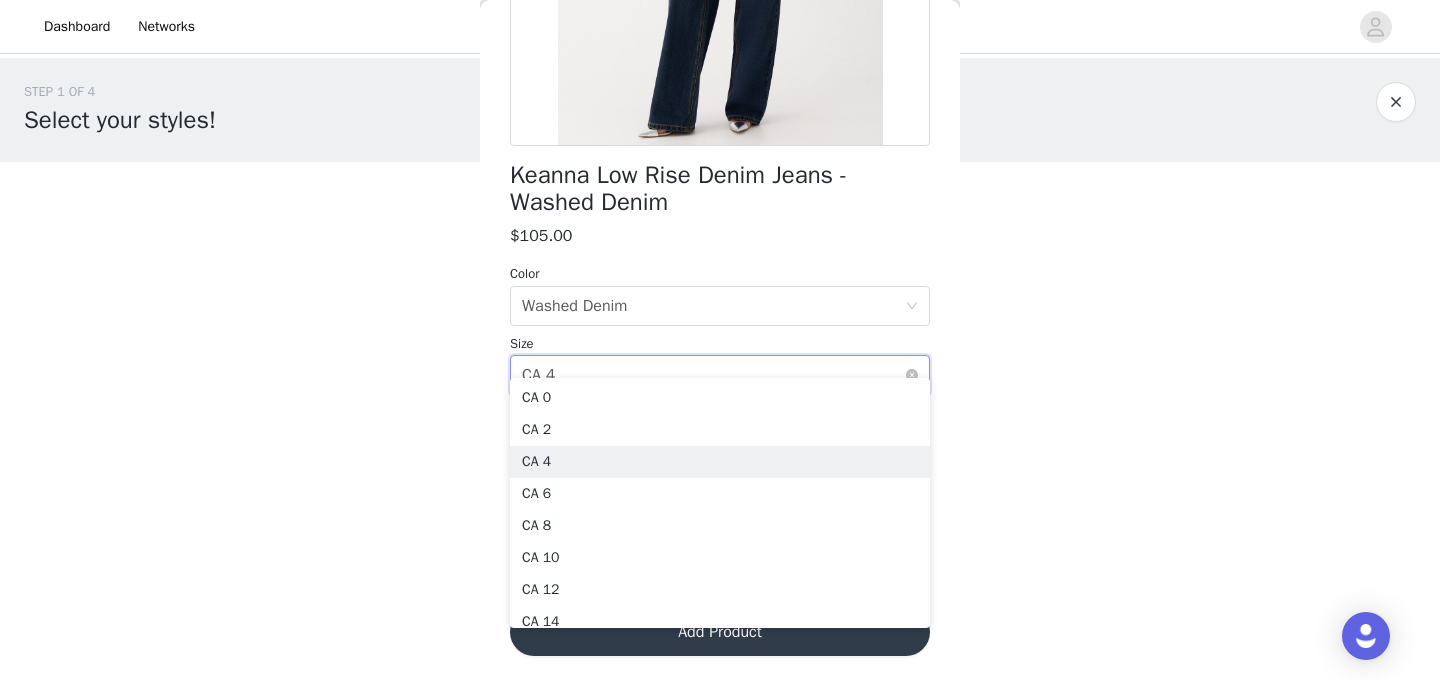 click on "Select size [POSTAL_CODE]" at bounding box center [713, 375] 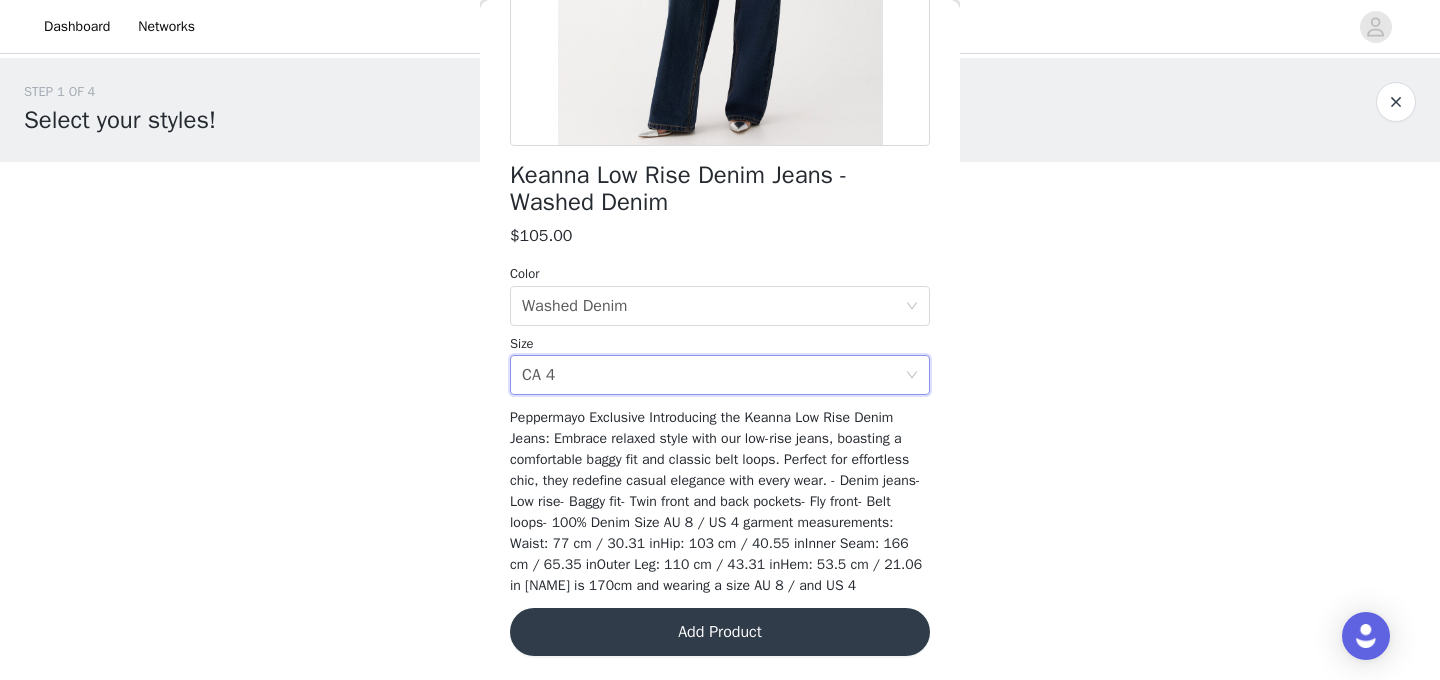 click on "Add Product" at bounding box center (720, 632) 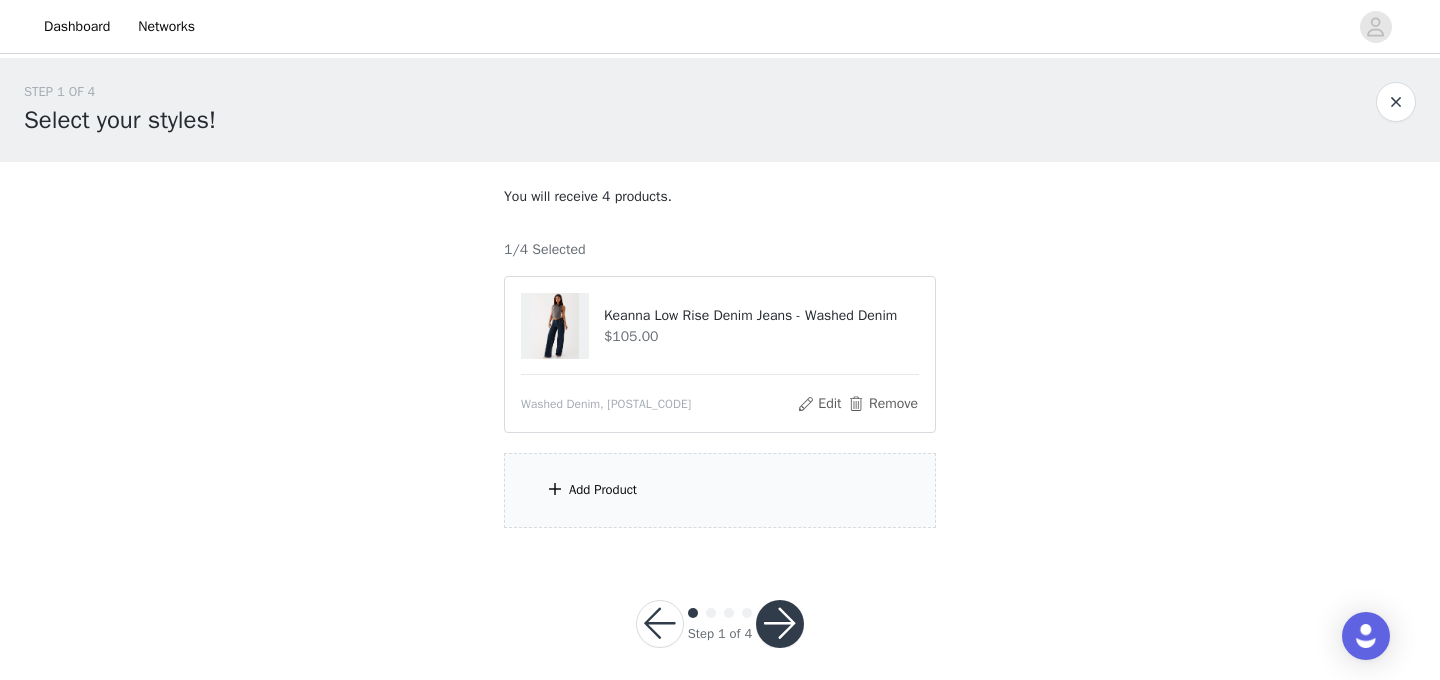 click on "Add Product" at bounding box center (720, 490) 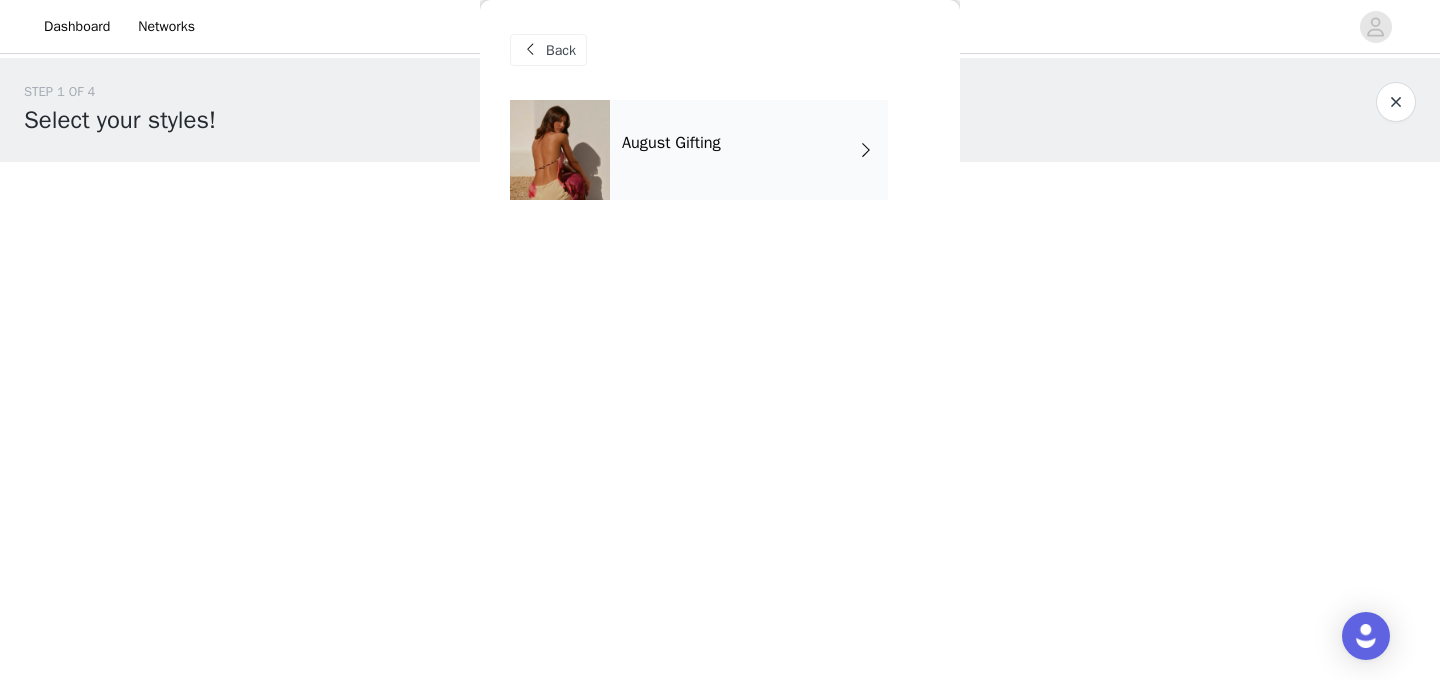 click on "August Gifting" at bounding box center (749, 150) 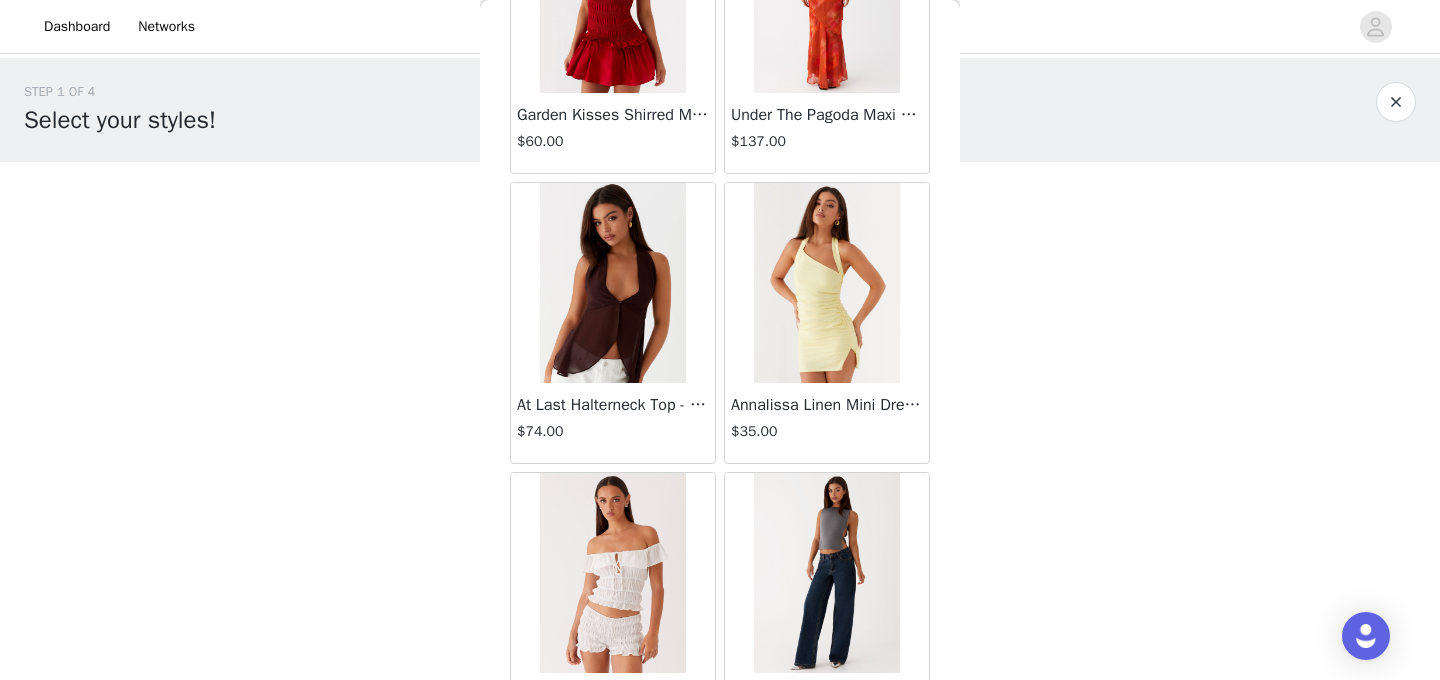 scroll, scrollTop: 2380, scrollLeft: 0, axis: vertical 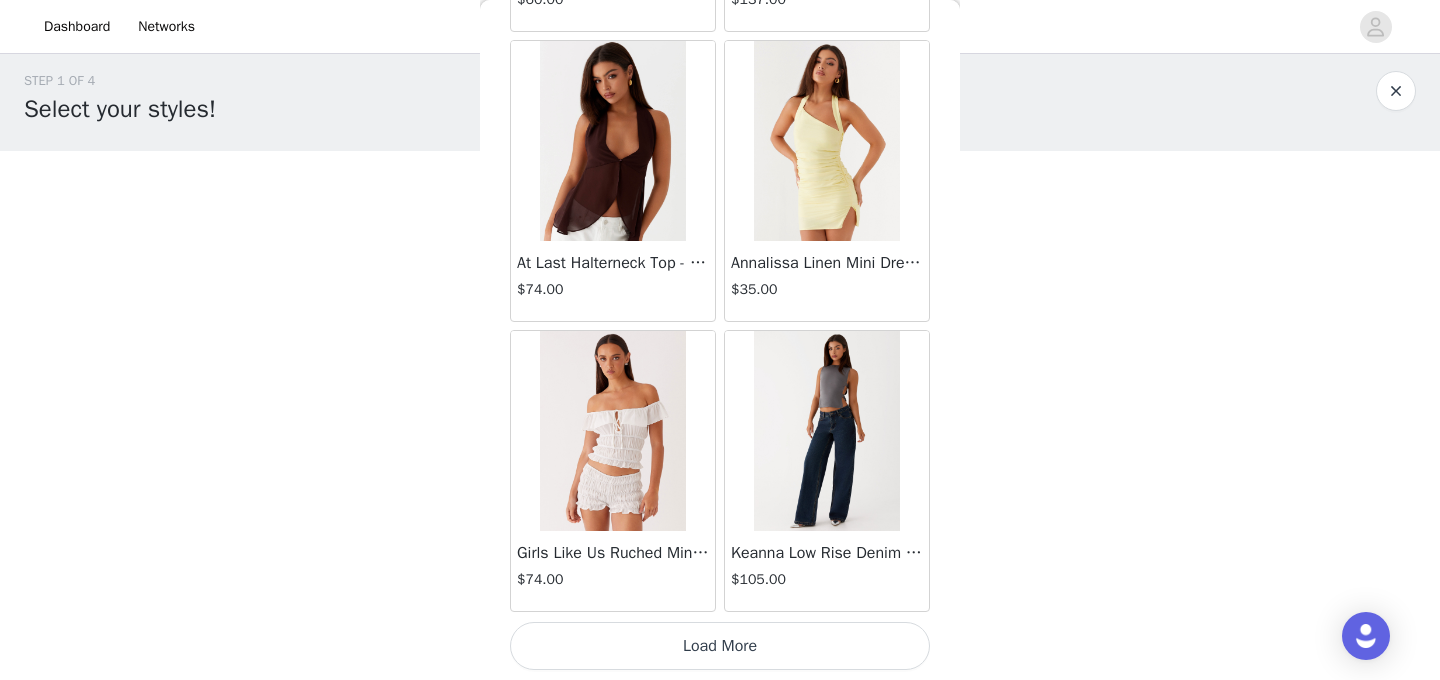 click on "Load More" at bounding box center [720, 646] 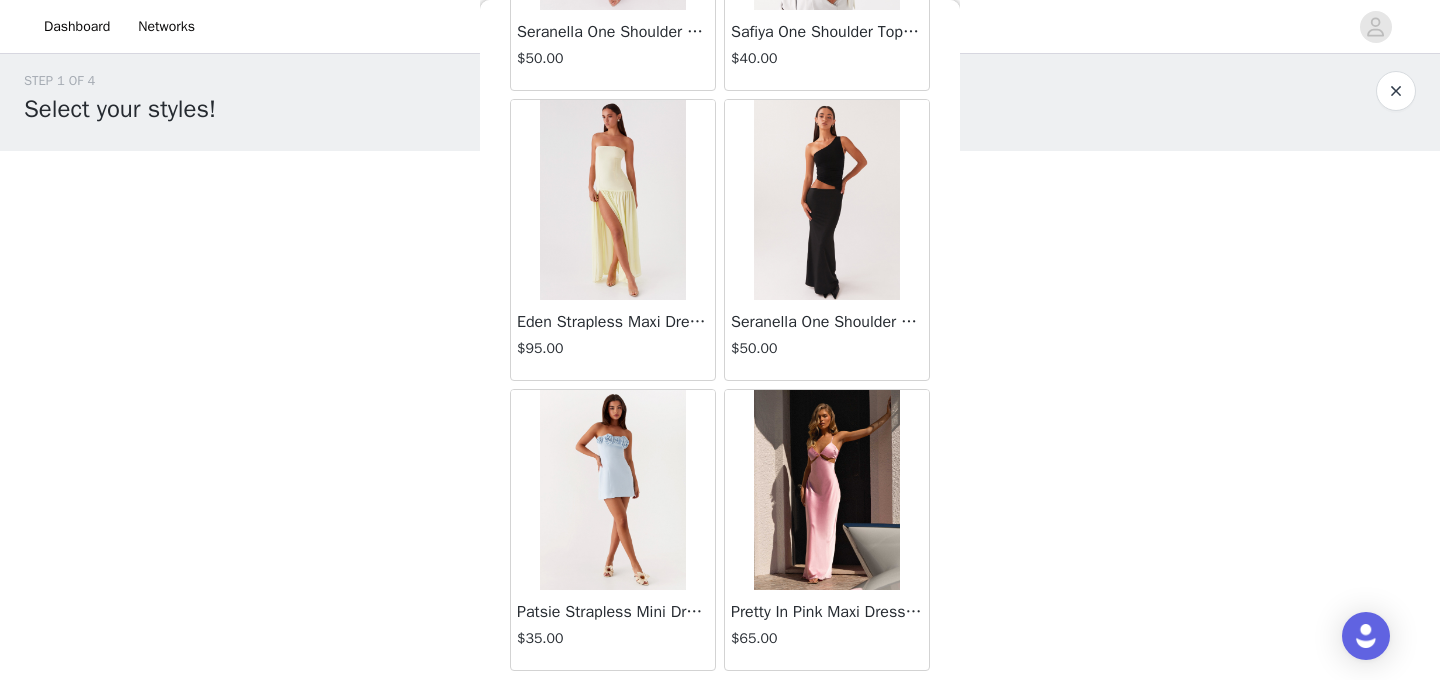 scroll, scrollTop: 5280, scrollLeft: 0, axis: vertical 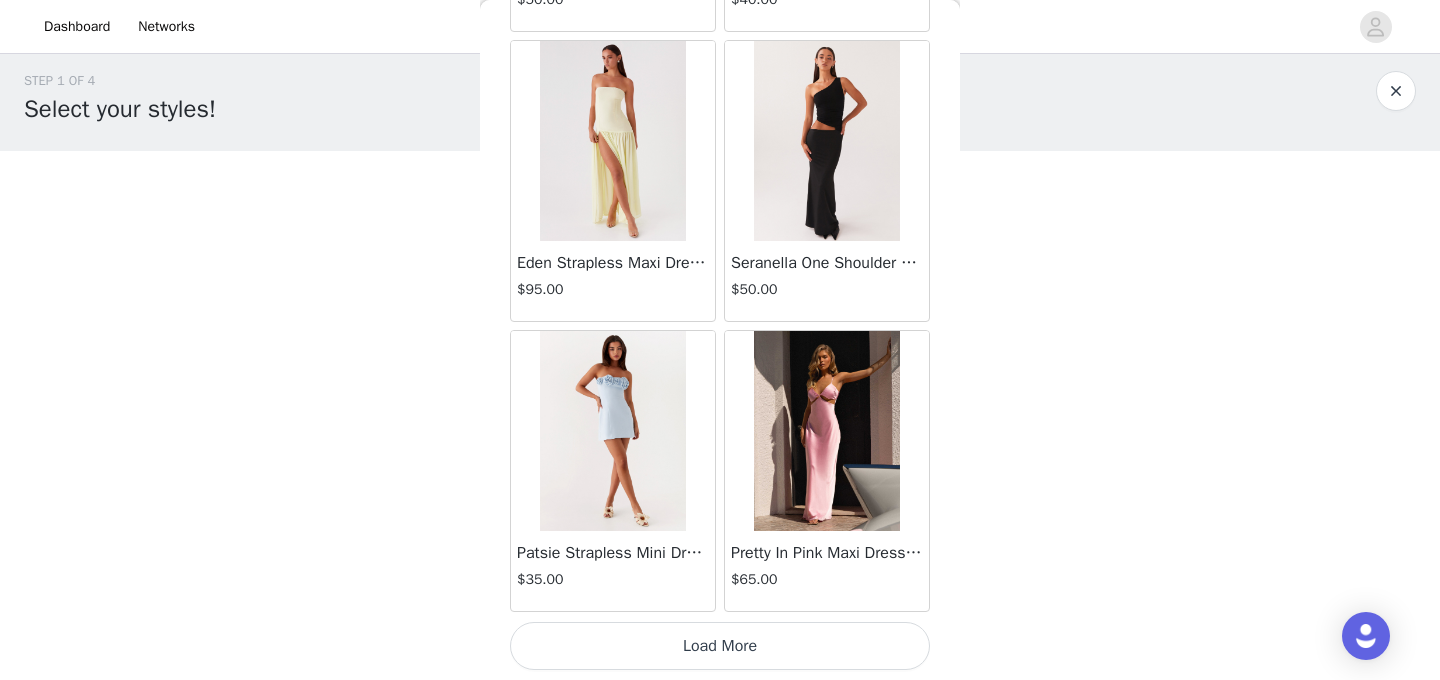 click on "Load More" at bounding box center (720, 646) 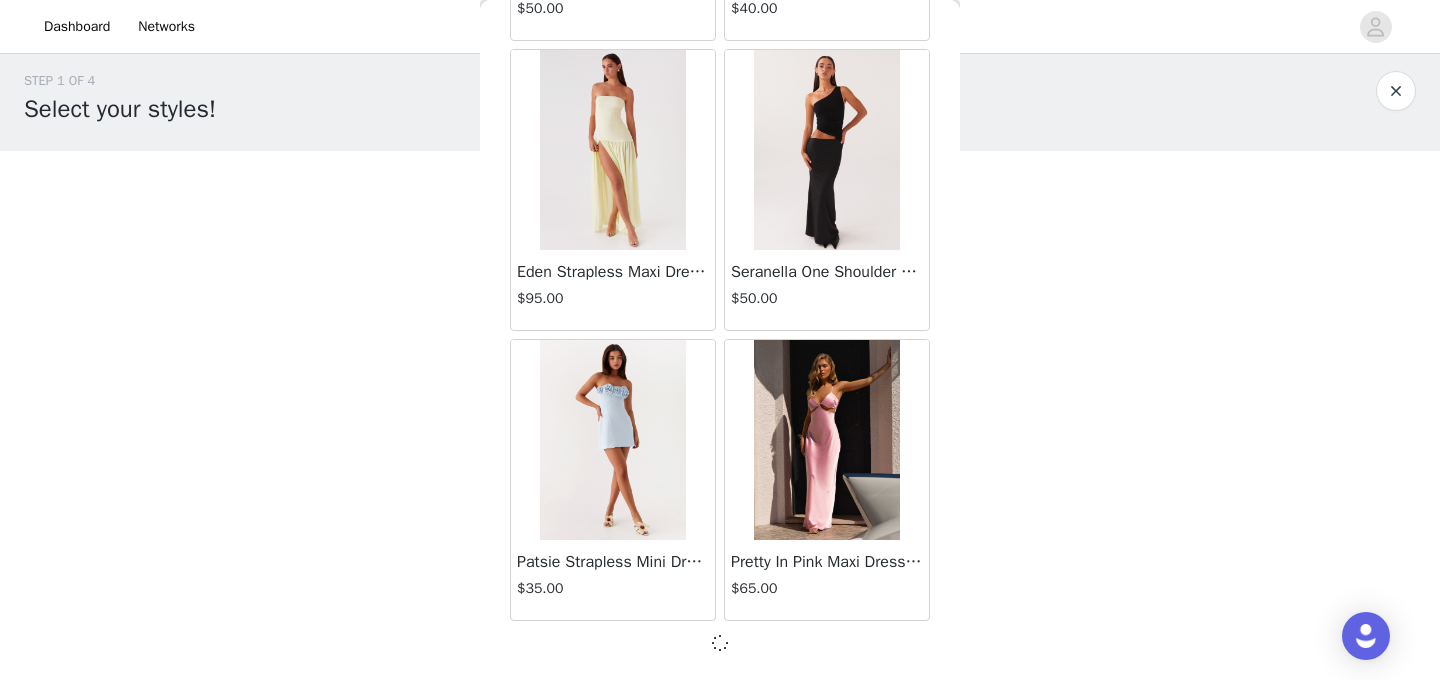 scroll, scrollTop: 15, scrollLeft: 0, axis: vertical 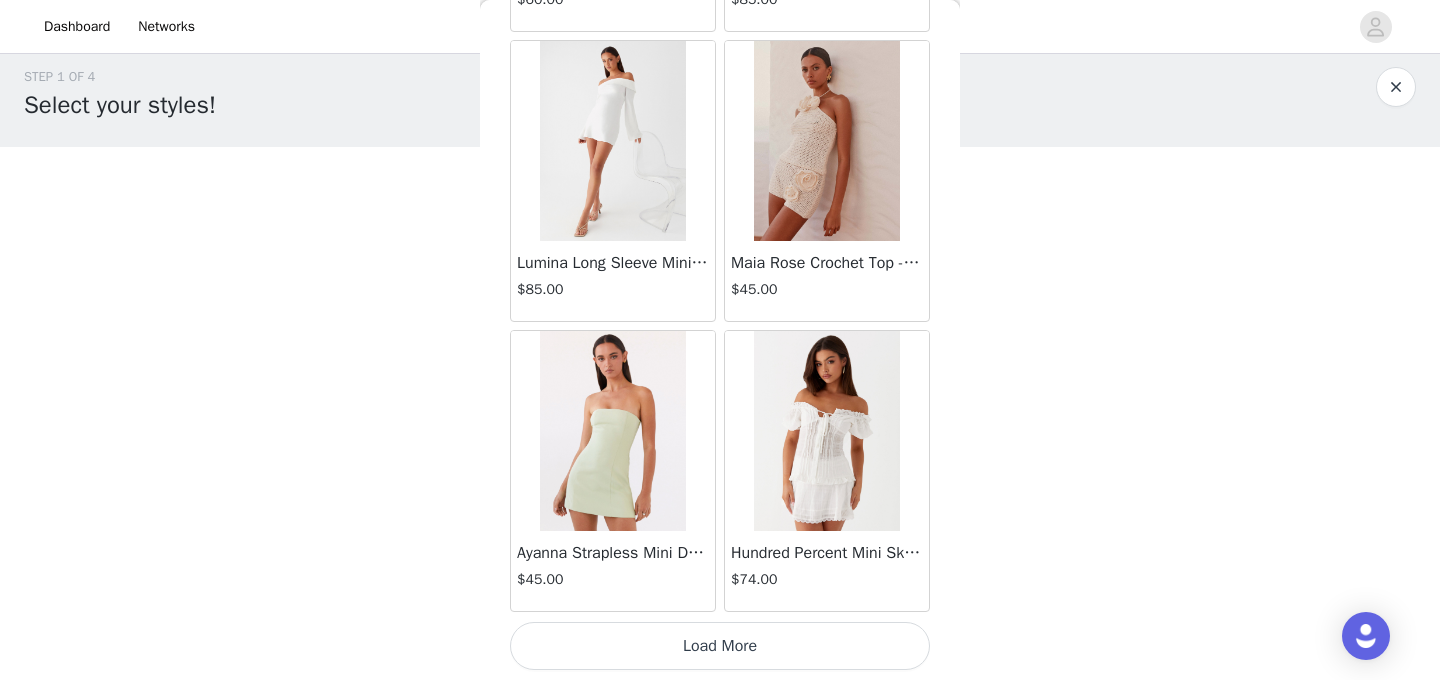 click on "Load More" at bounding box center (720, 646) 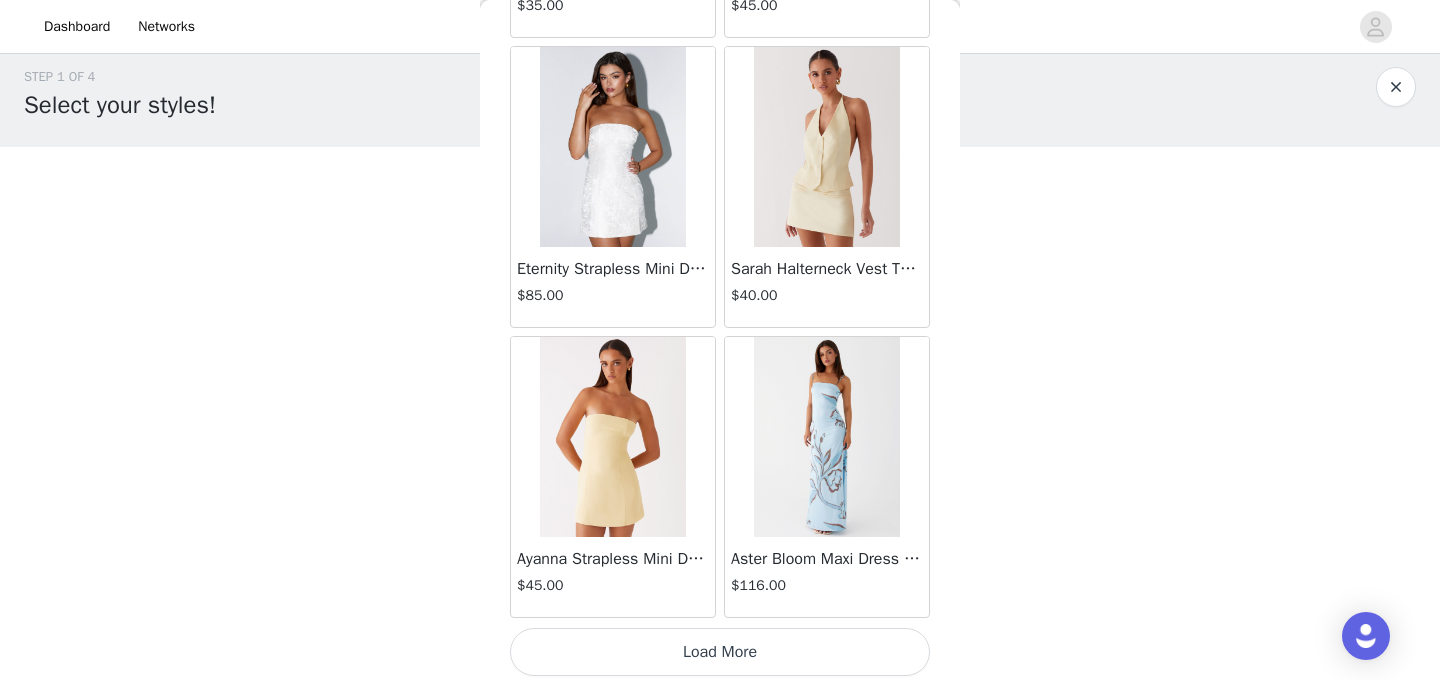 scroll, scrollTop: 11080, scrollLeft: 0, axis: vertical 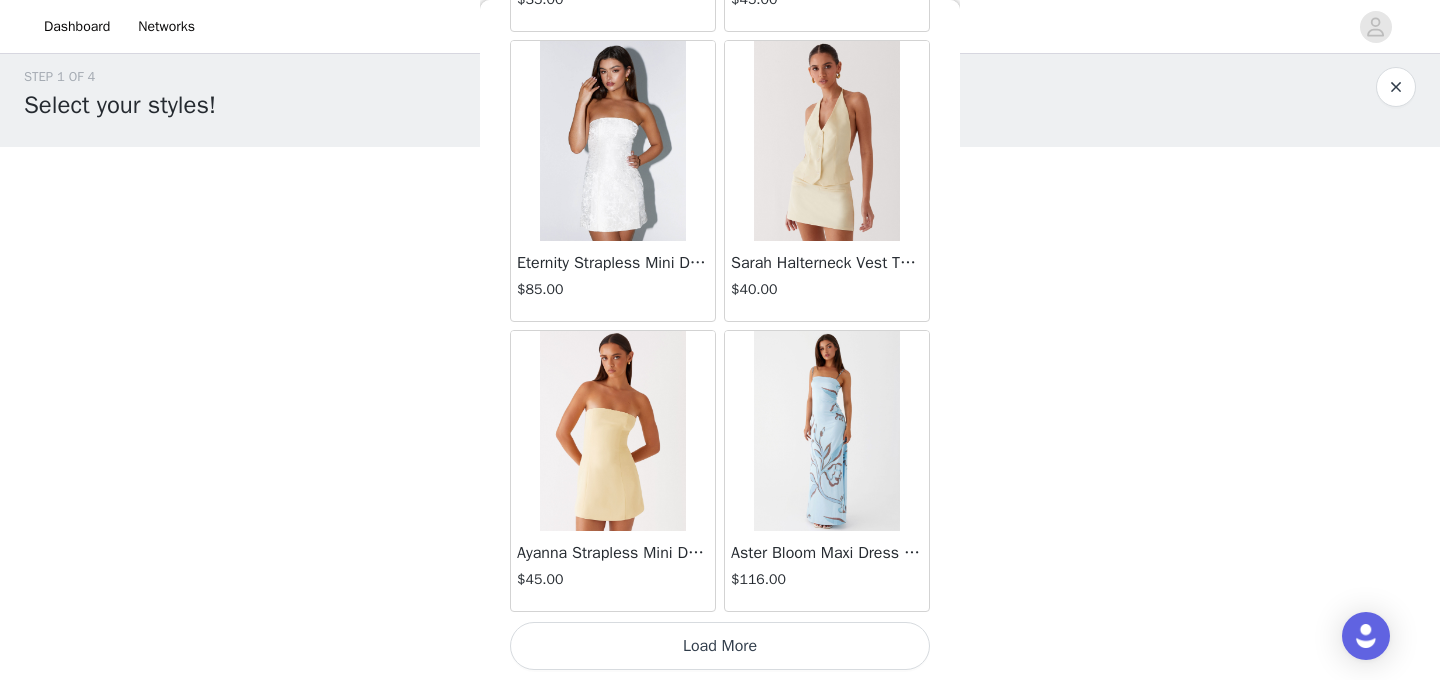 click on "Load More" at bounding box center [720, 646] 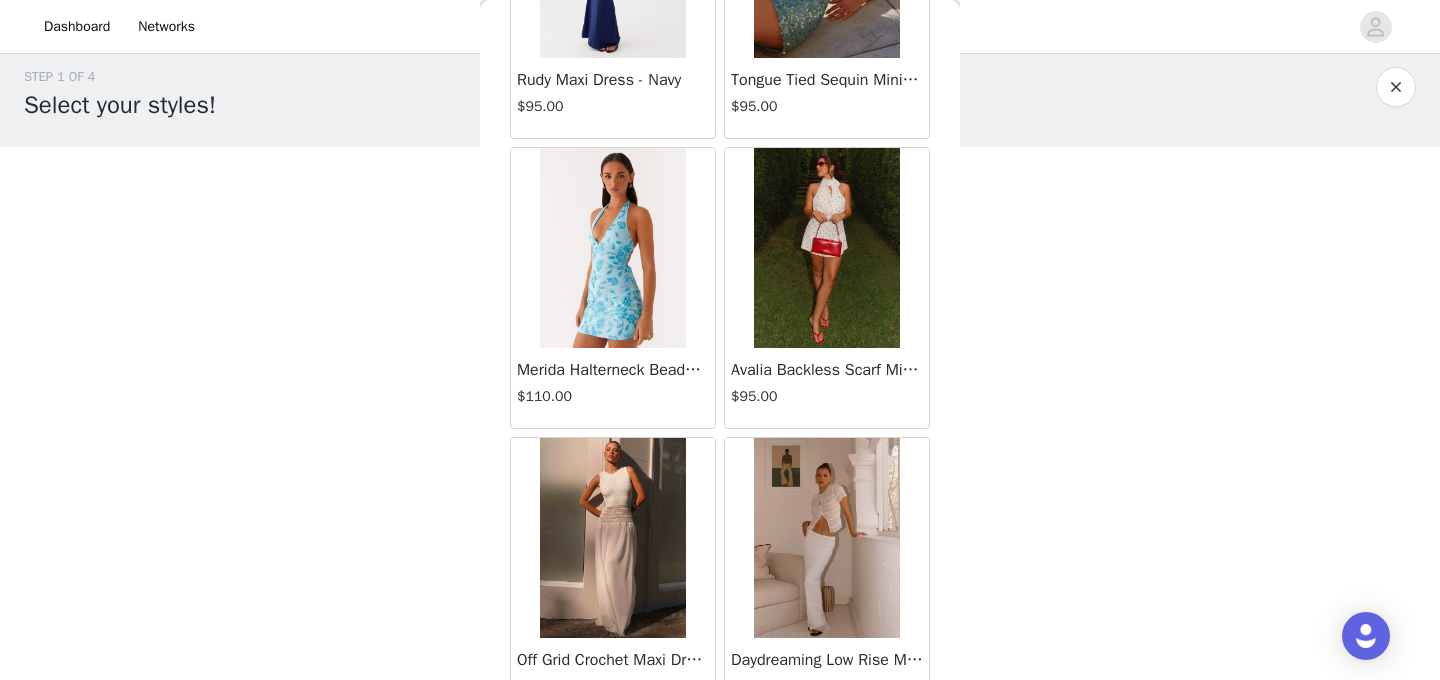 scroll, scrollTop: 13941, scrollLeft: 0, axis: vertical 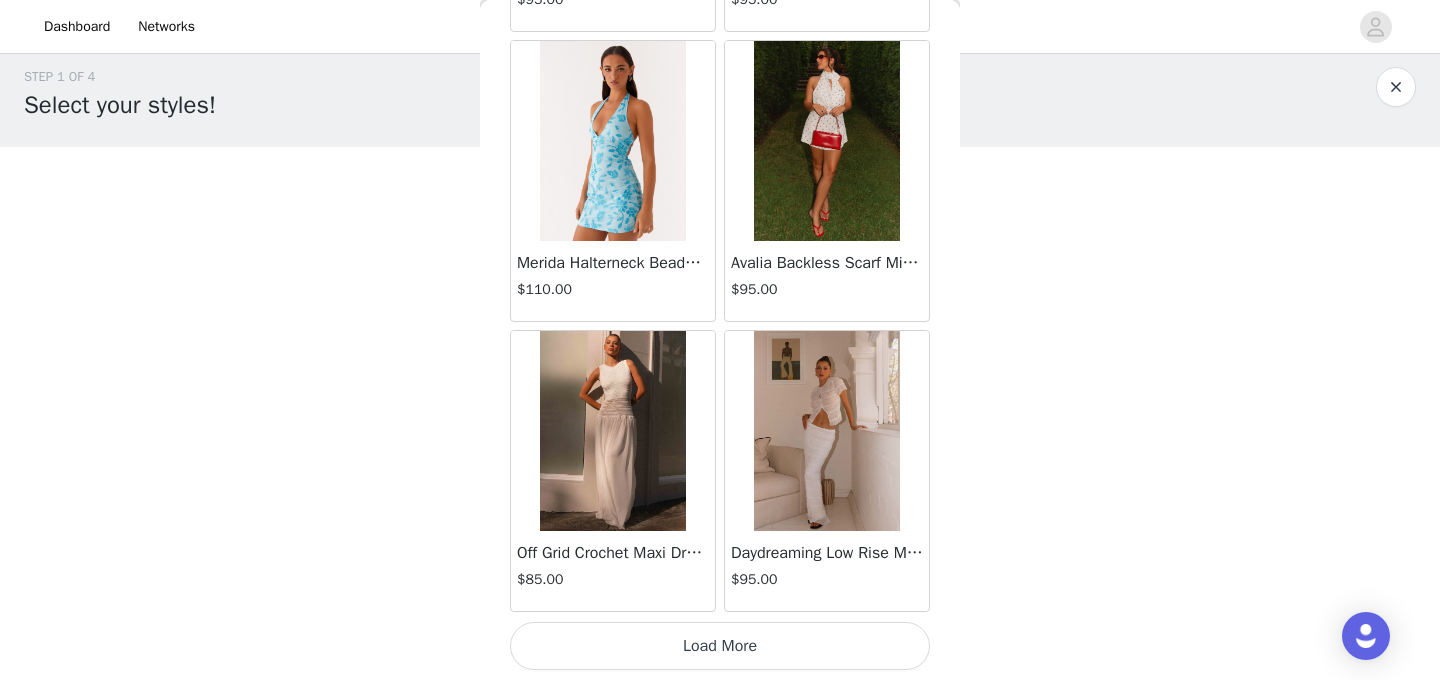 click on "Load More" at bounding box center (720, 646) 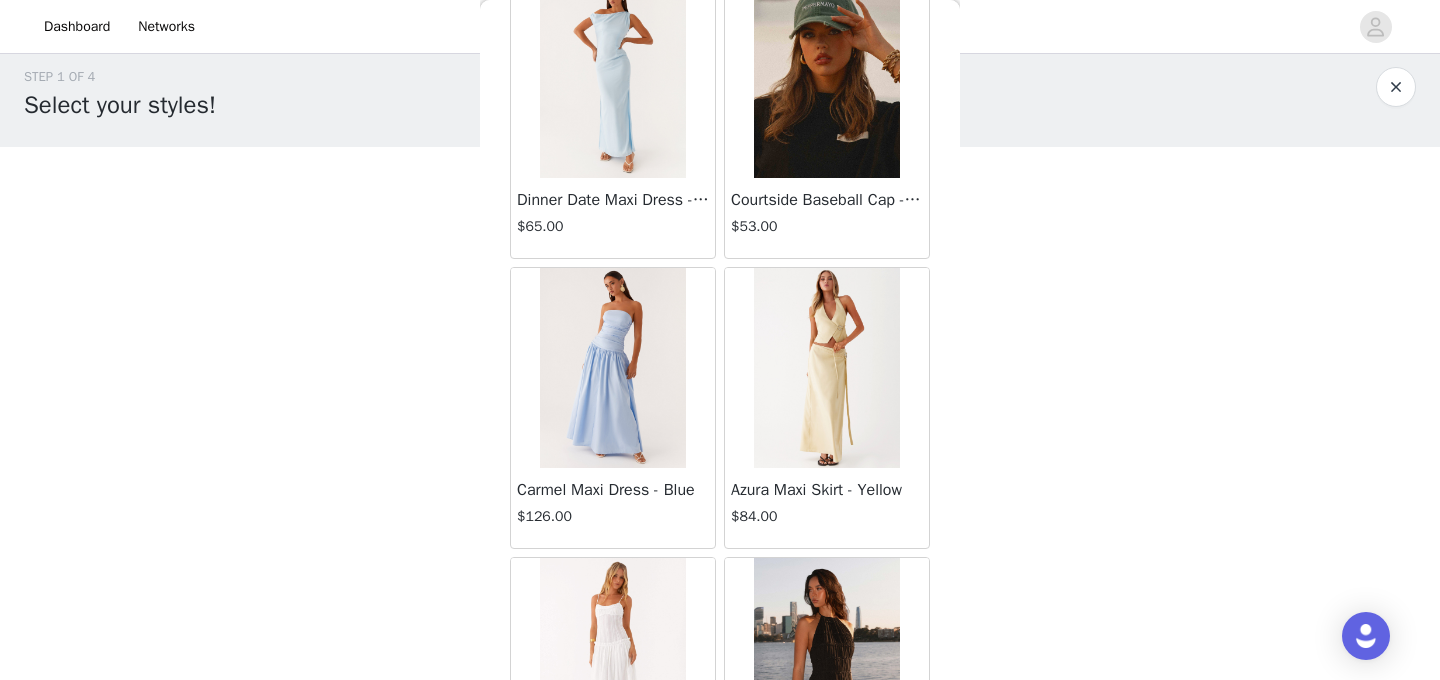 scroll, scrollTop: 16880, scrollLeft: 0, axis: vertical 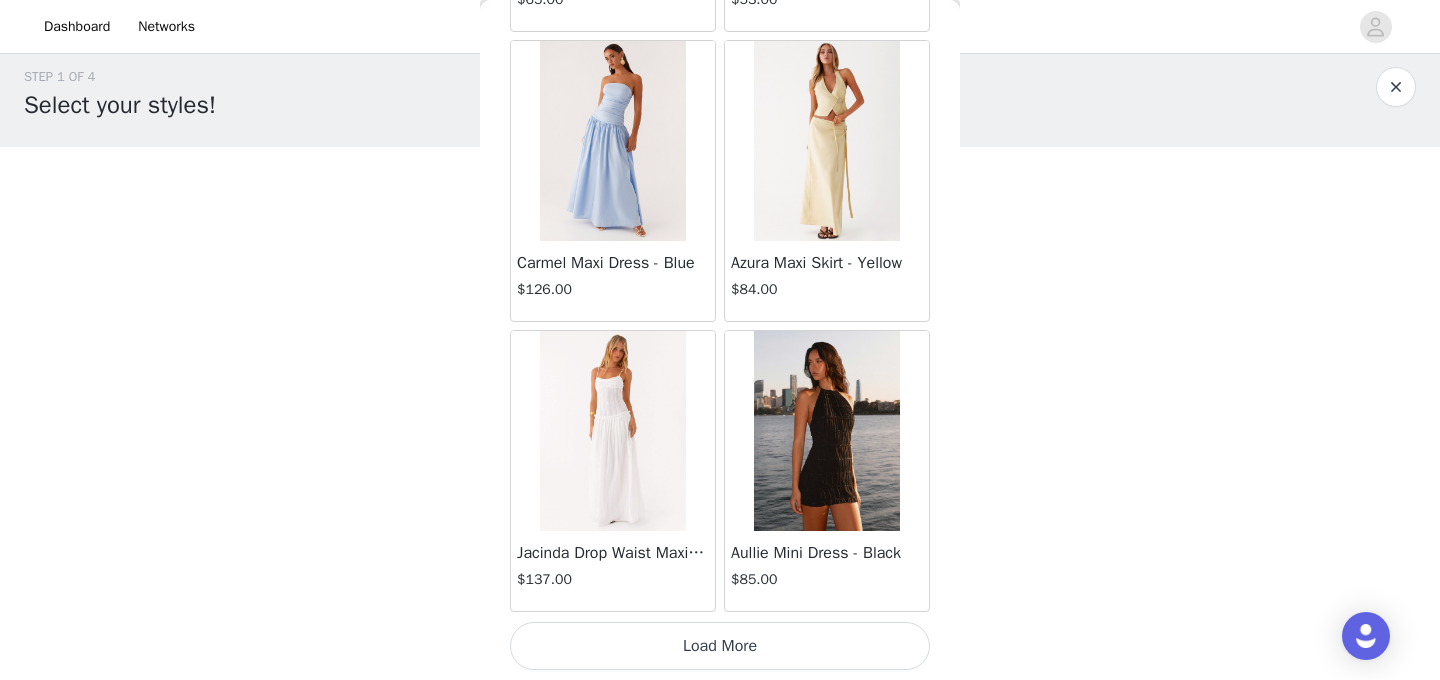 click on "Load More" at bounding box center [720, 646] 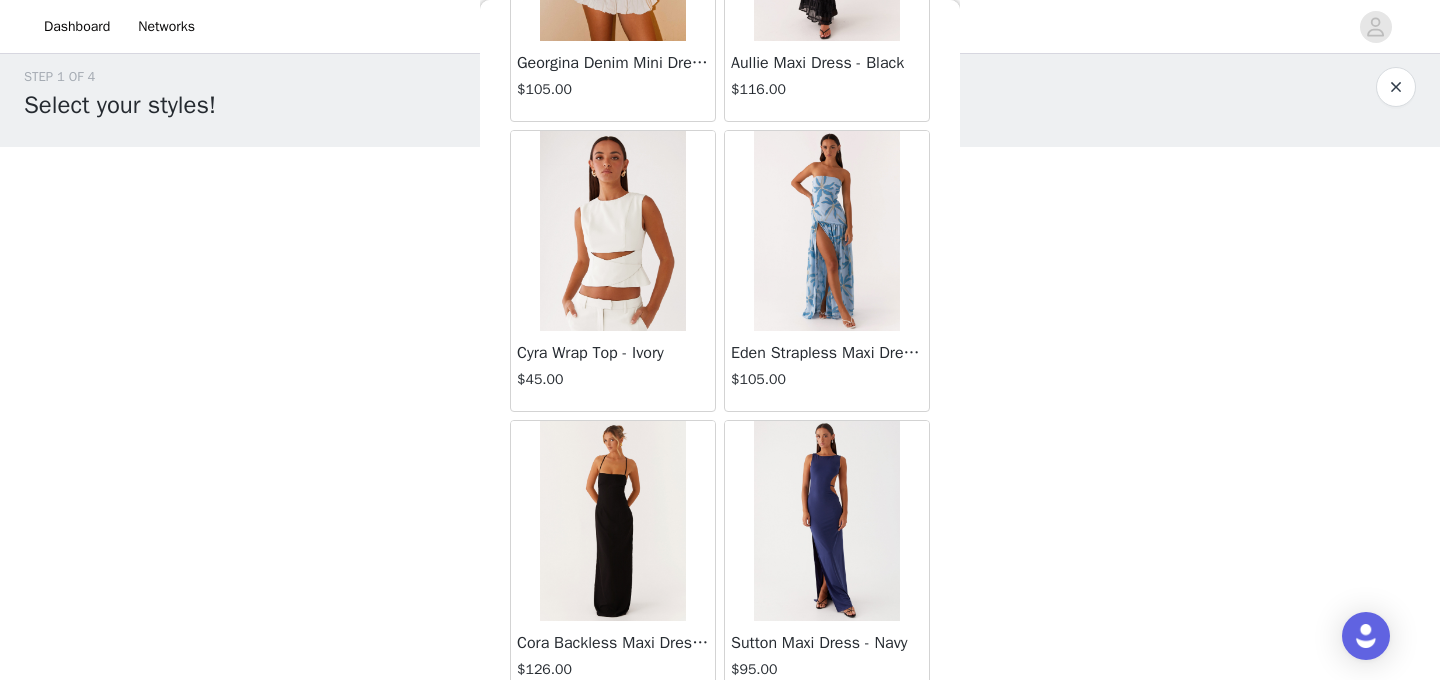 scroll, scrollTop: 19780, scrollLeft: 0, axis: vertical 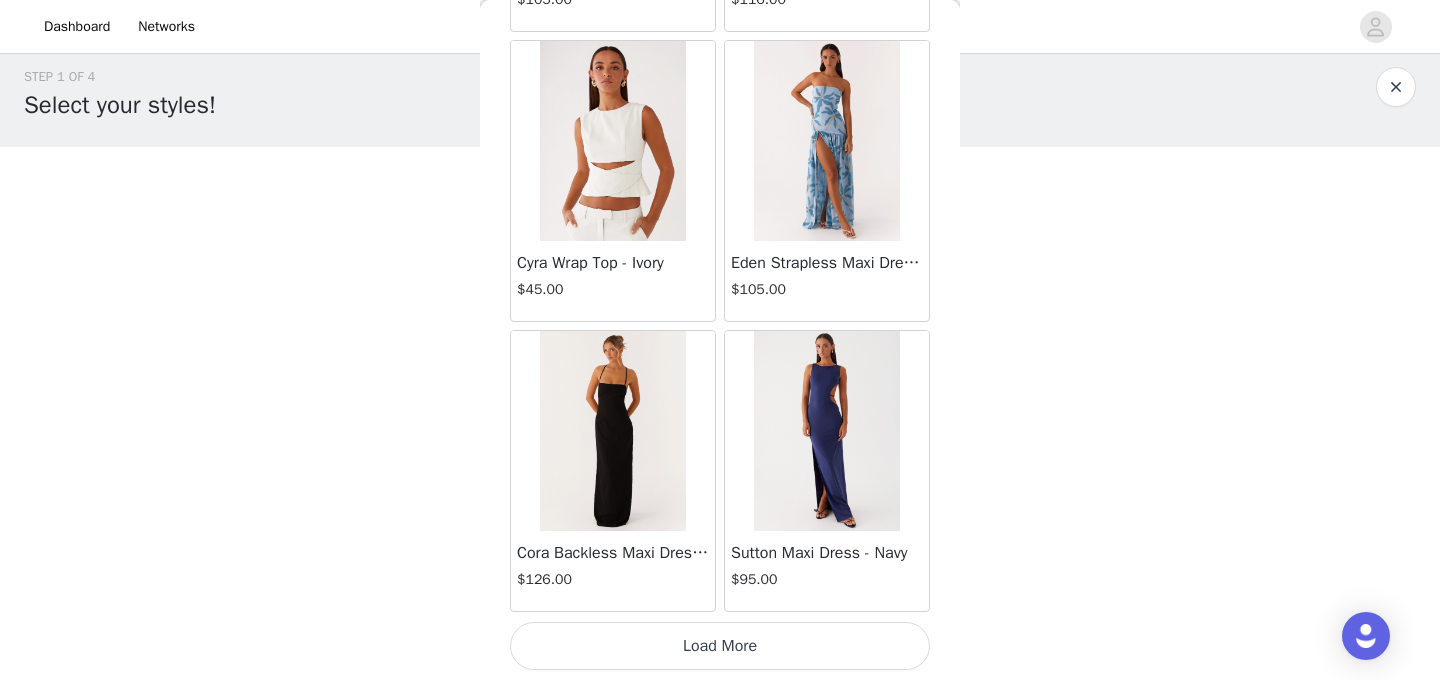 click on "Load More" at bounding box center [720, 646] 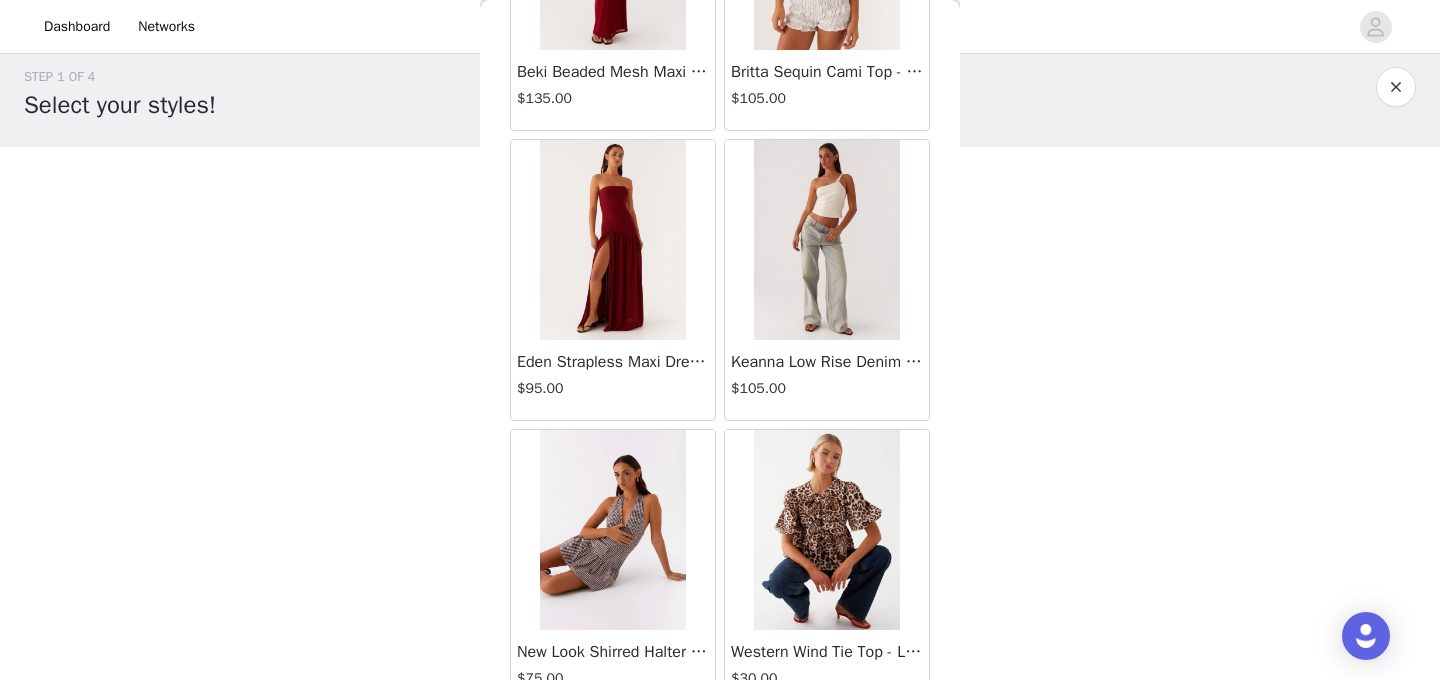 scroll, scrollTop: 22009, scrollLeft: 0, axis: vertical 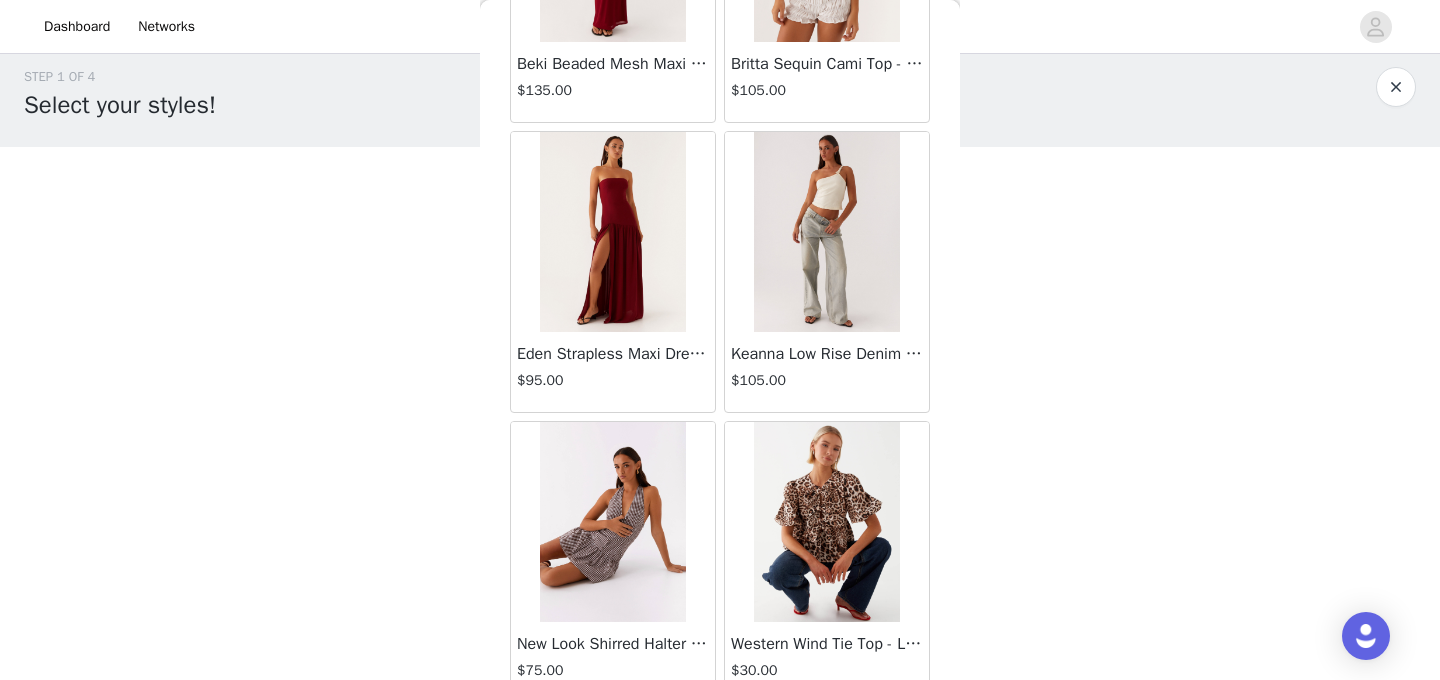 click at bounding box center [826, 232] 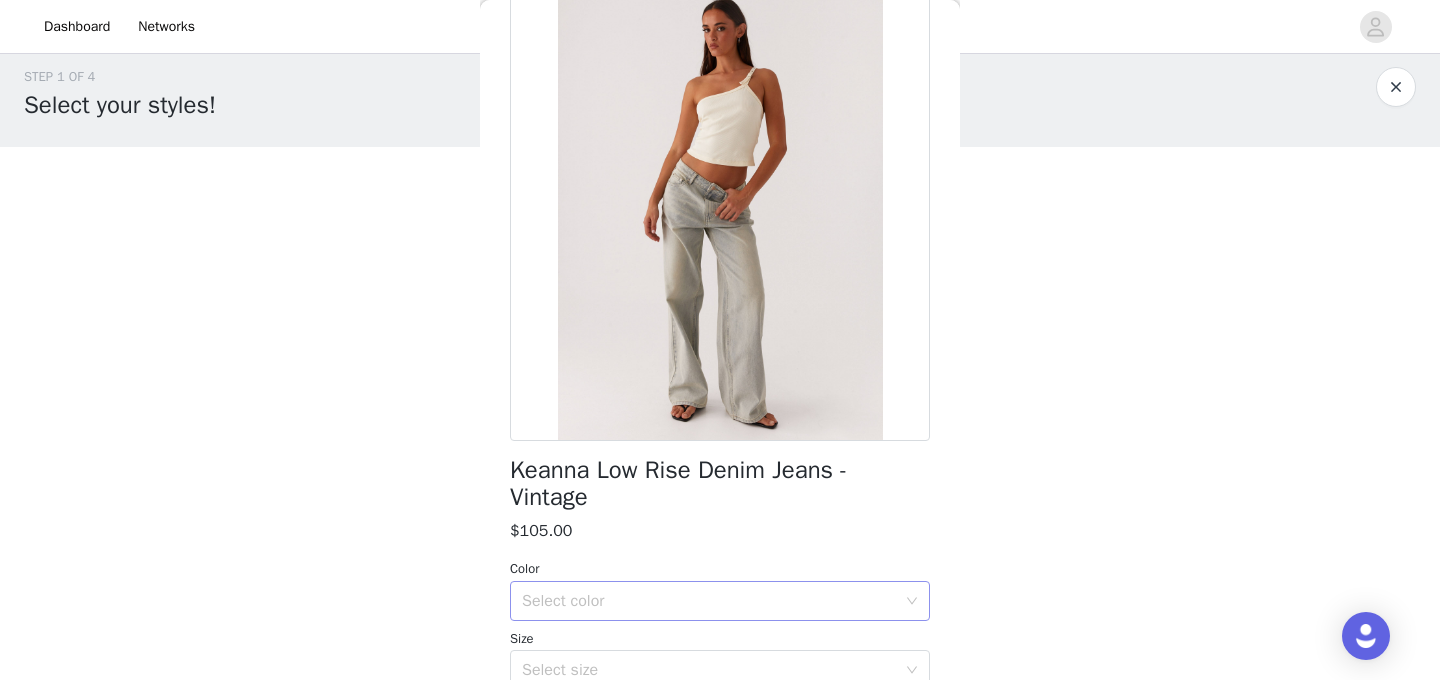 scroll, scrollTop: 67, scrollLeft: 0, axis: vertical 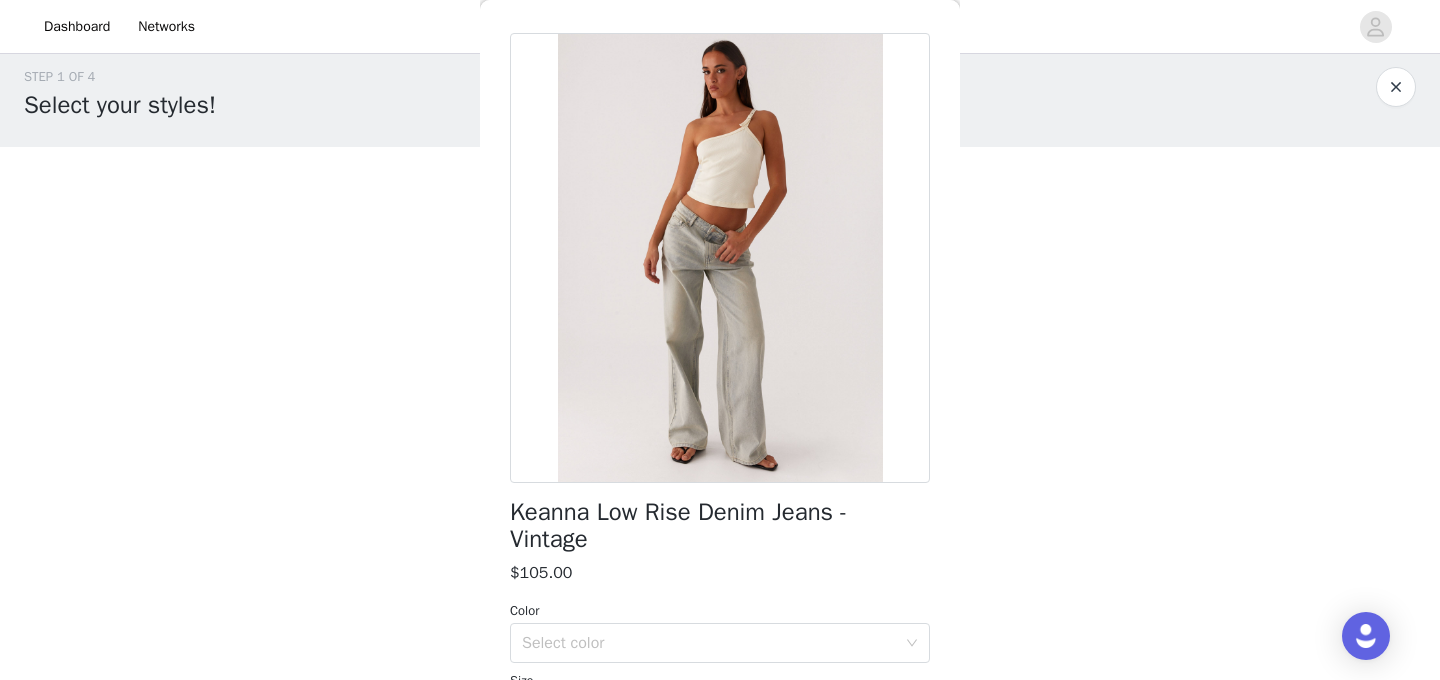 click at bounding box center (720, 258) 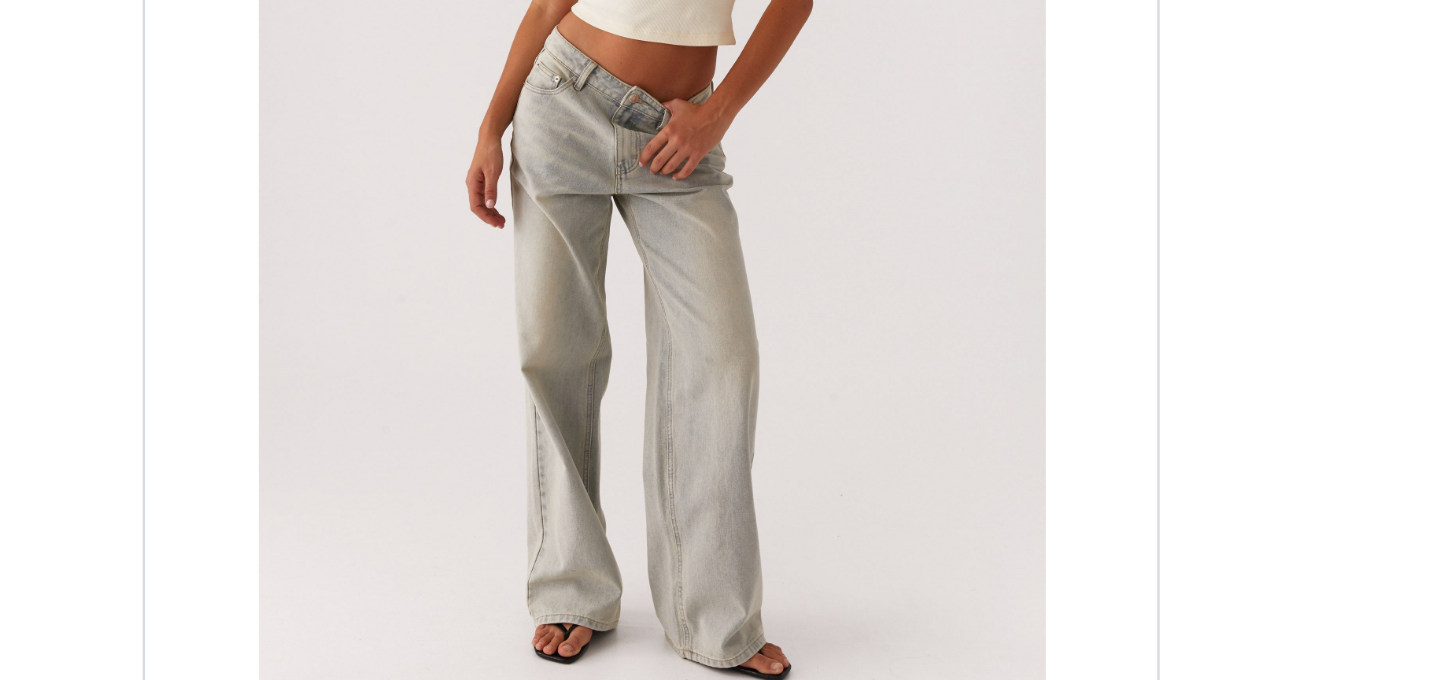 click on "STEP 1 OF 4
Select your styles!
You will receive 4 products.       1/4 Selected           Keanna Low Rise Denim Jeans - Washed Denim     $105.00       Washed Denim, [POSTAL_CODE]       Edit   Remove     Add Product       Back     Keanna Low Rise Denim Jeans - Vintage       $105.00         Color   Select color Size   Select size   Peppermayo Exclusive The Keanna Low Rise Denim Jeans feature a low rise design that enhances comfort and style. With a baggy fit, these jeans provide a relaxed look that's perfect for casual outings. - Low rise- Baggy fit- Front metal button and zipper- Belt loops around- Front twin slanted pockets- Back twin patch pockets- Unlined- Fabric composition: 100% cotton Size AU 8 / US 4 garment measurements: Waist: 77 cm / 30.3 inHip: 103 cm / 40.6 inInner seam: 166 cm / 65.4 inOuter leg: 110 cm / 43.3 inHem: 53.5 cm / 21.1 in [NAME] is 176cm and wearing a size AU 8 / and US 4   Add Product" at bounding box center (720, 290) 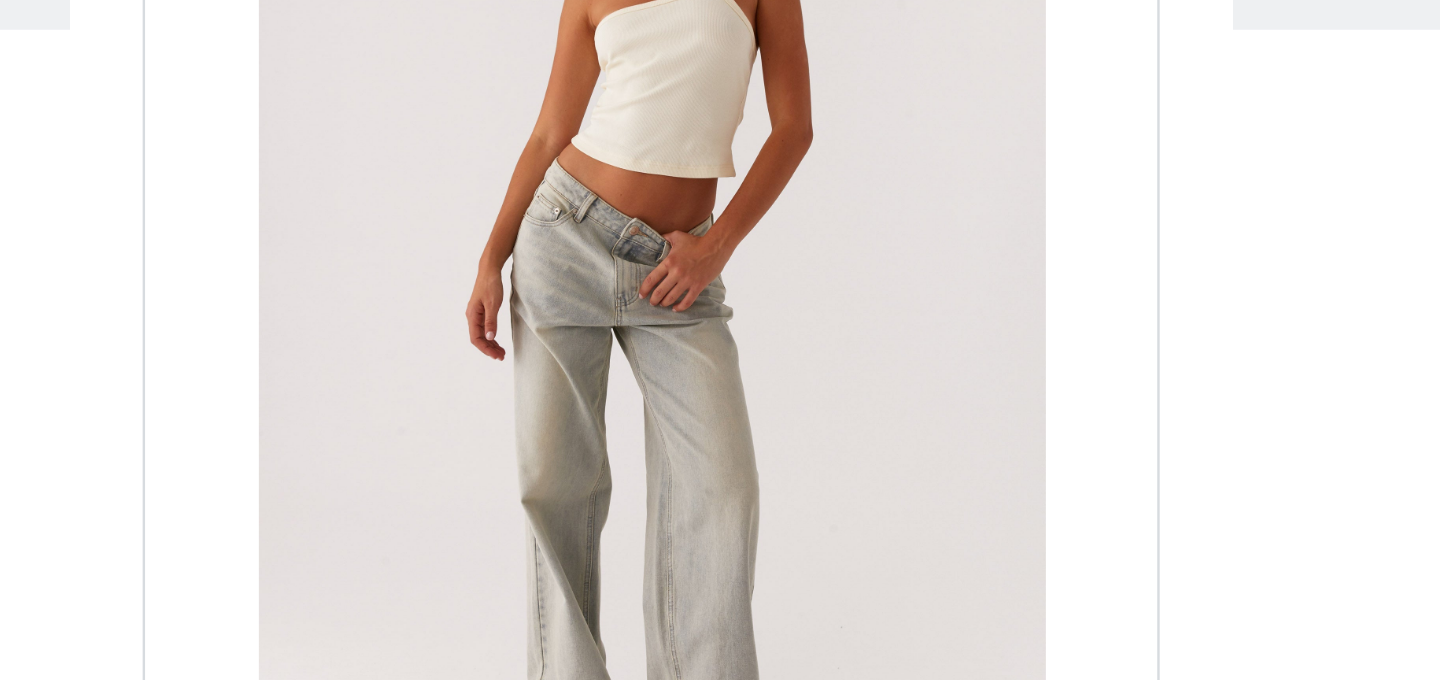 scroll, scrollTop: 0, scrollLeft: 0, axis: both 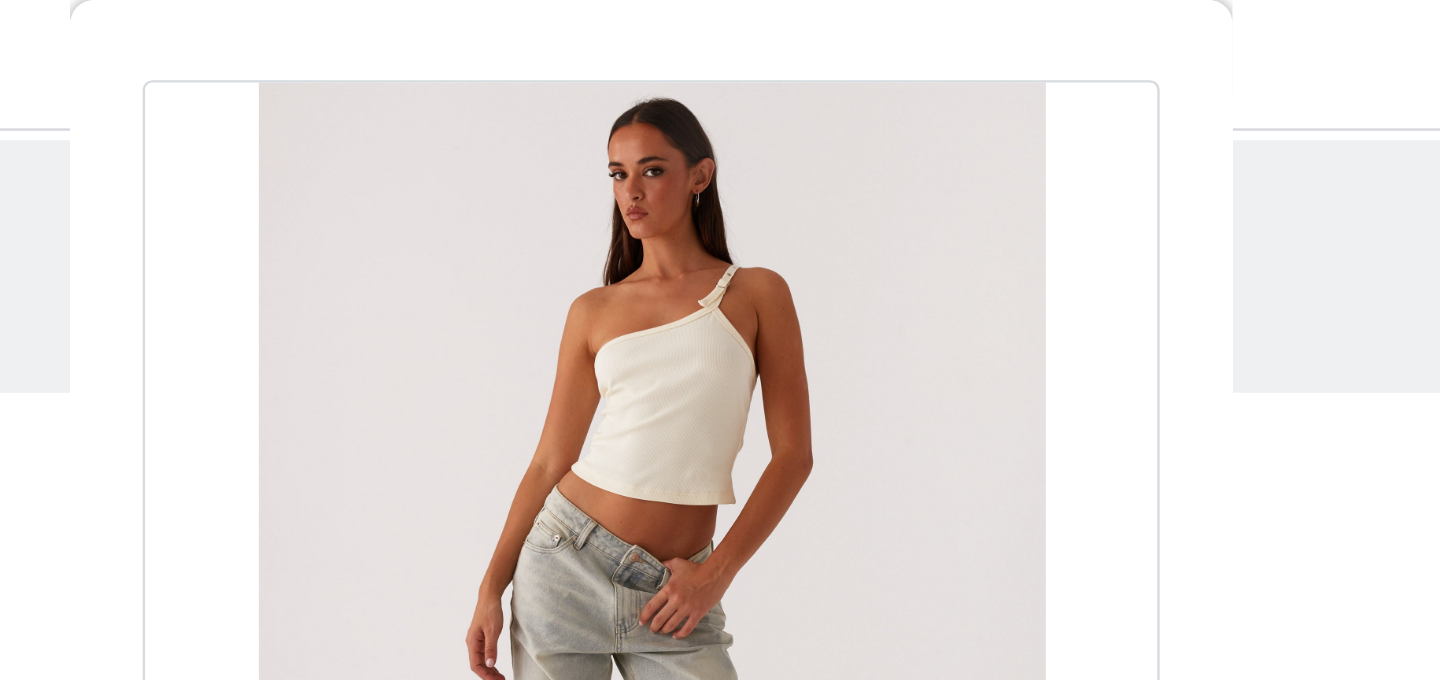 click on "Dashboard Networks" at bounding box center (720, 27) 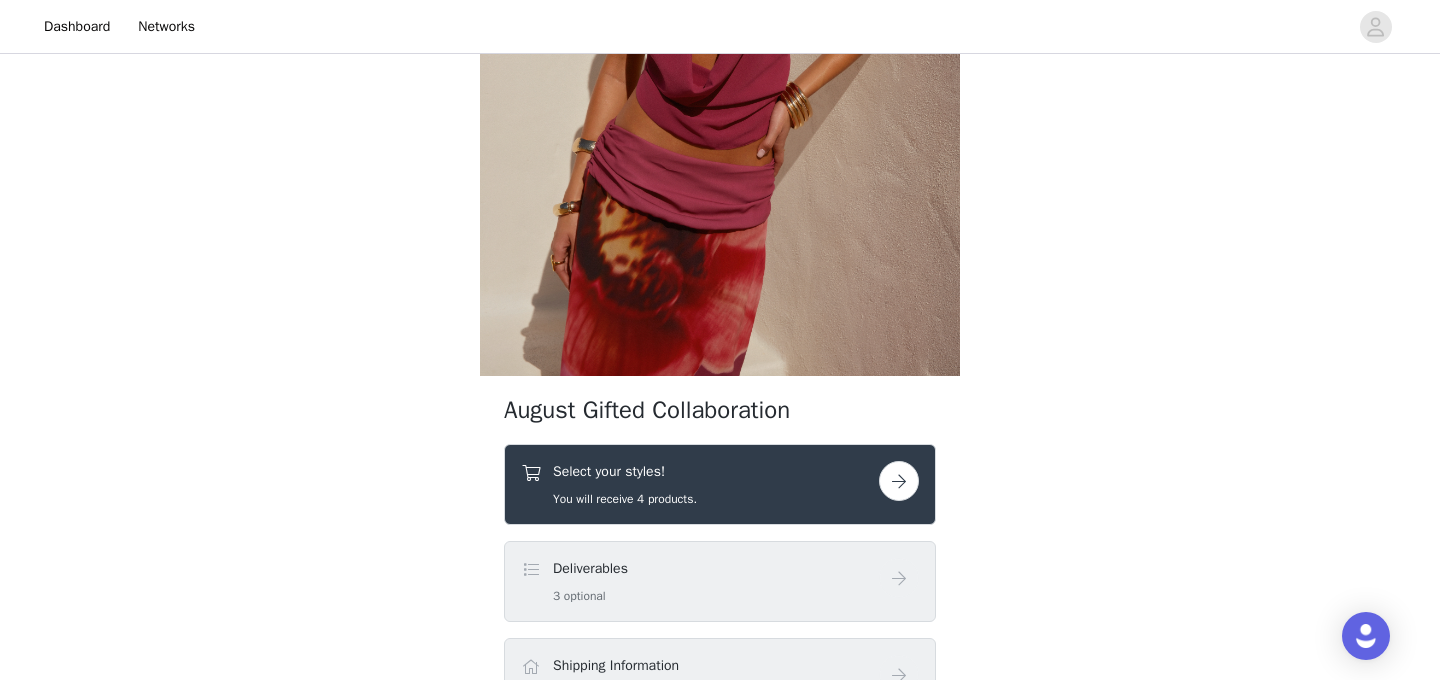 scroll, scrollTop: 417, scrollLeft: 0, axis: vertical 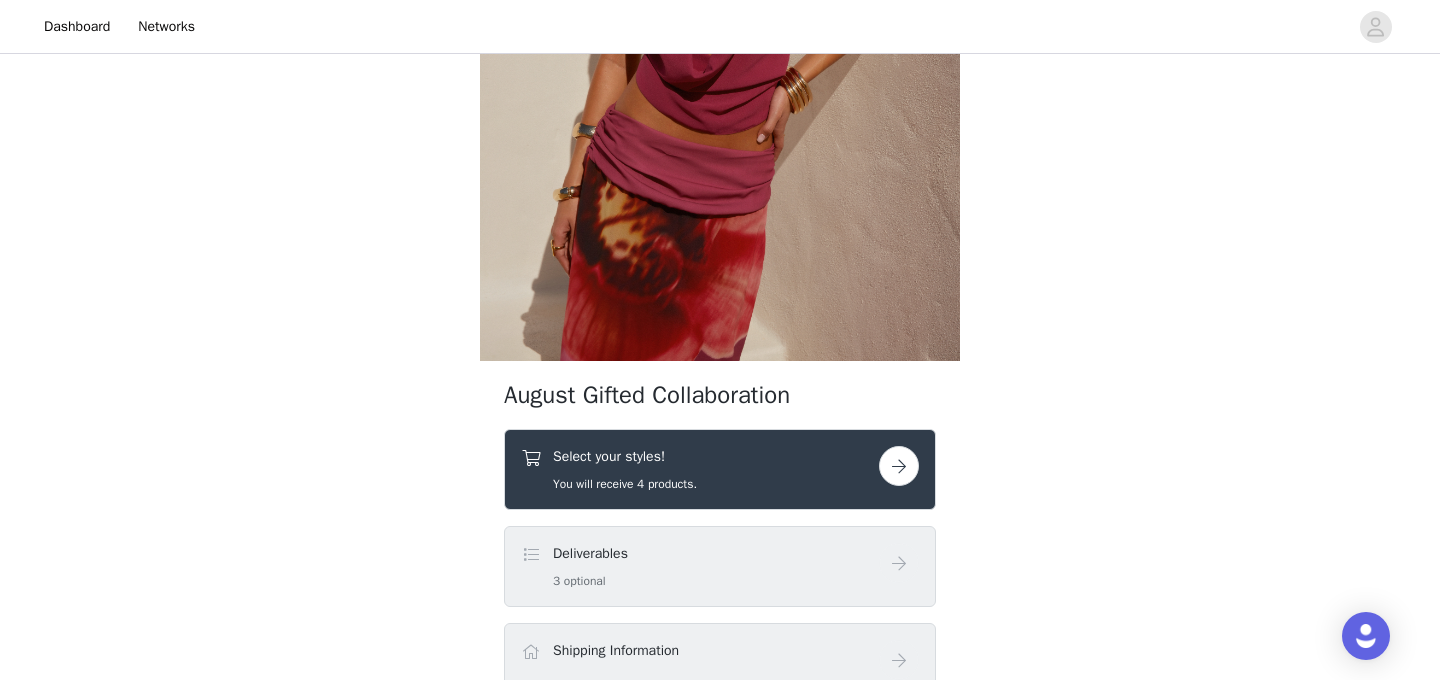 click on "Select your styles!   You will receive 4 products." at bounding box center [720, 469] 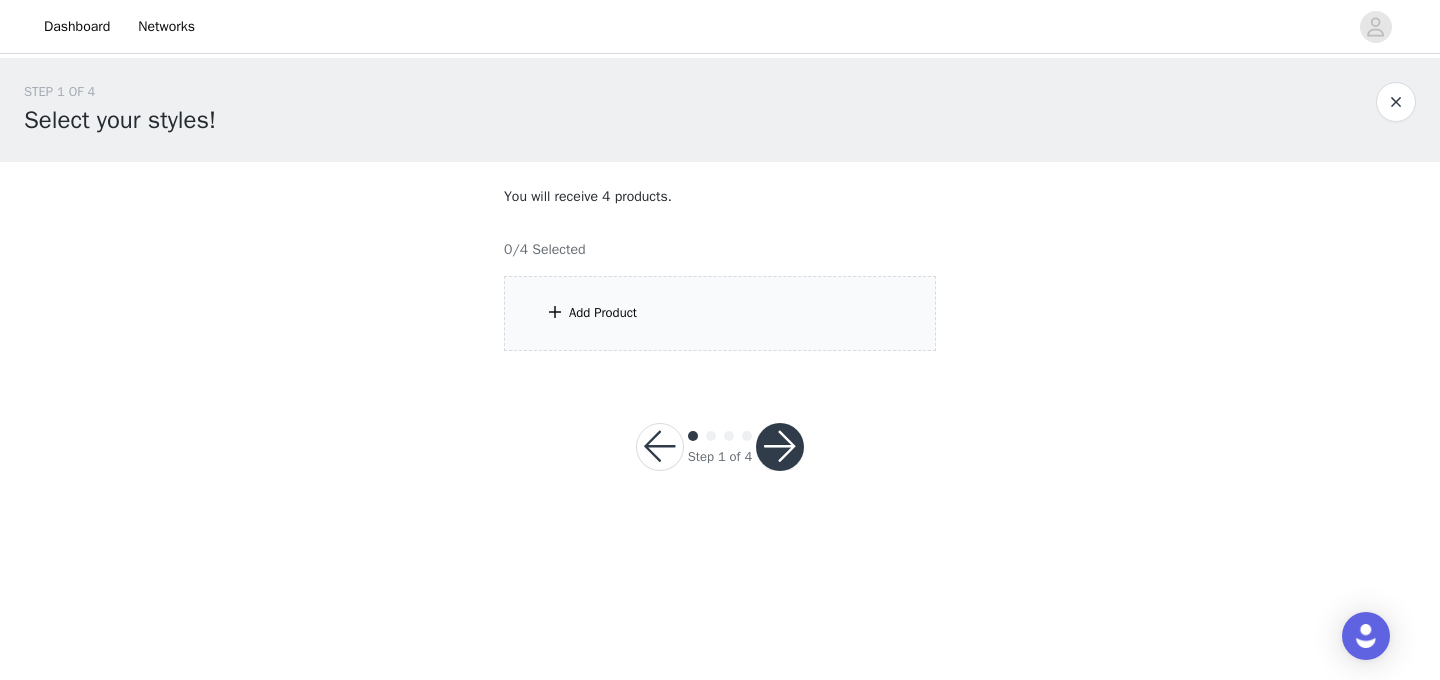 click on "Add Product" at bounding box center (720, 313) 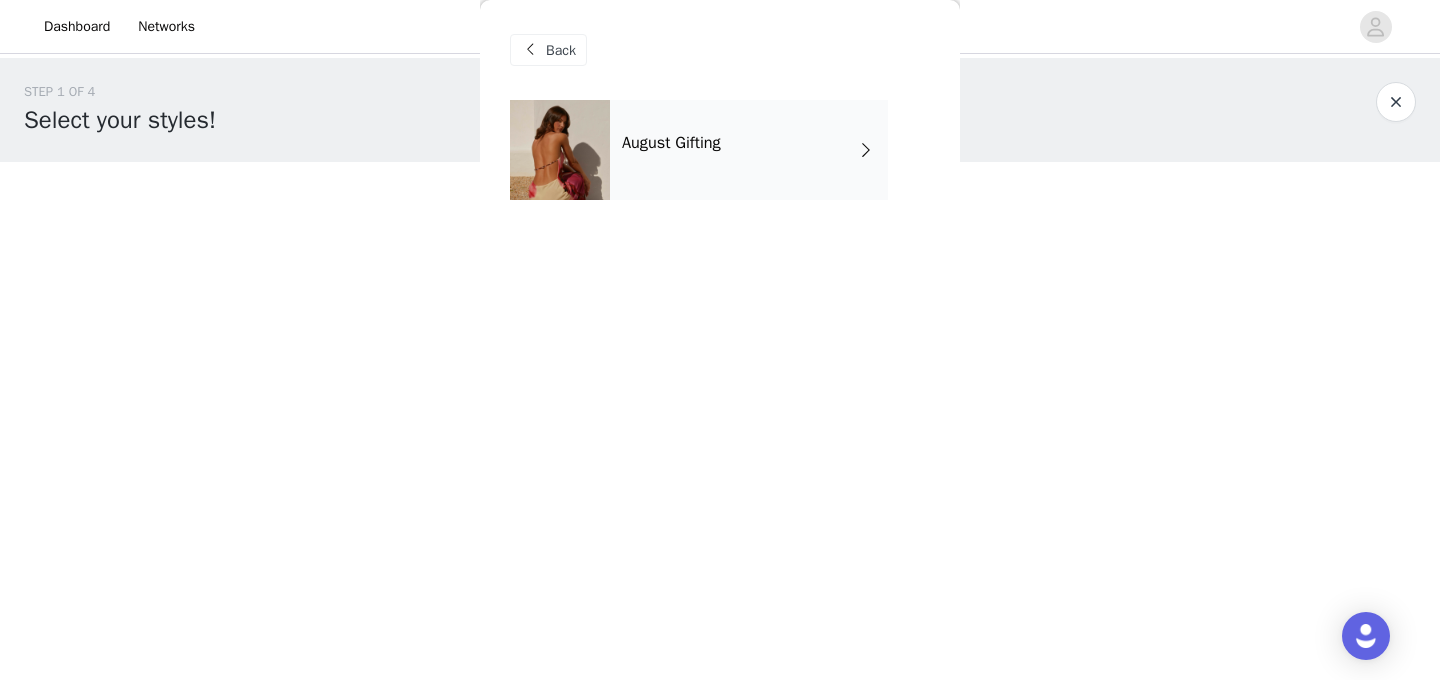 click on "August Gifting" at bounding box center [671, 143] 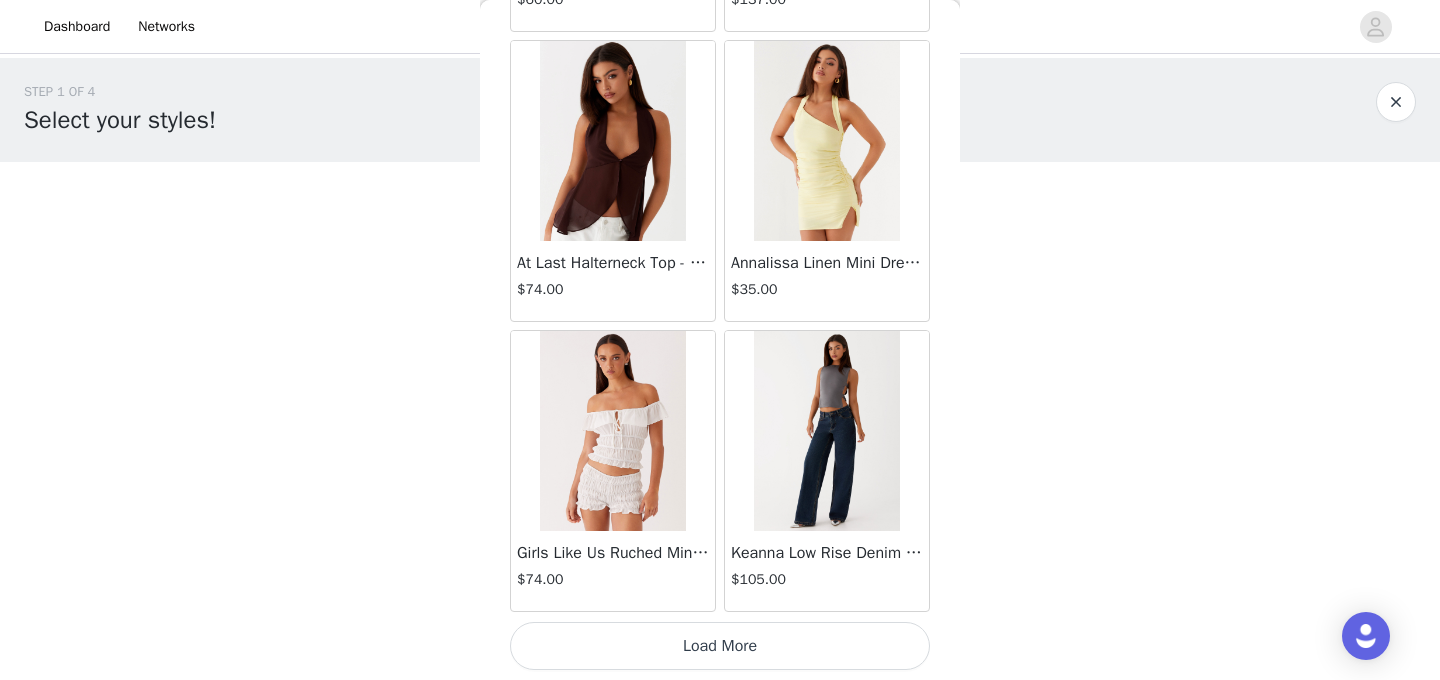 scroll, scrollTop: 2379, scrollLeft: 0, axis: vertical 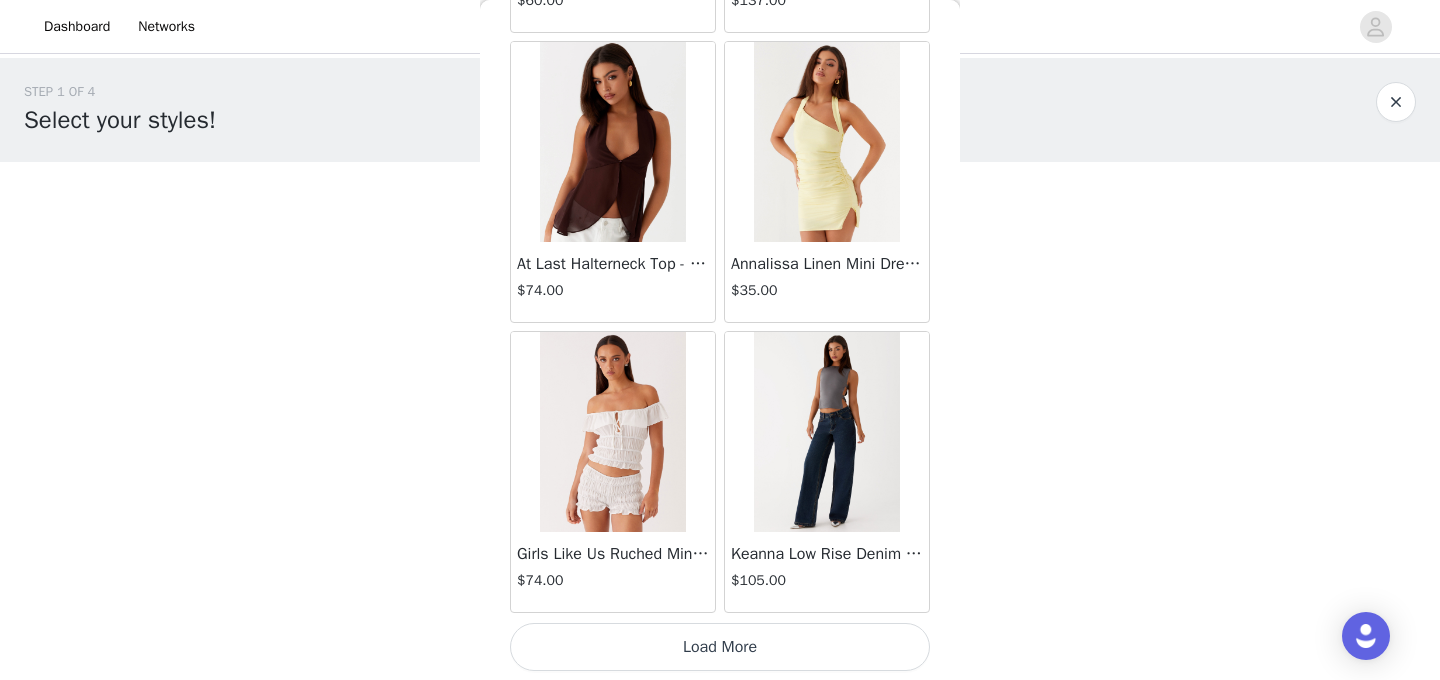 click at bounding box center (826, 432) 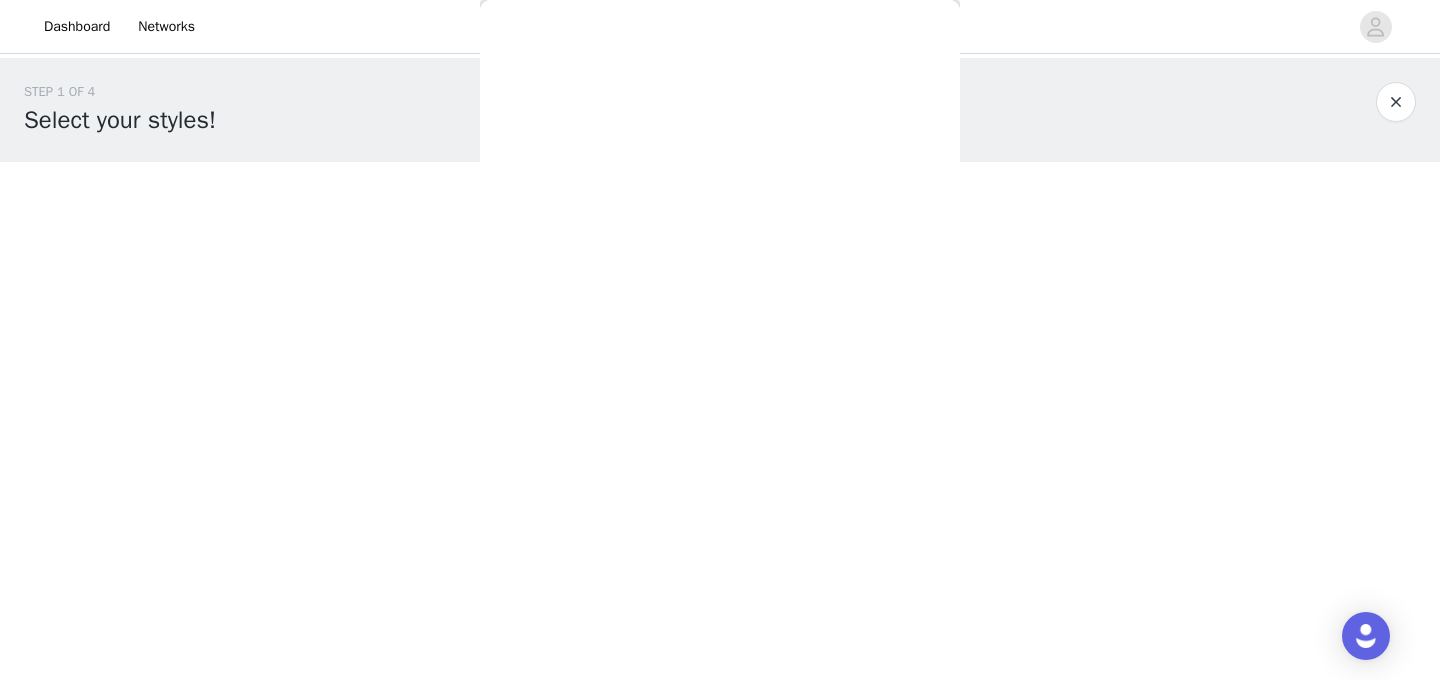 scroll, scrollTop: 425, scrollLeft: 0, axis: vertical 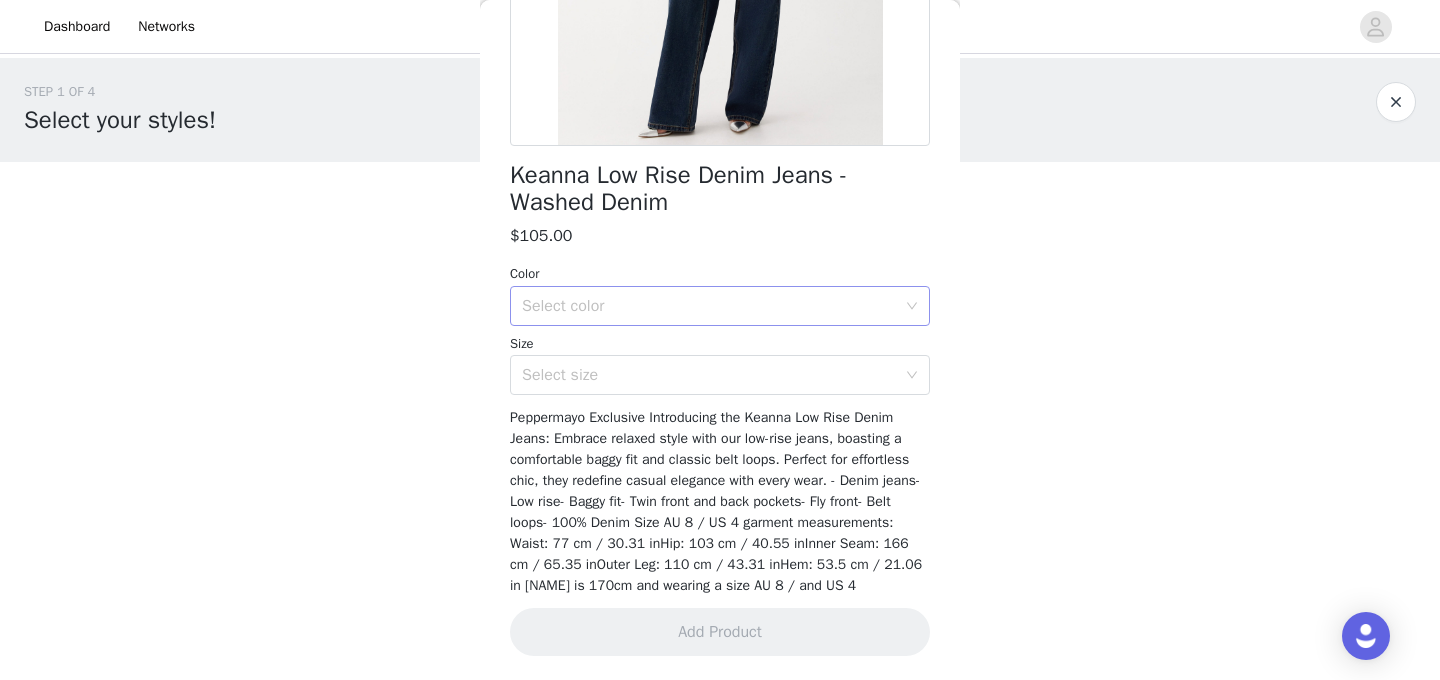 click on "Select color" at bounding box center [709, 306] 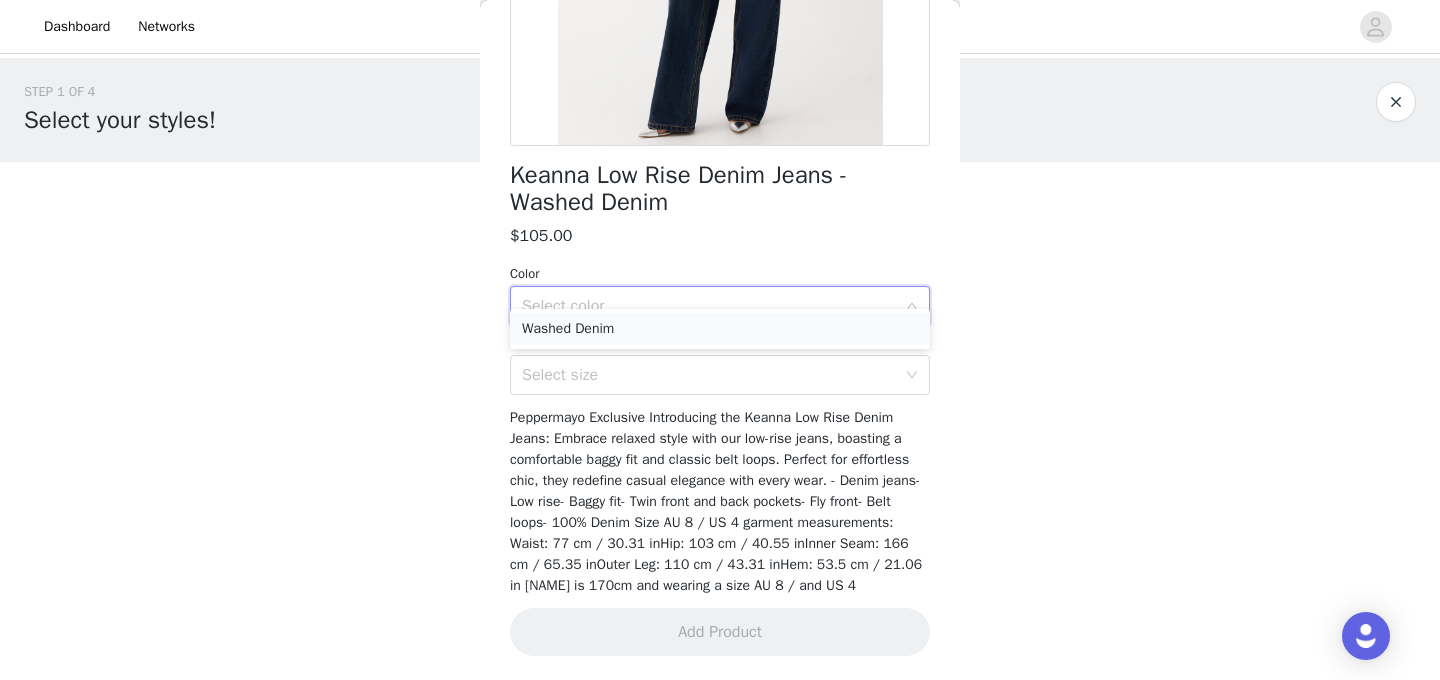 click on "Washed Denim" at bounding box center [720, 329] 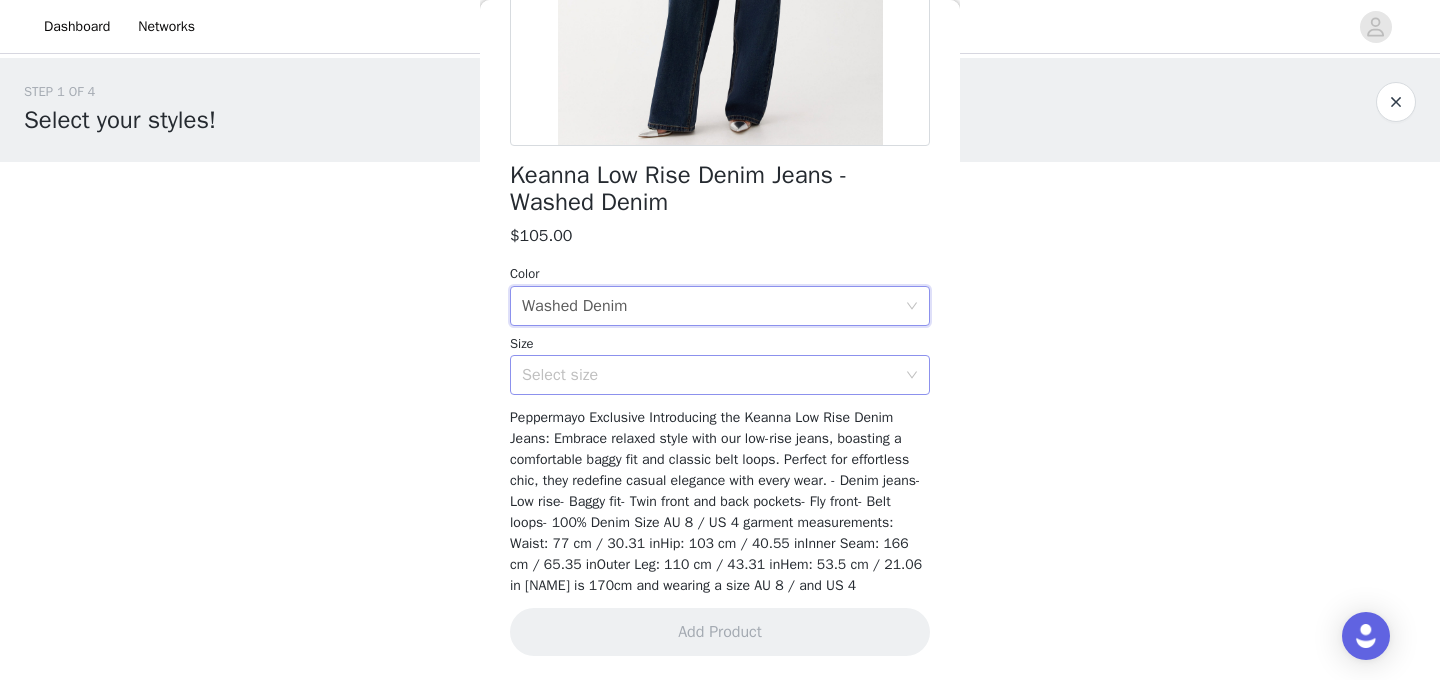 click on "Select size" at bounding box center (709, 375) 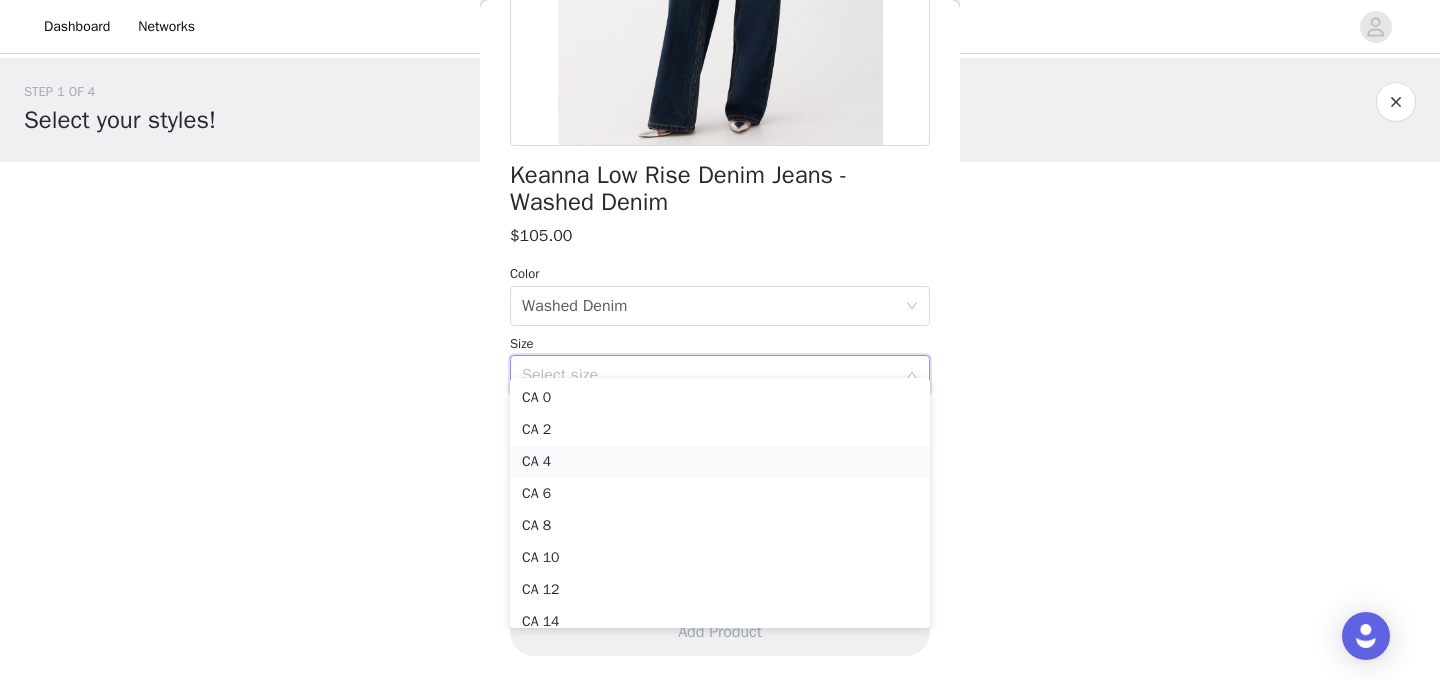 click on "CA 4" at bounding box center [720, 462] 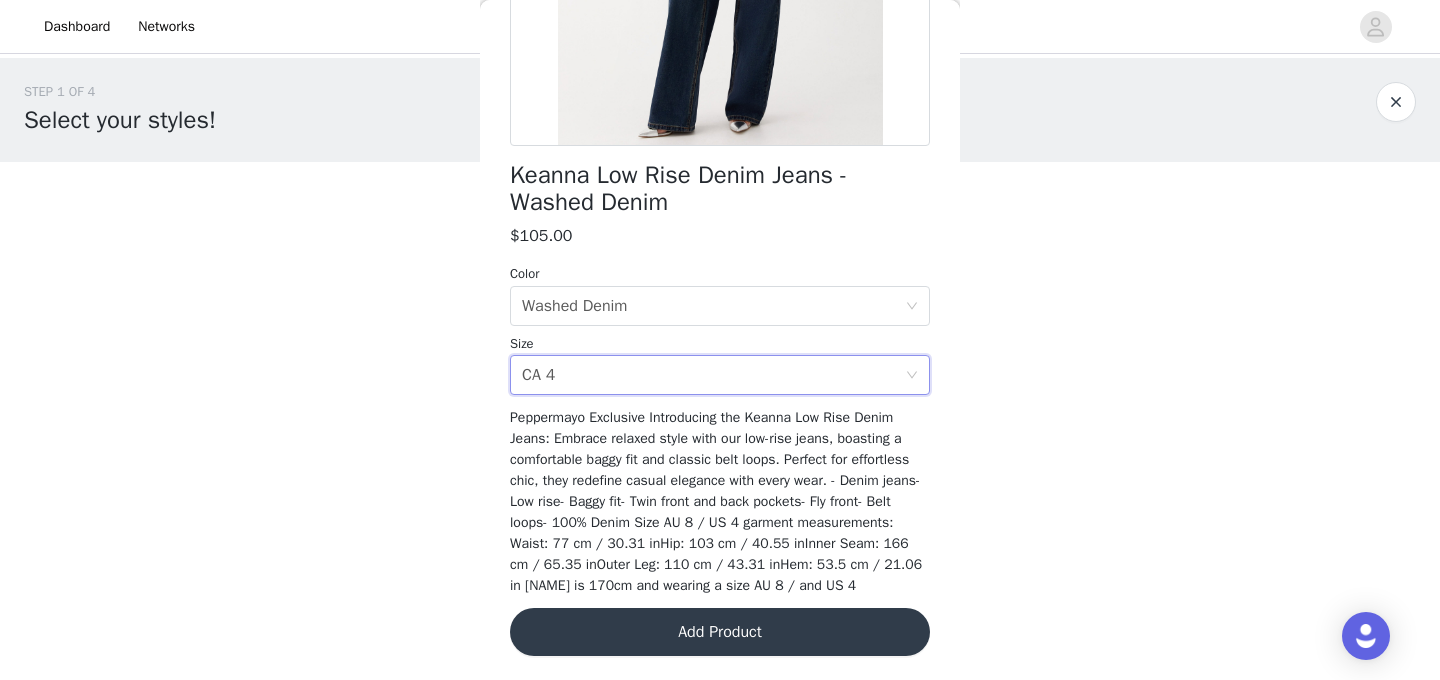 click on "Add Product" at bounding box center (720, 632) 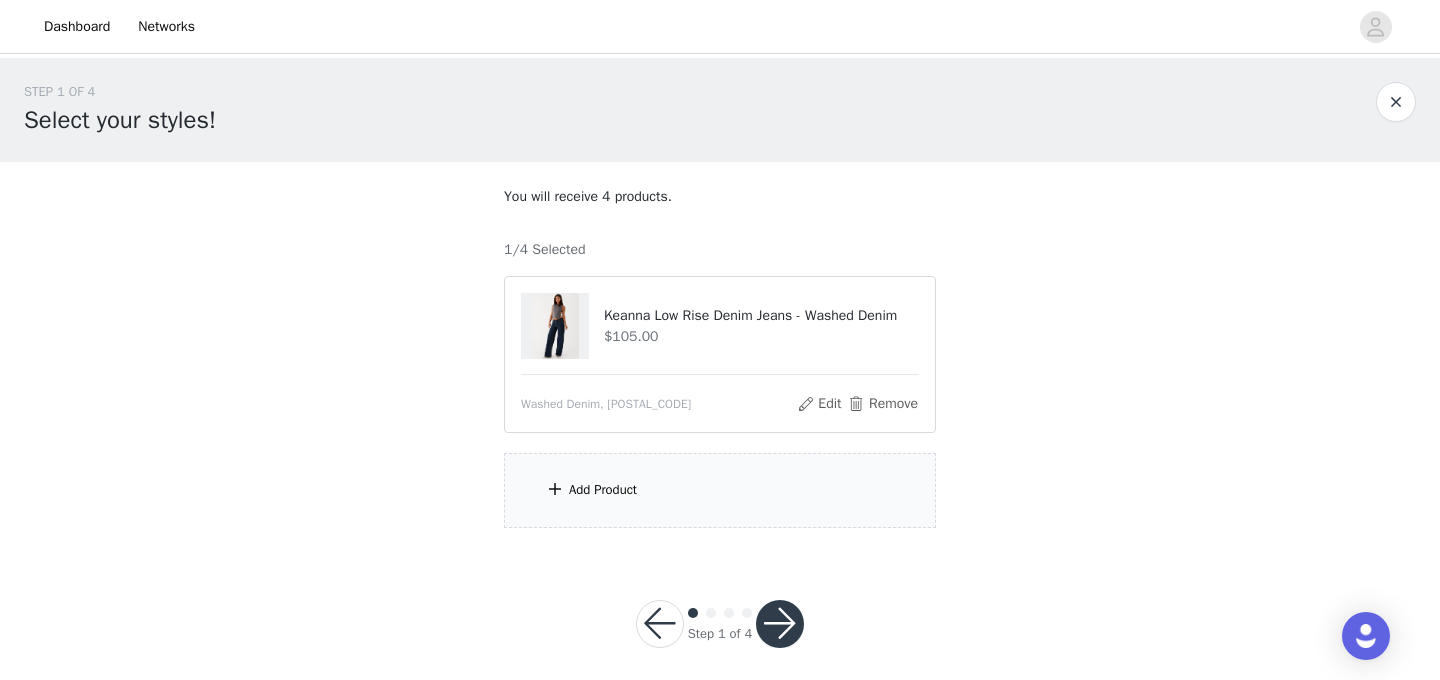 click on "Add Product" at bounding box center [720, 490] 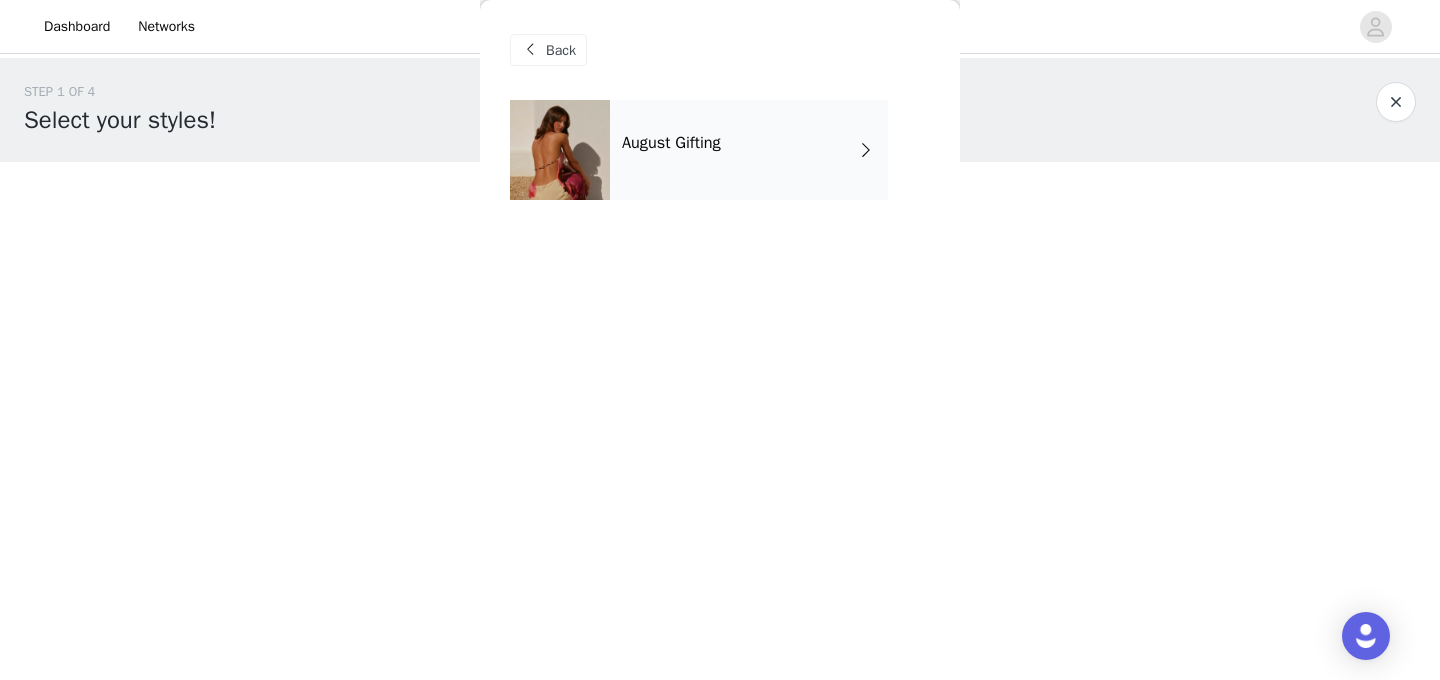 click on "August Gifting" at bounding box center (749, 150) 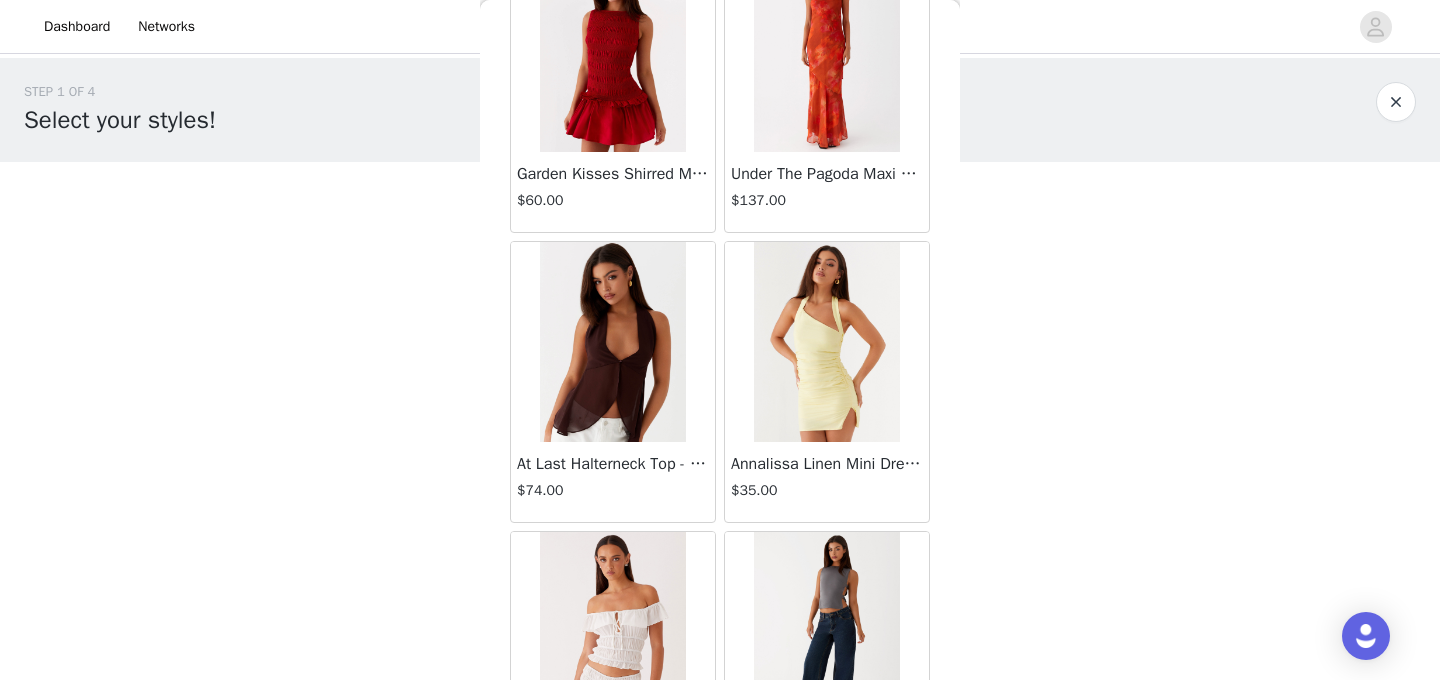scroll, scrollTop: 2380, scrollLeft: 0, axis: vertical 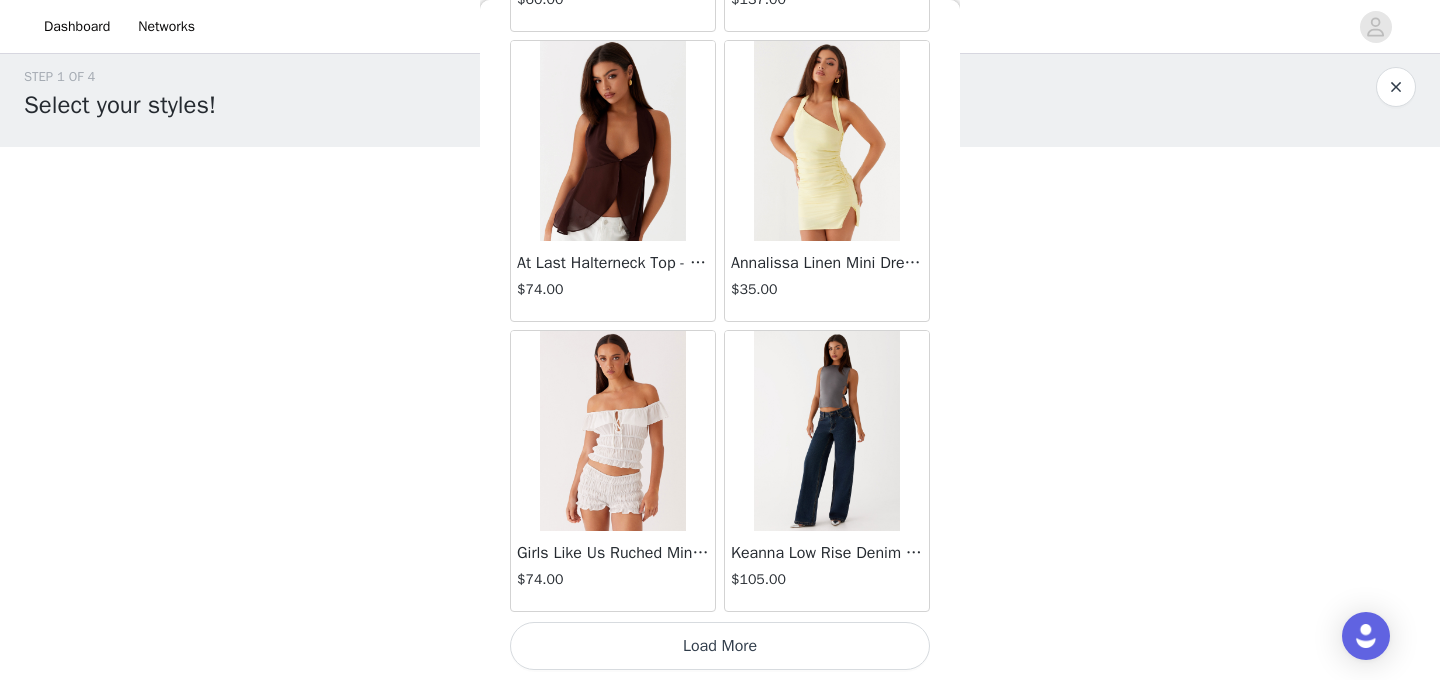 click on "Load More" at bounding box center [720, 646] 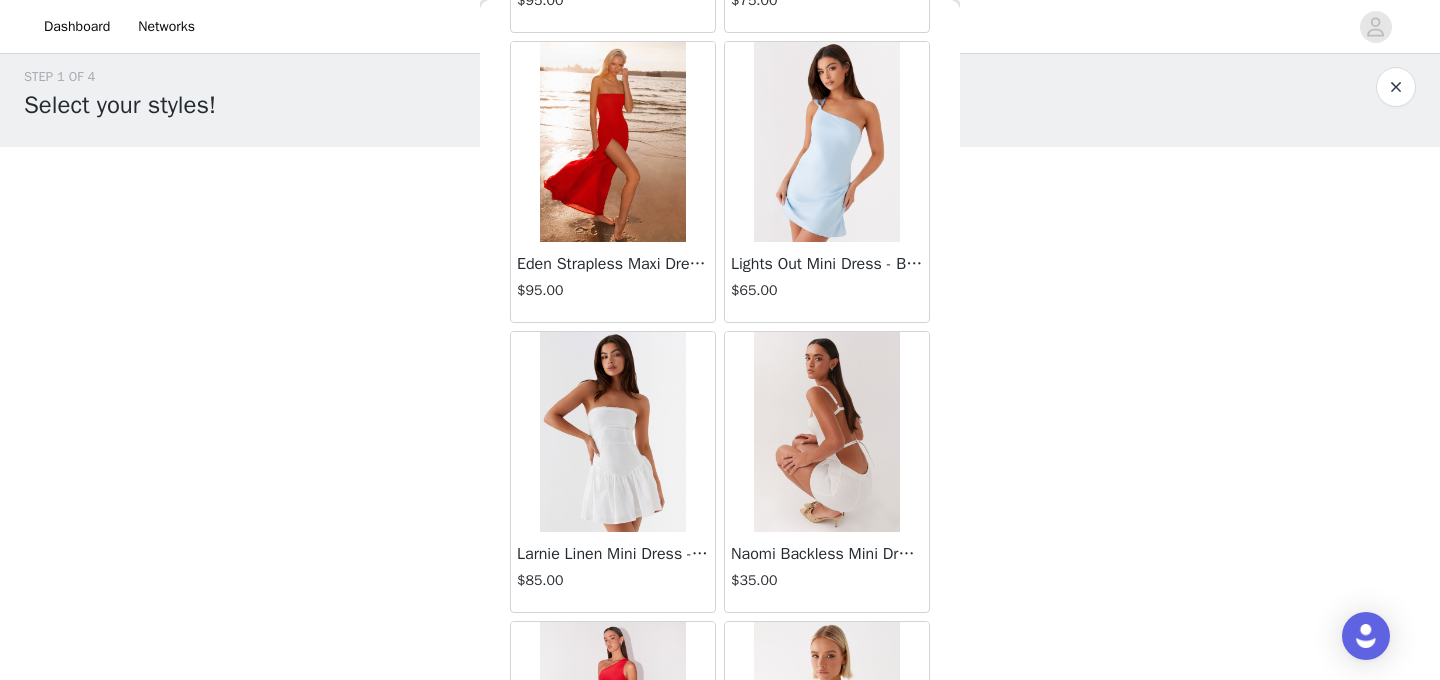 scroll, scrollTop: 4433, scrollLeft: 0, axis: vertical 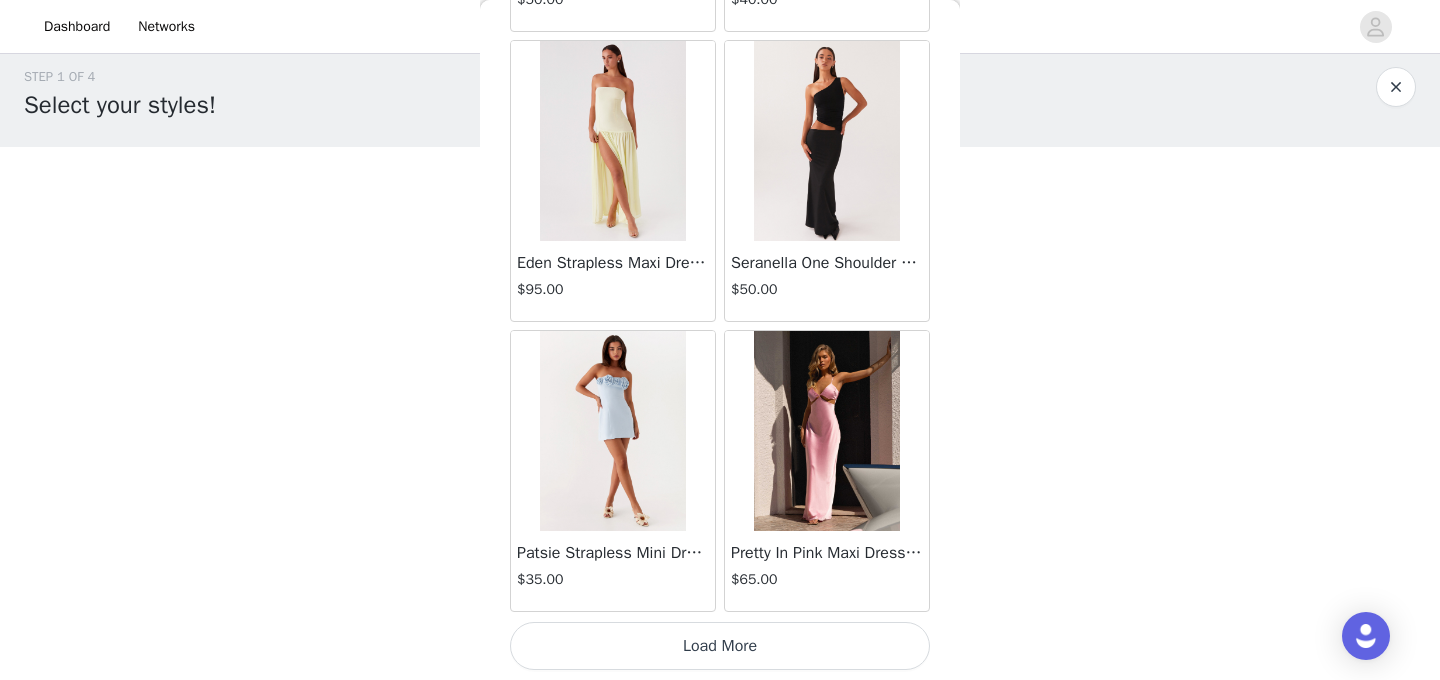 click on "Load More" at bounding box center (720, 646) 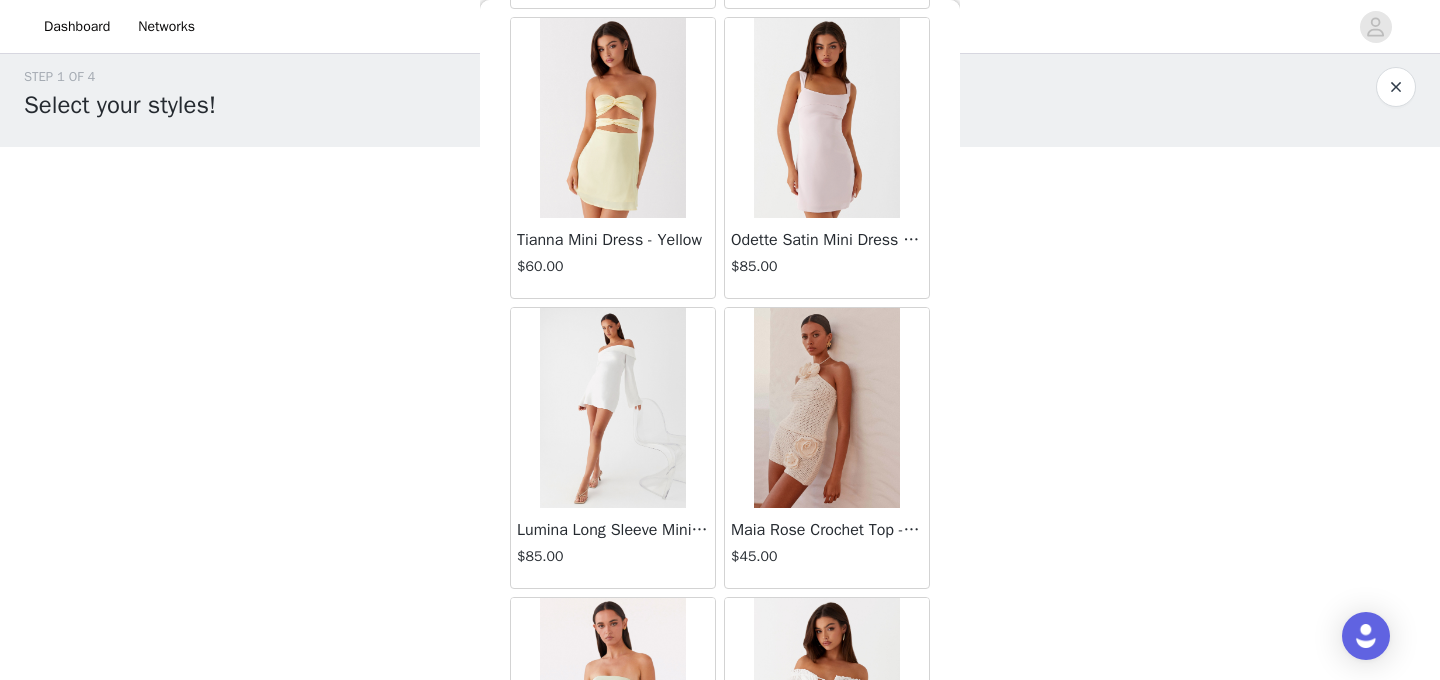 scroll, scrollTop: 8180, scrollLeft: 0, axis: vertical 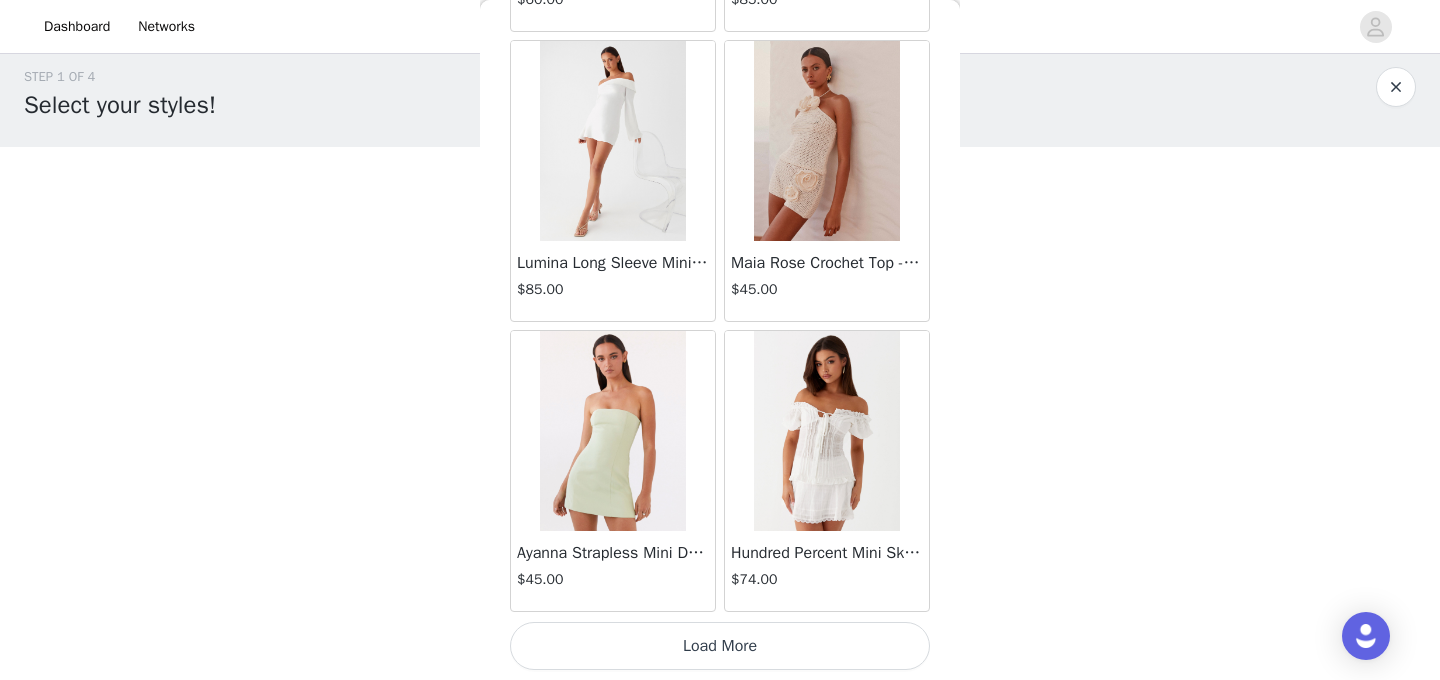 click on "Load More" at bounding box center [720, 646] 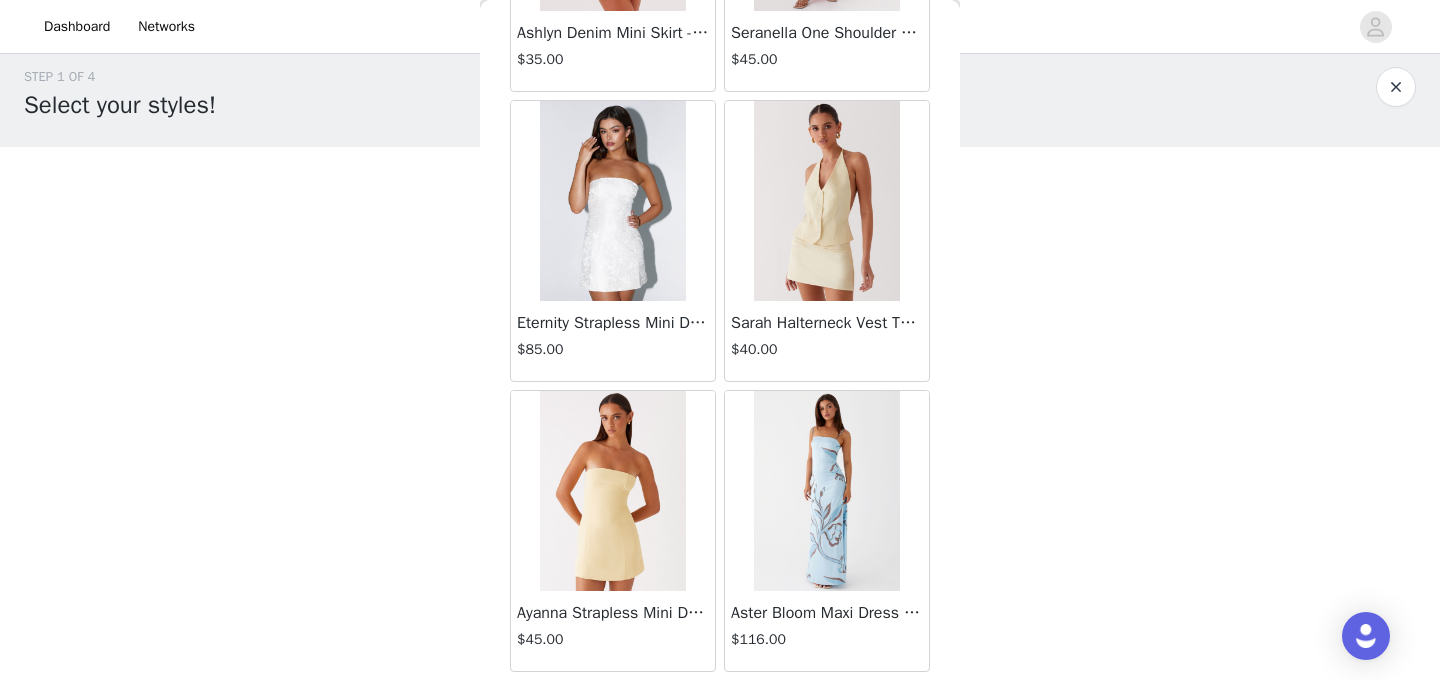 scroll, scrollTop: 11055, scrollLeft: 0, axis: vertical 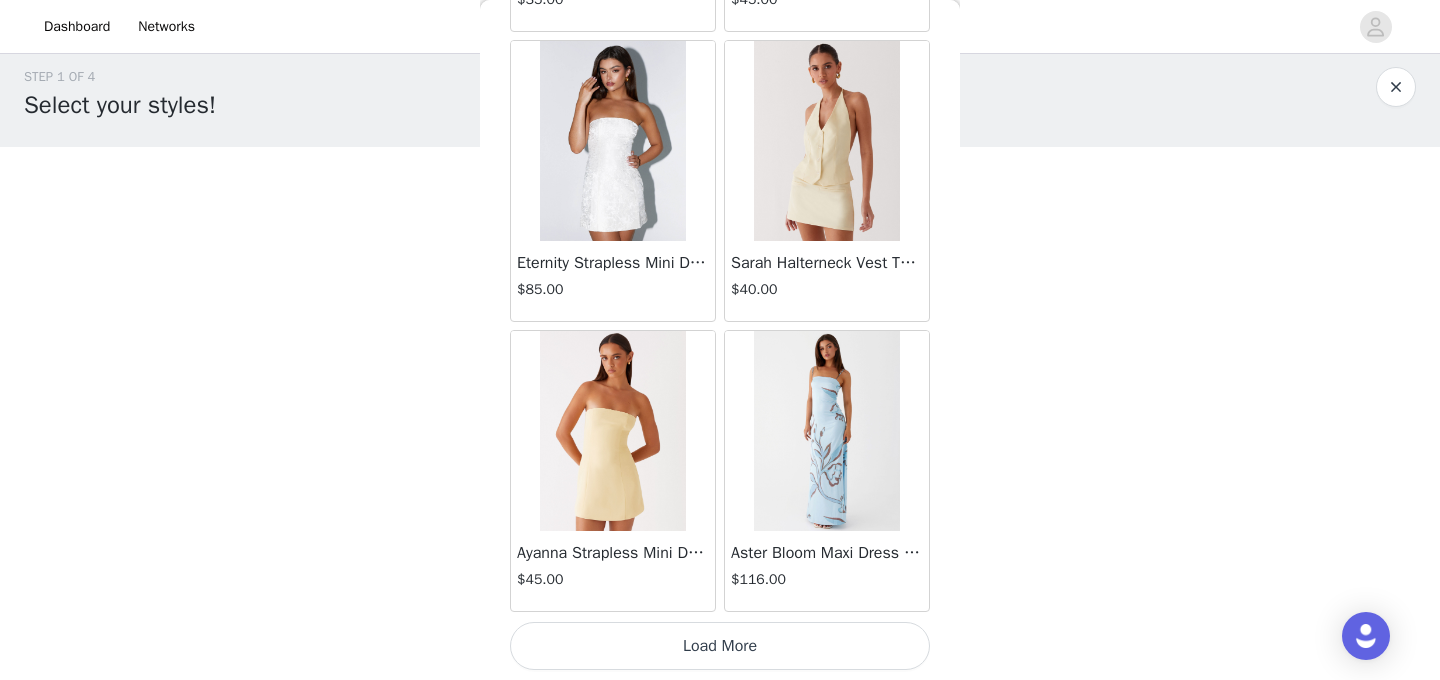 click on "Load More" at bounding box center [720, 646] 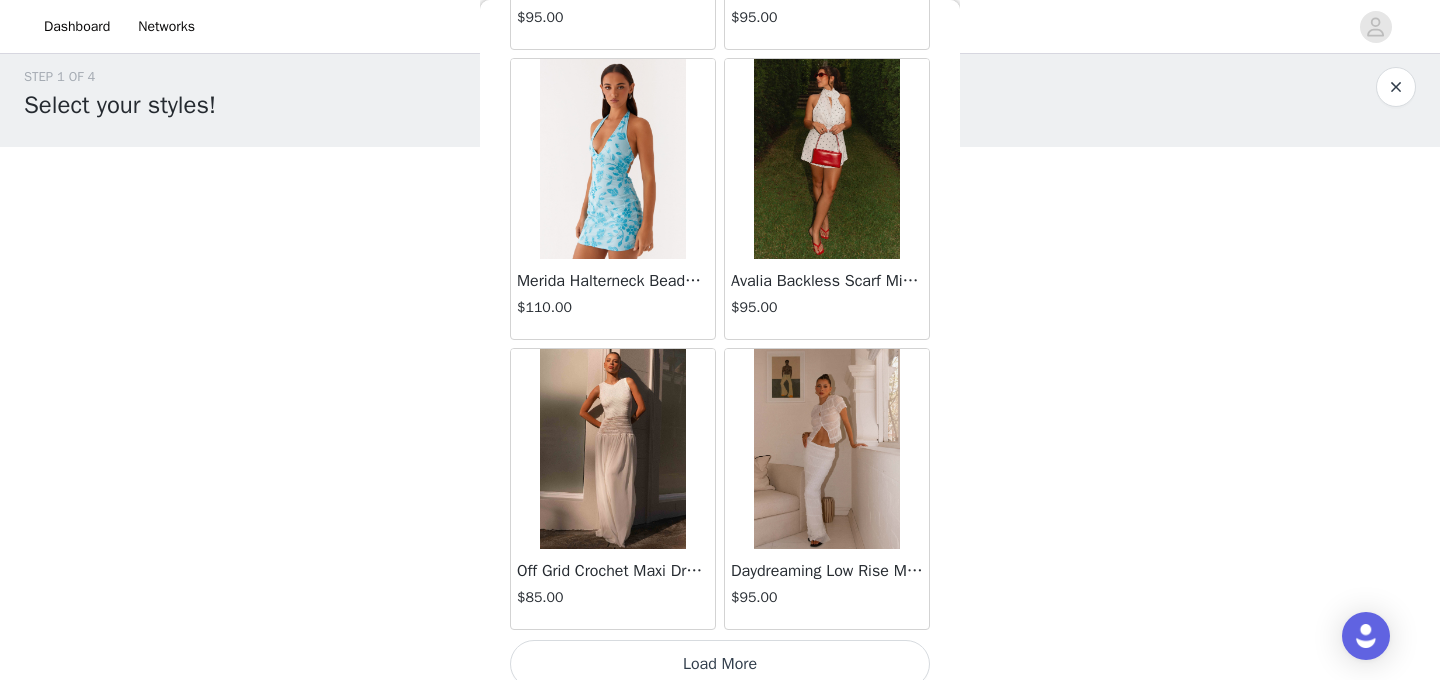 scroll, scrollTop: 13980, scrollLeft: 0, axis: vertical 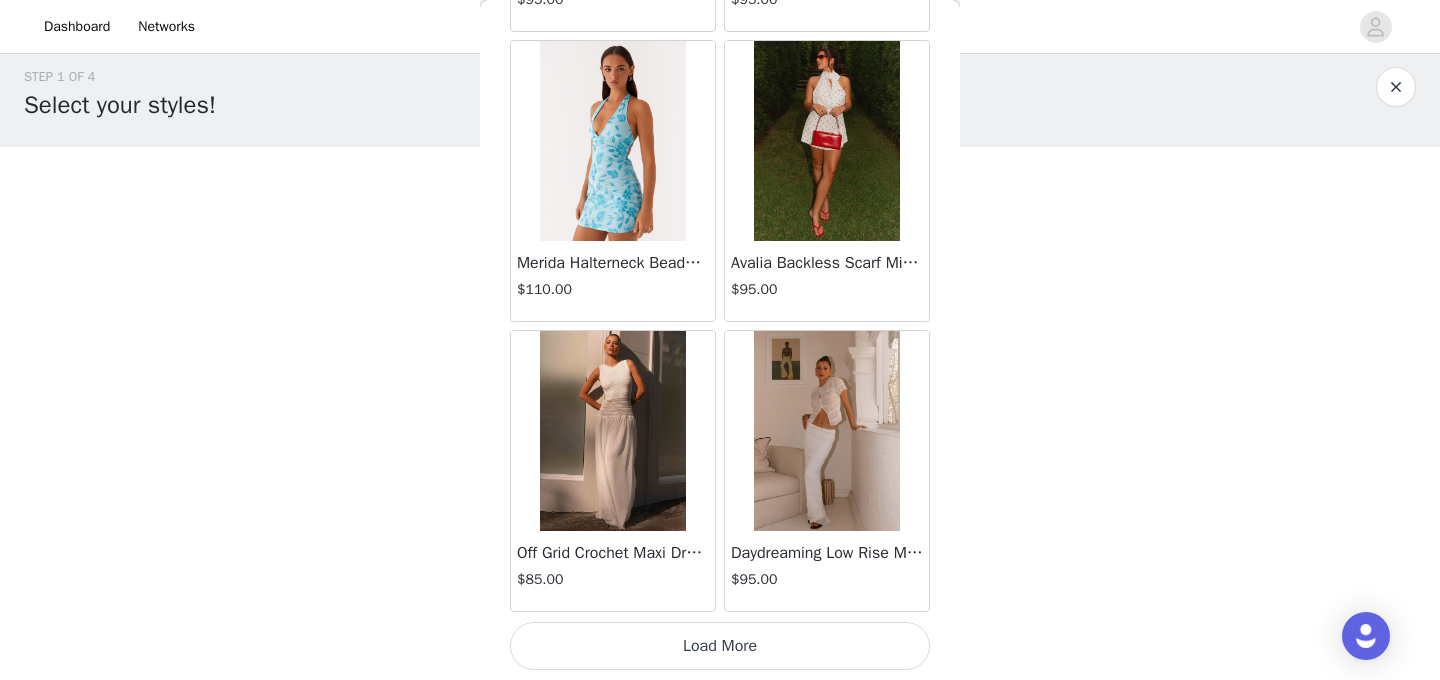 click on "Load More" at bounding box center (720, 646) 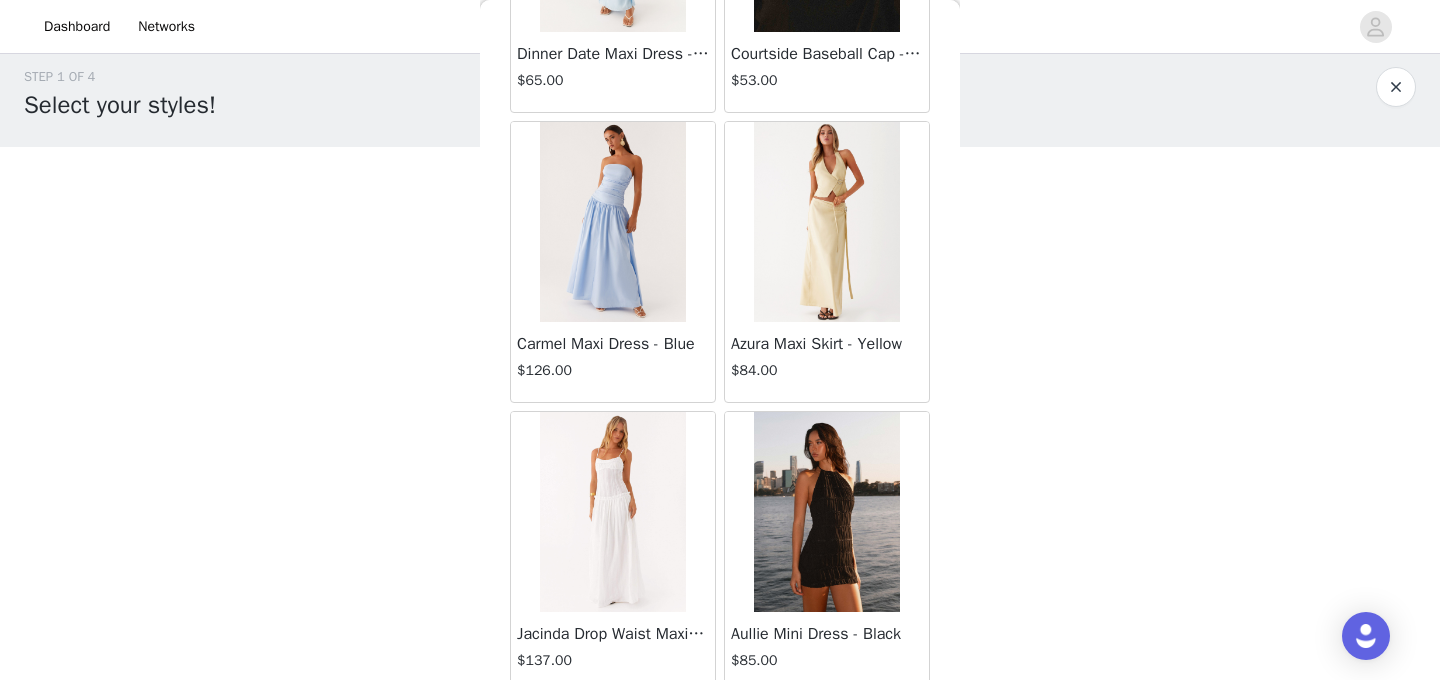scroll, scrollTop: 16880, scrollLeft: 0, axis: vertical 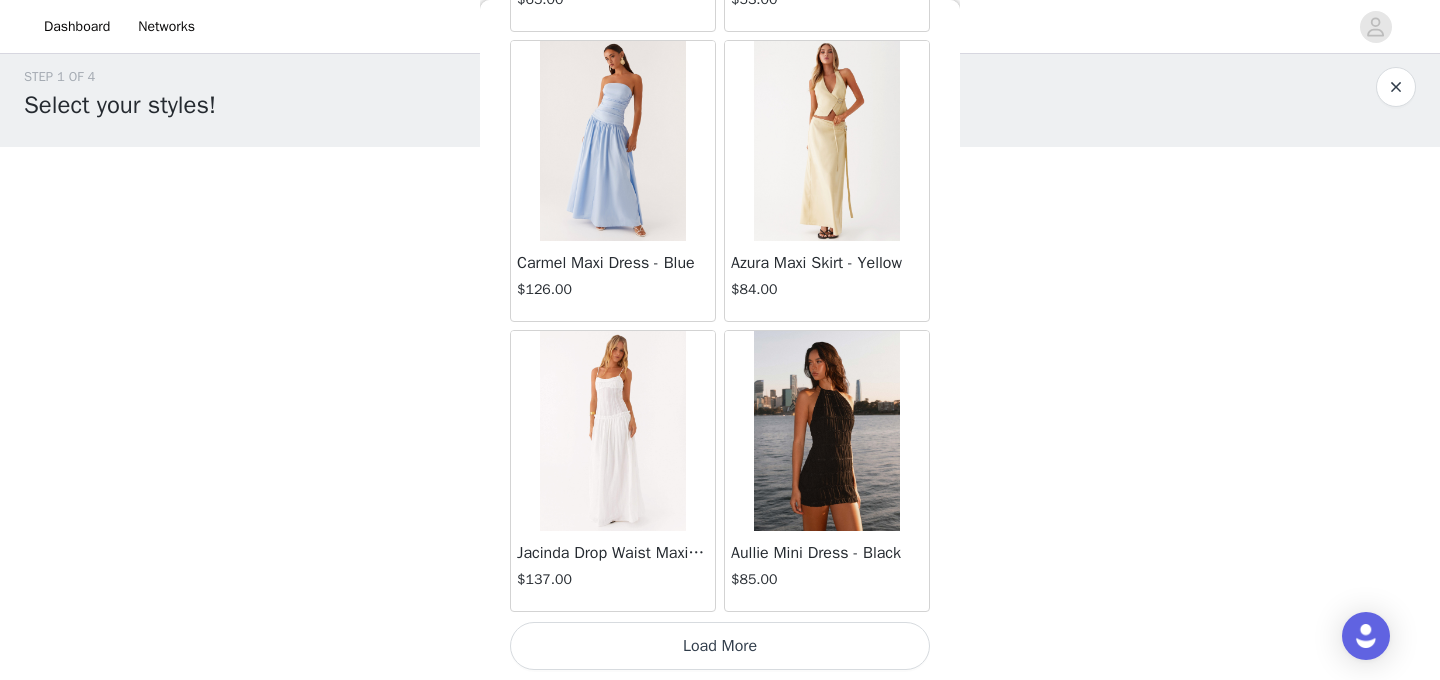 click on "Load More" at bounding box center [720, 646] 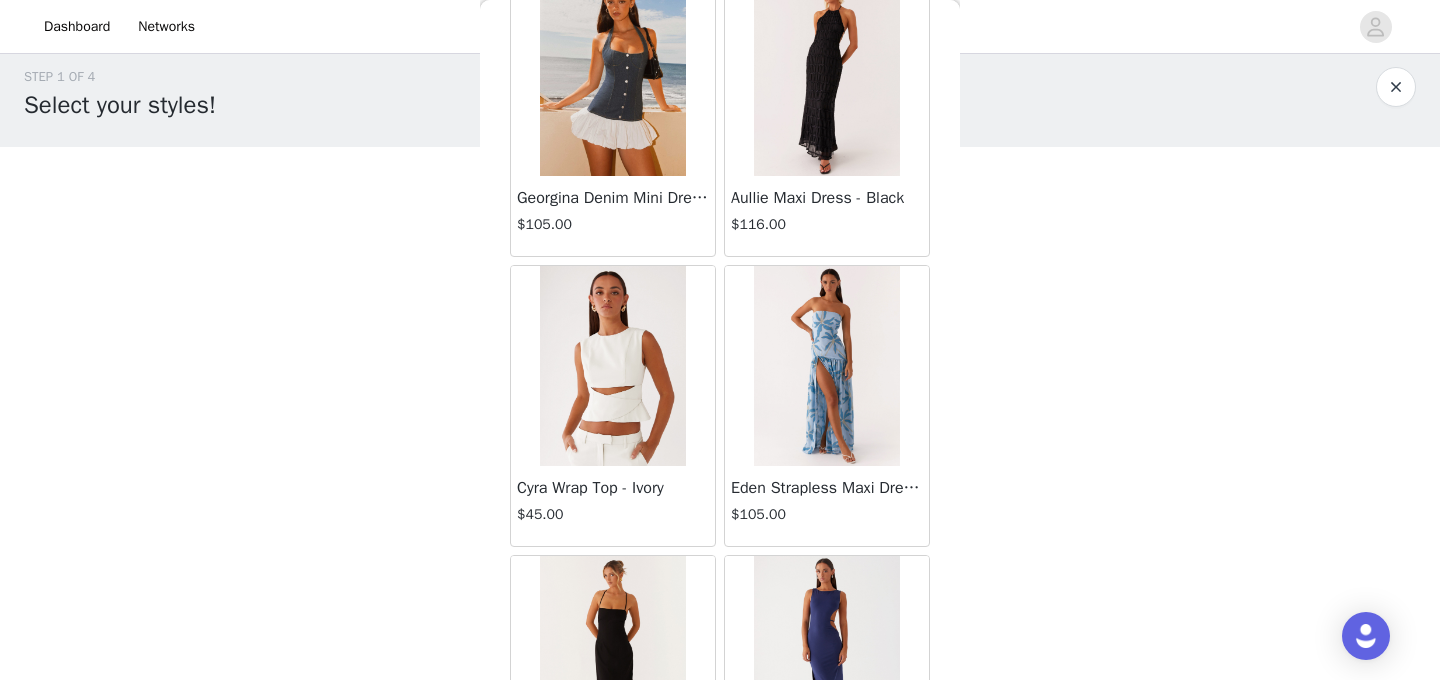 scroll, scrollTop: 19780, scrollLeft: 0, axis: vertical 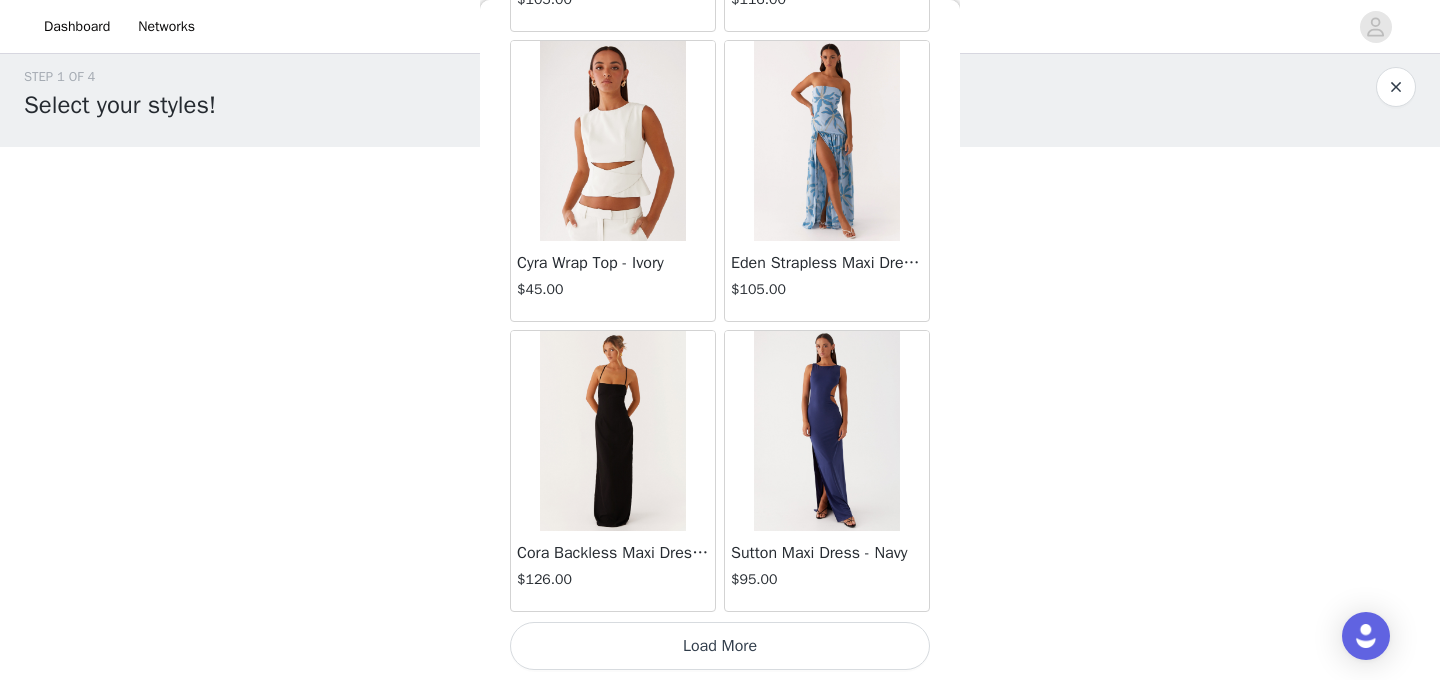 click on "Load More" at bounding box center (720, 646) 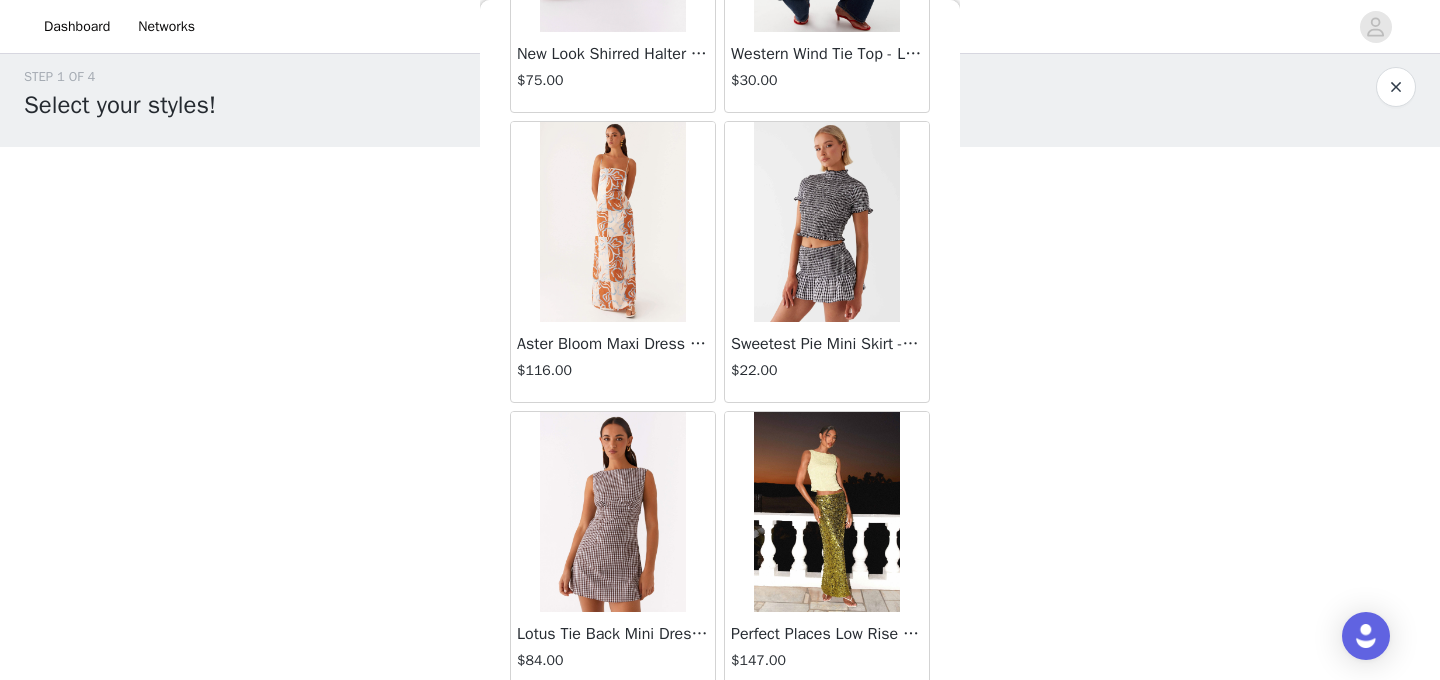scroll, scrollTop: 22680, scrollLeft: 0, axis: vertical 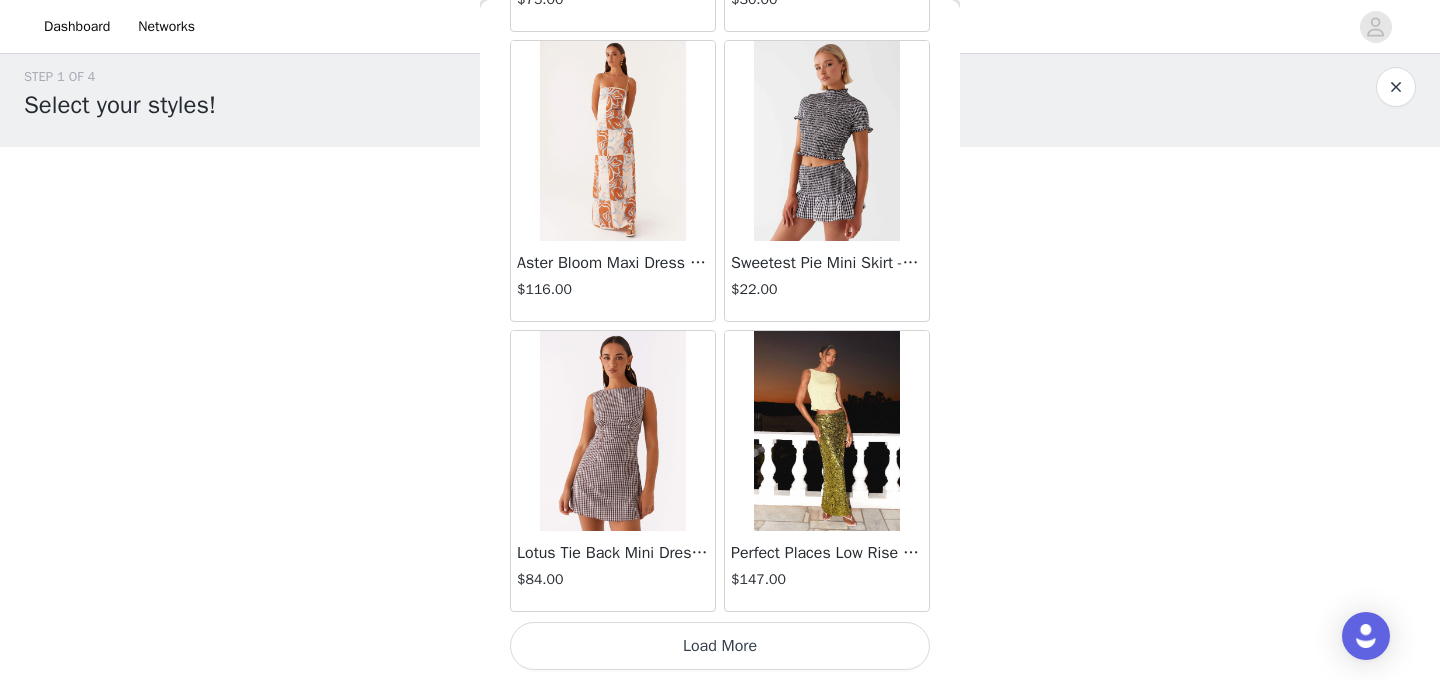 click on "Load More" at bounding box center (720, 646) 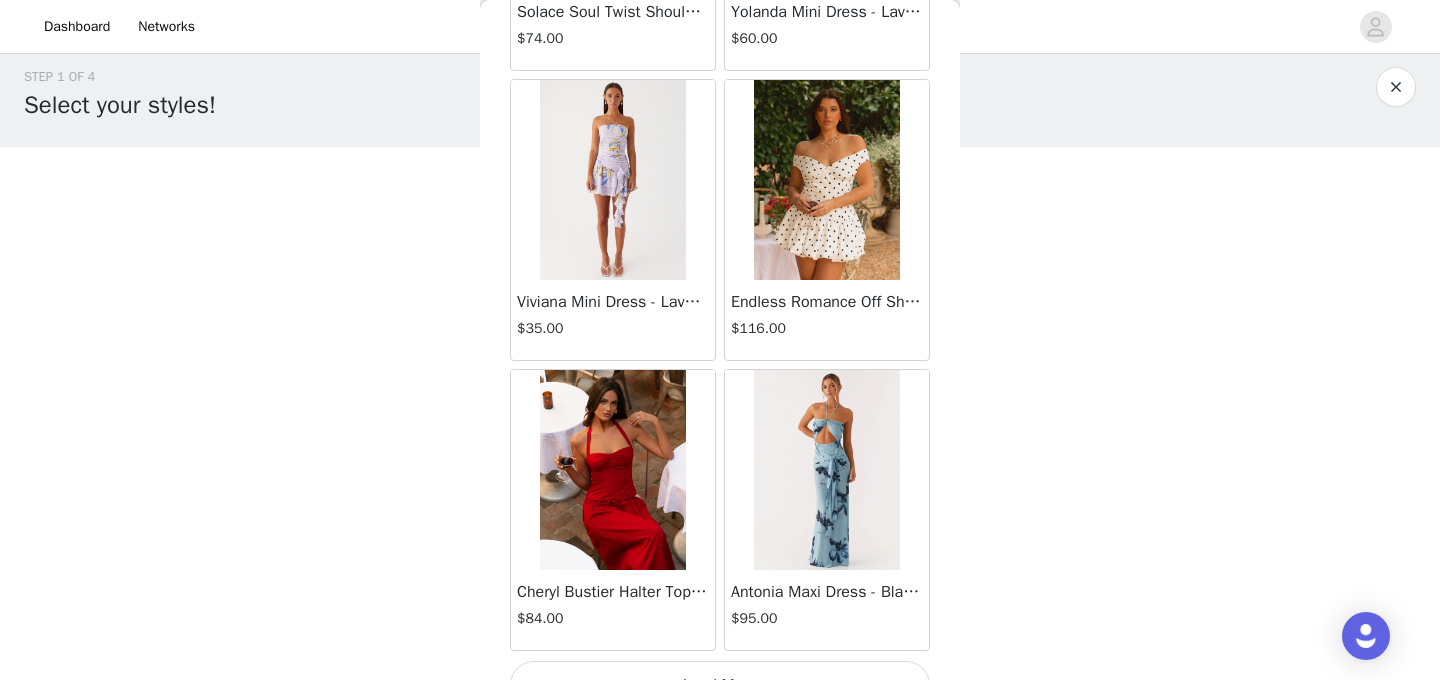scroll, scrollTop: 25580, scrollLeft: 0, axis: vertical 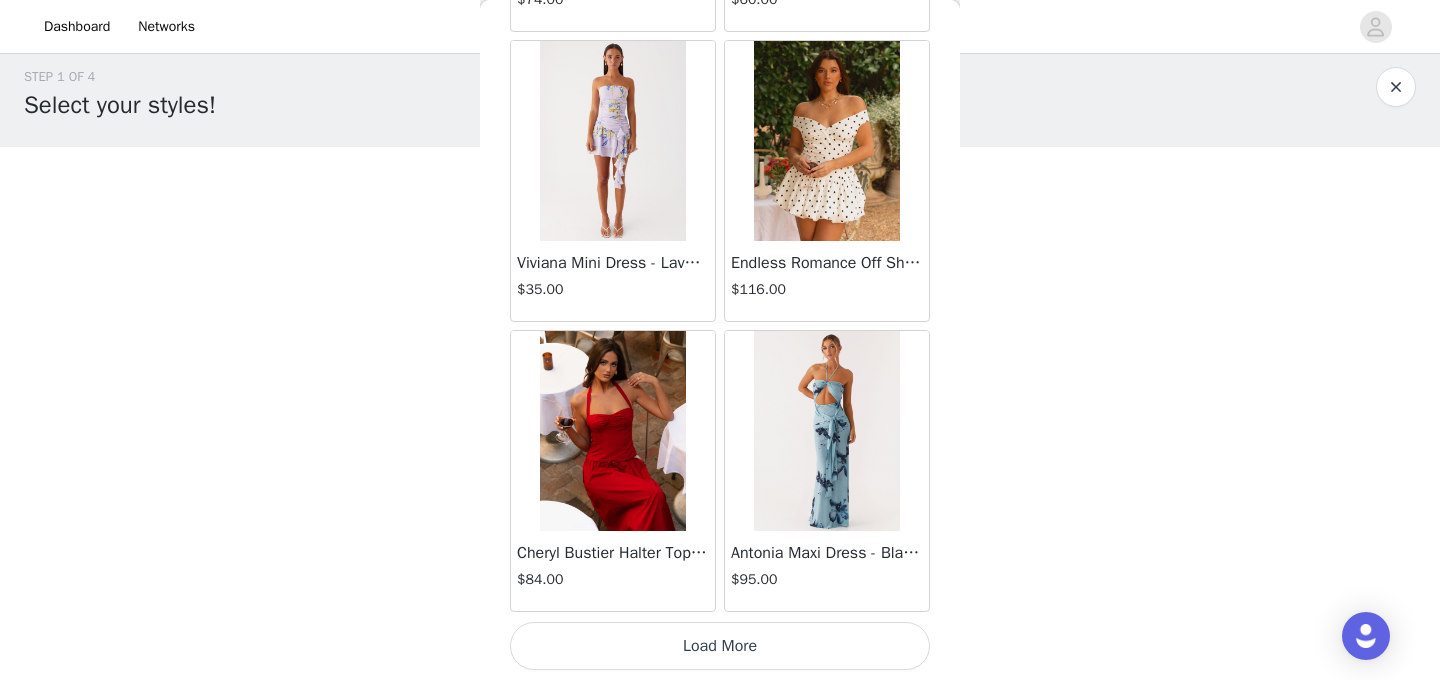 click on "Load More" at bounding box center (720, 646) 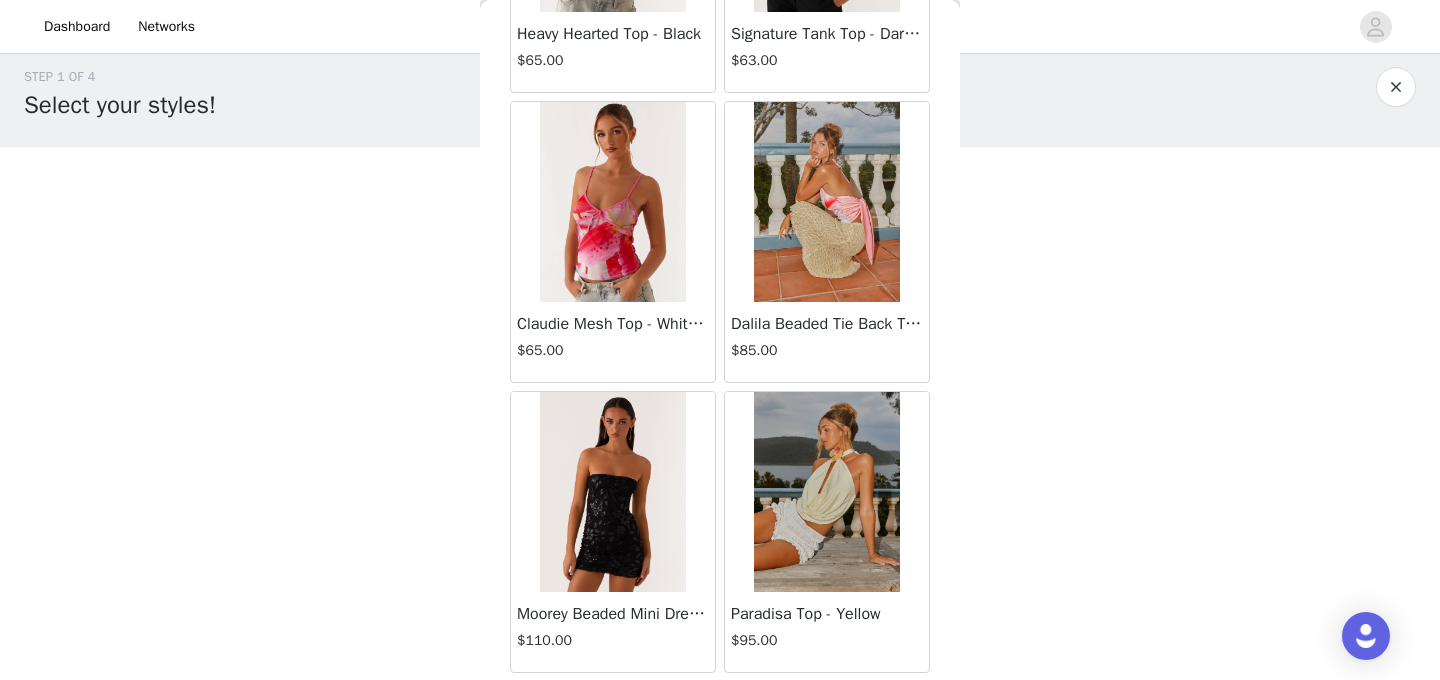 scroll, scrollTop: 28480, scrollLeft: 0, axis: vertical 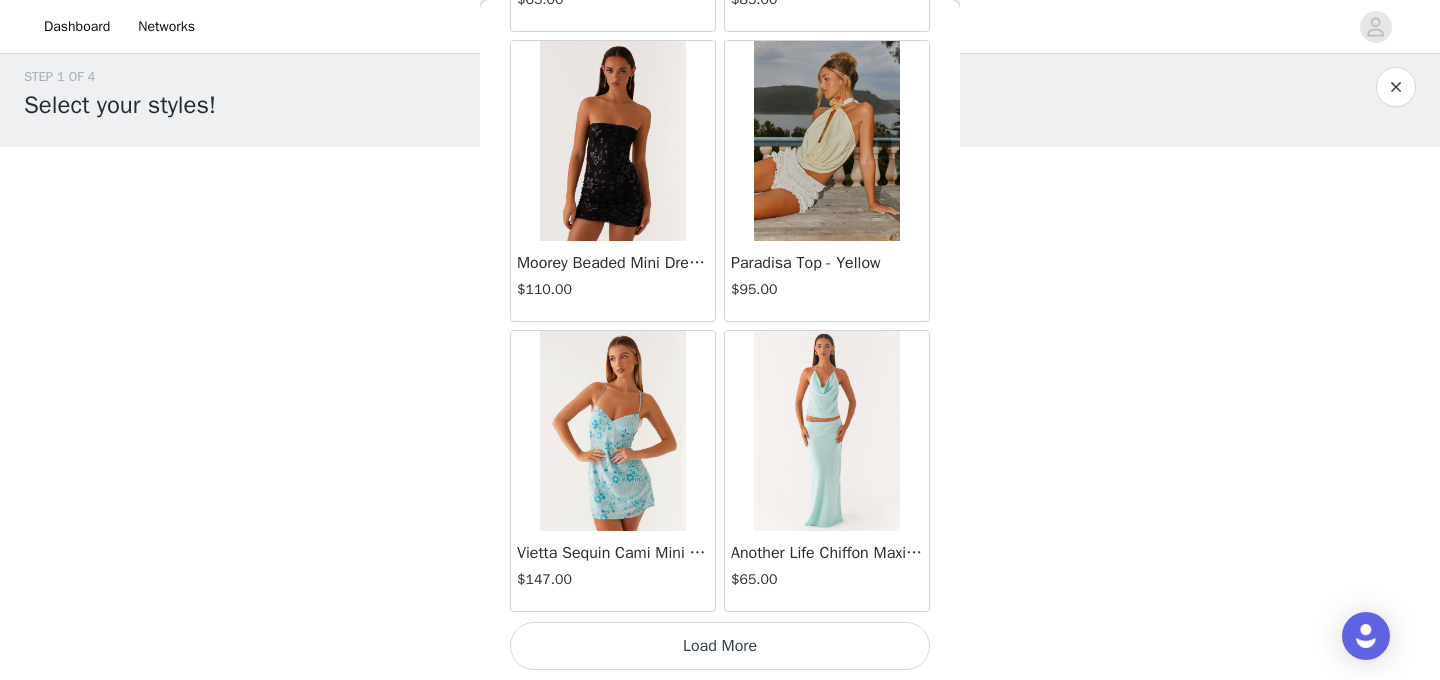click on "Load More" at bounding box center (720, 646) 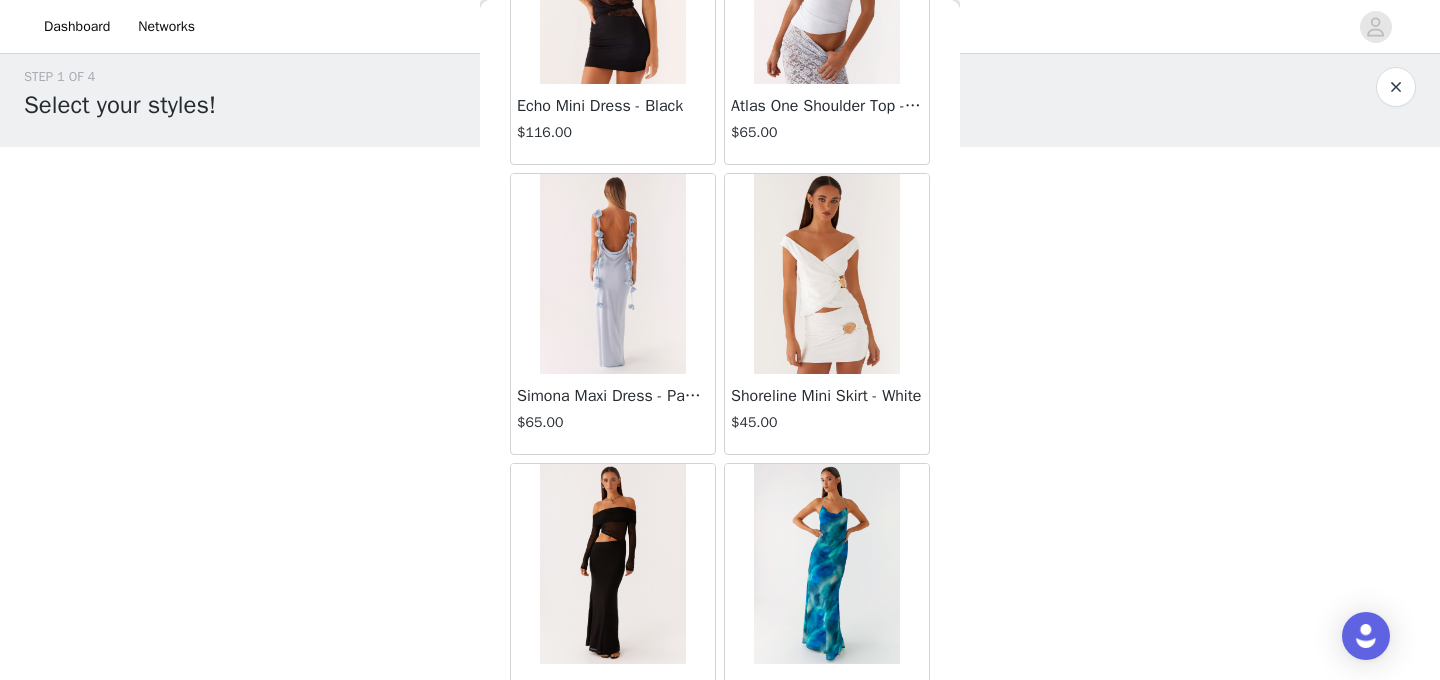 scroll, scrollTop: 31380, scrollLeft: 0, axis: vertical 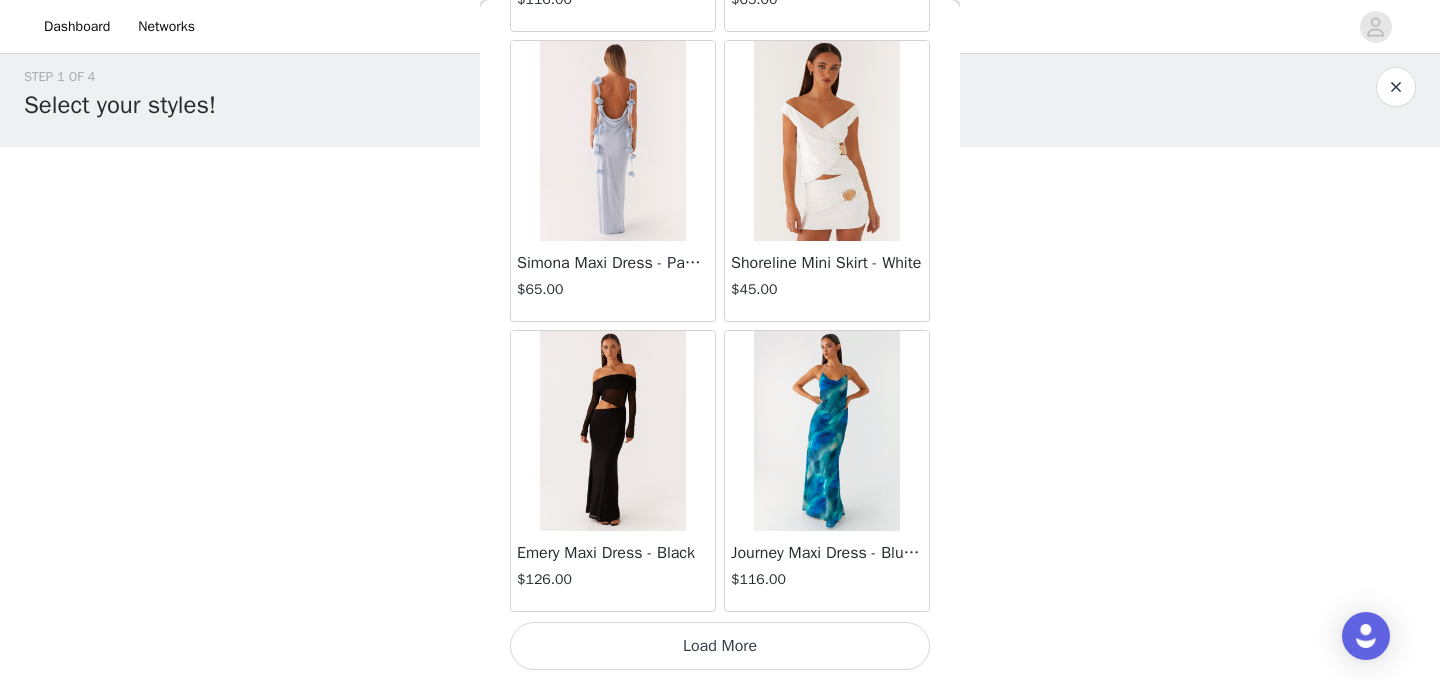 click on "Load More" at bounding box center (720, 646) 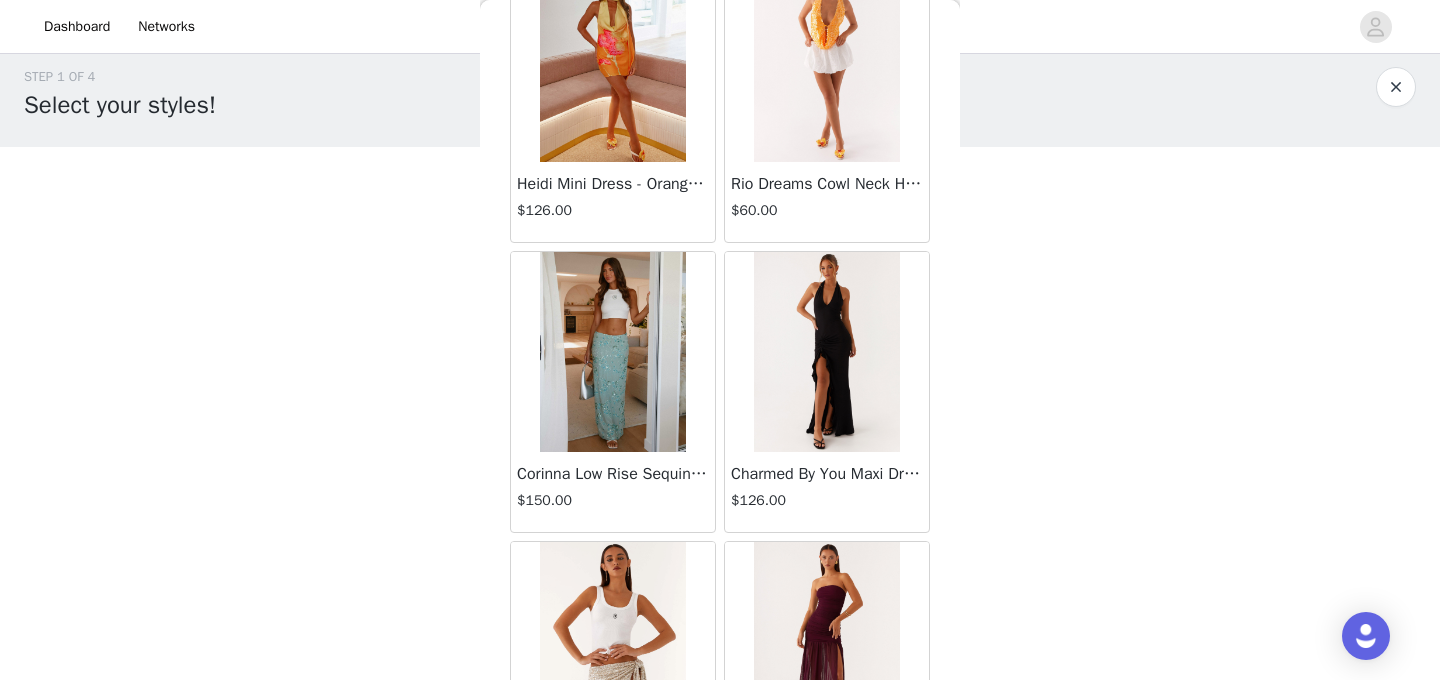 scroll, scrollTop: 34280, scrollLeft: 0, axis: vertical 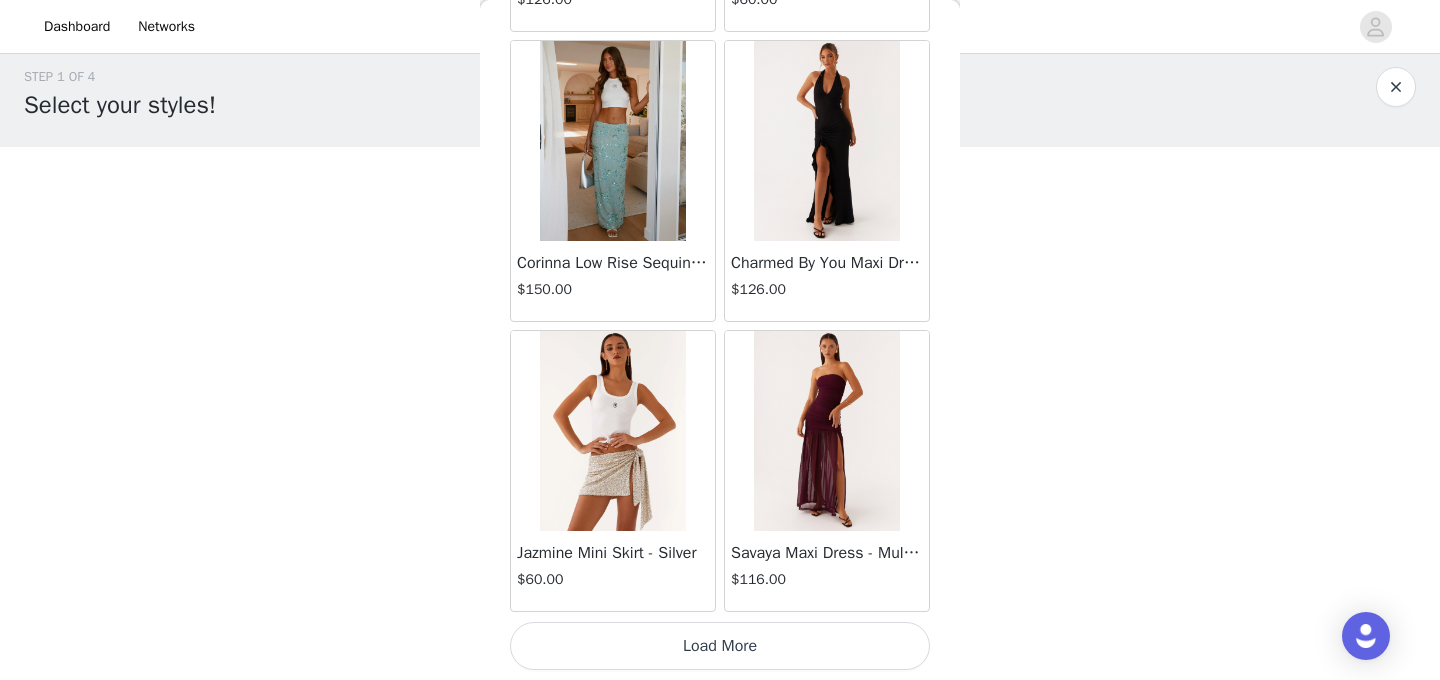 click on "Load More" at bounding box center [720, 646] 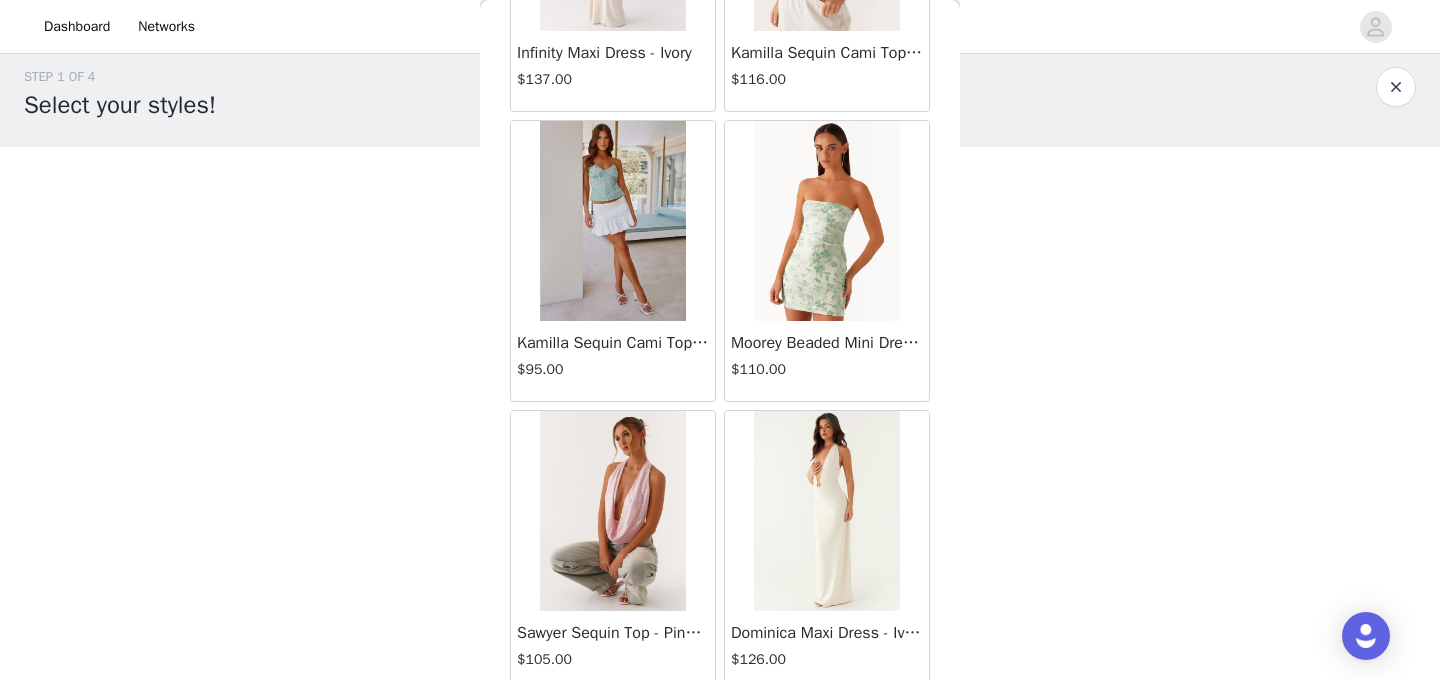 scroll, scrollTop: 37180, scrollLeft: 0, axis: vertical 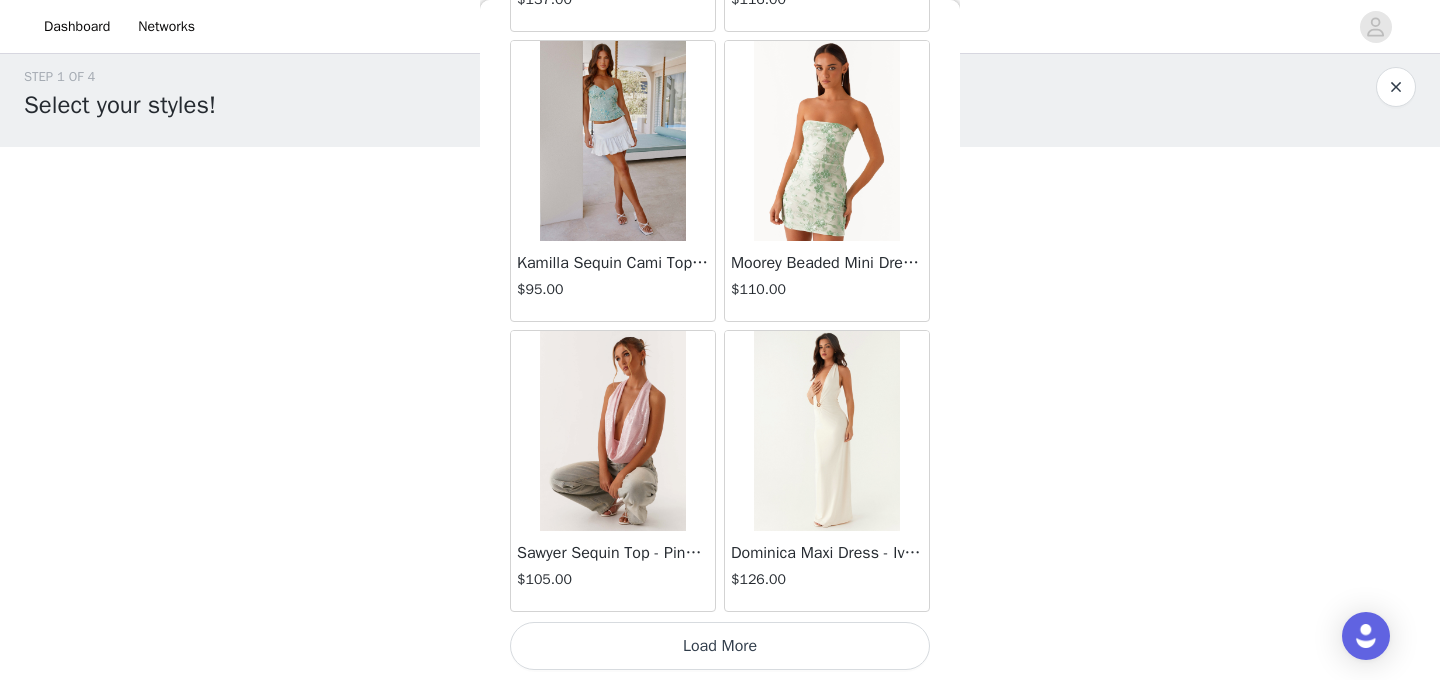 click on "Load More" at bounding box center [720, 646] 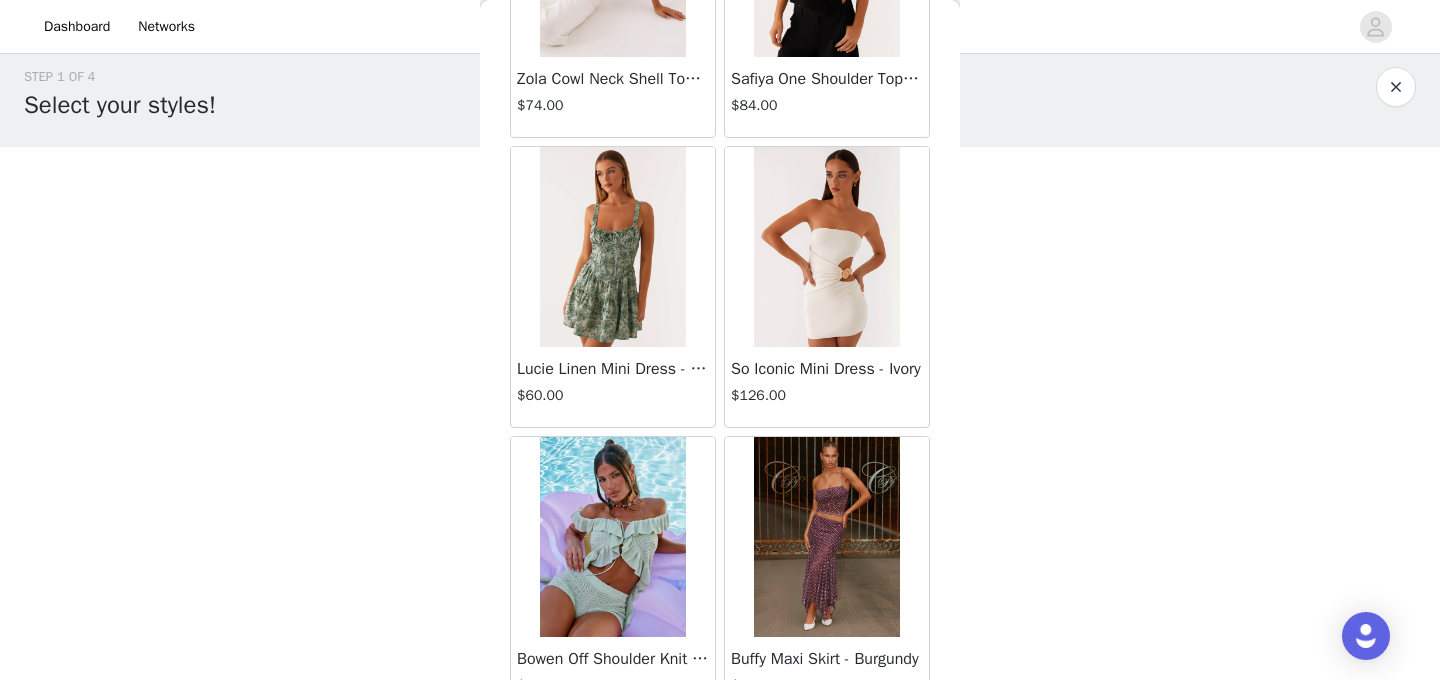 scroll, scrollTop: 40080, scrollLeft: 0, axis: vertical 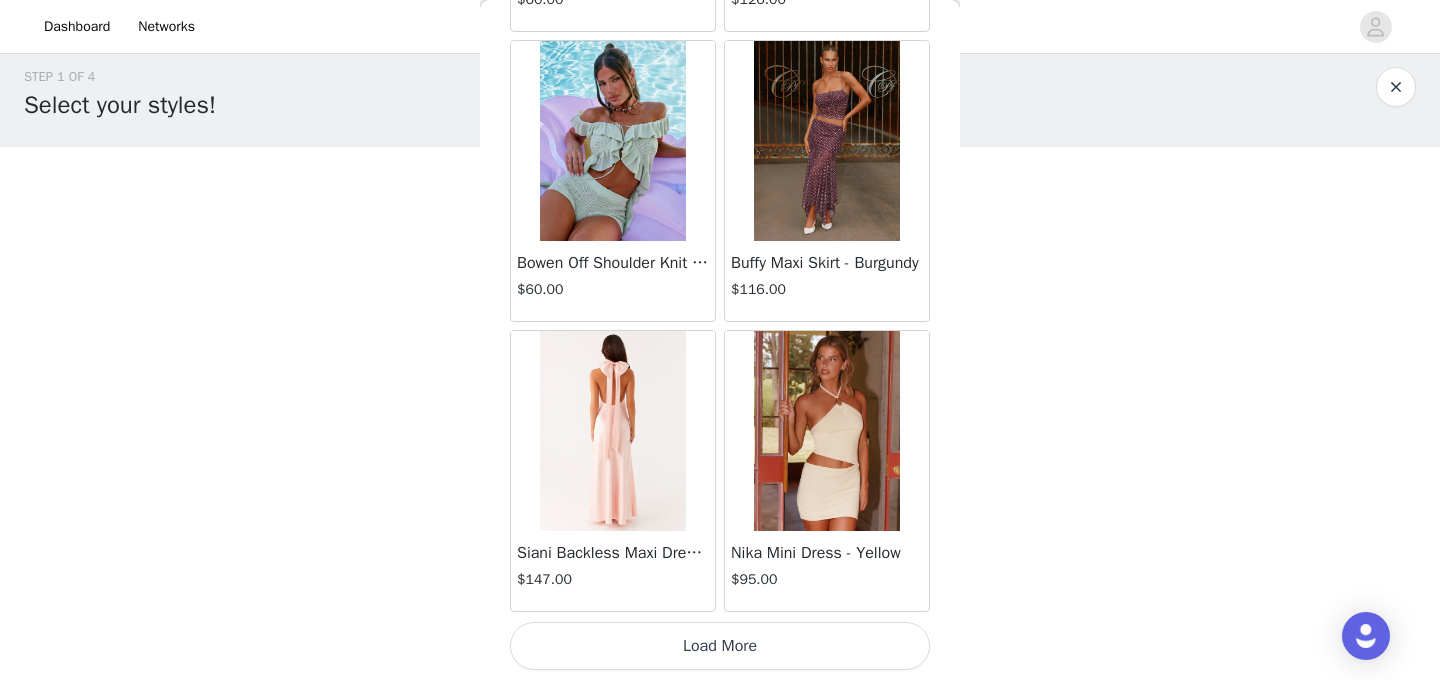 click on "Load More" at bounding box center [720, 646] 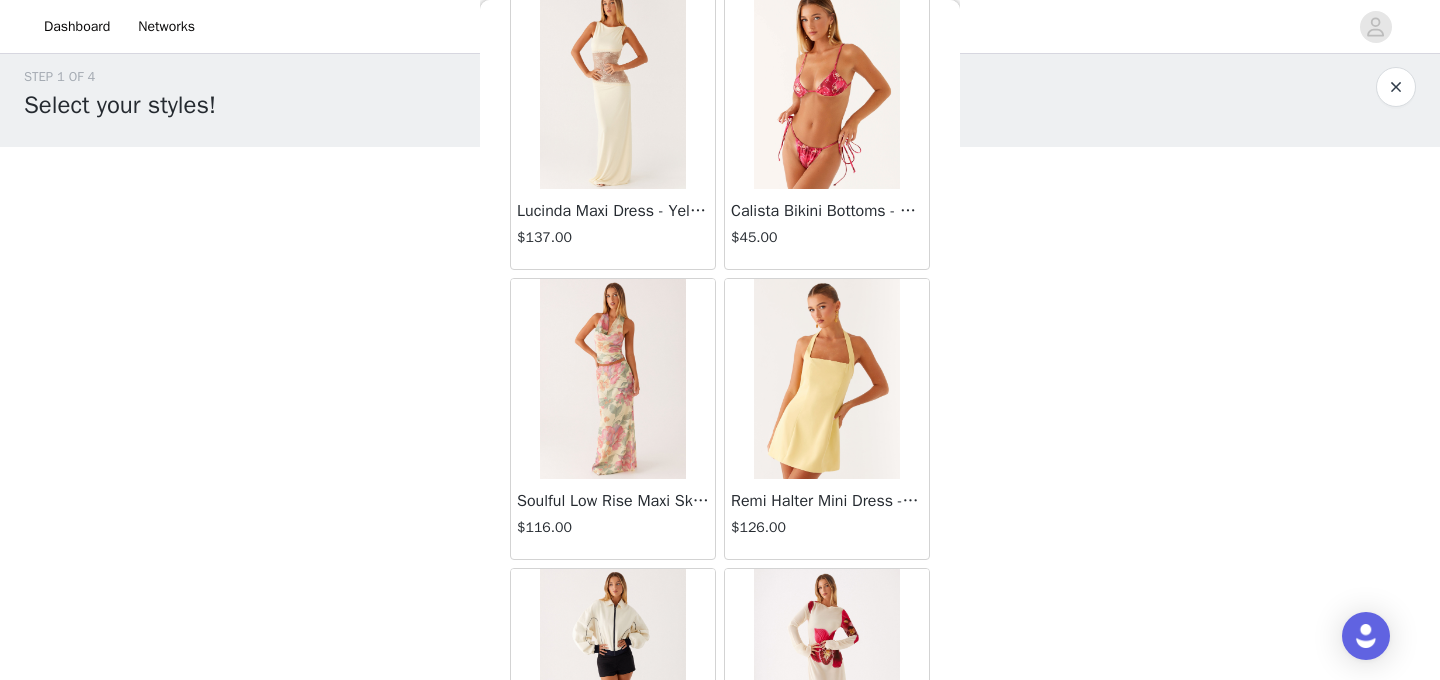 scroll, scrollTop: 42980, scrollLeft: 0, axis: vertical 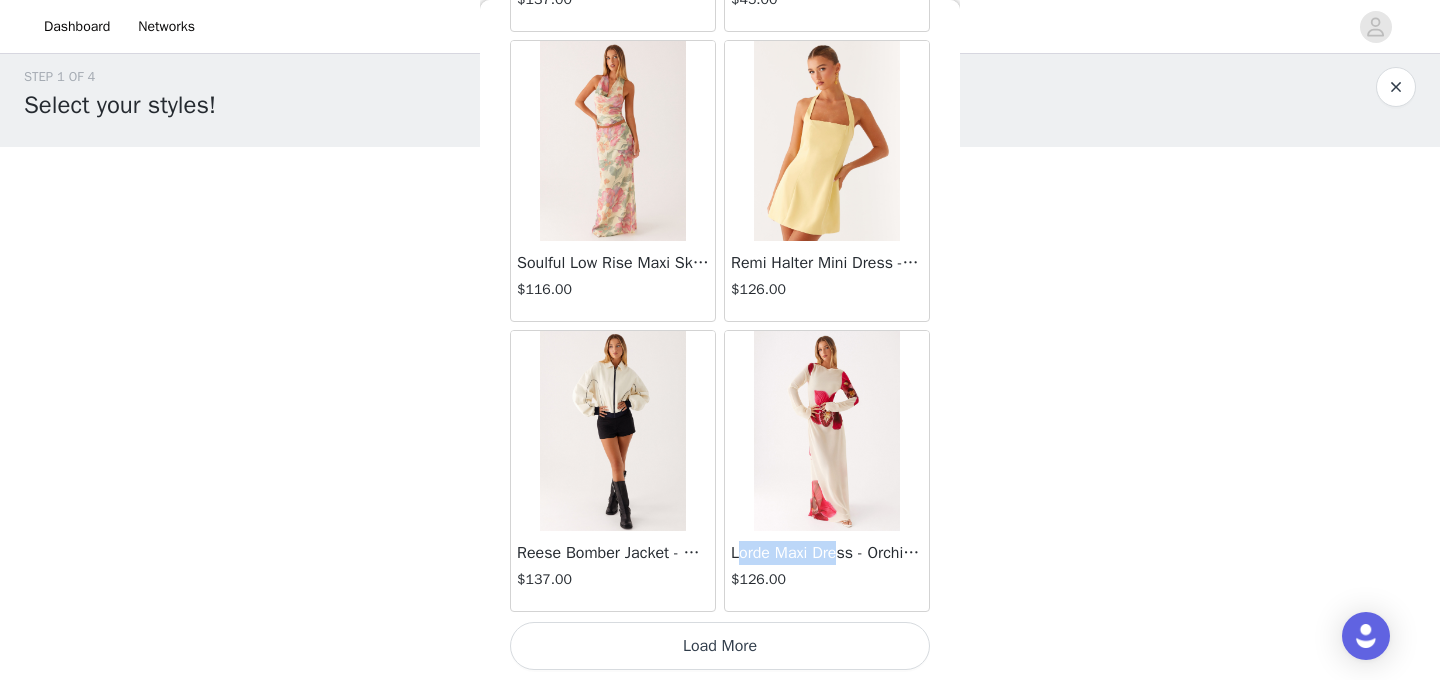 drag, startPoint x: 736, startPoint y: 556, endPoint x: 756, endPoint y: 556, distance: 20 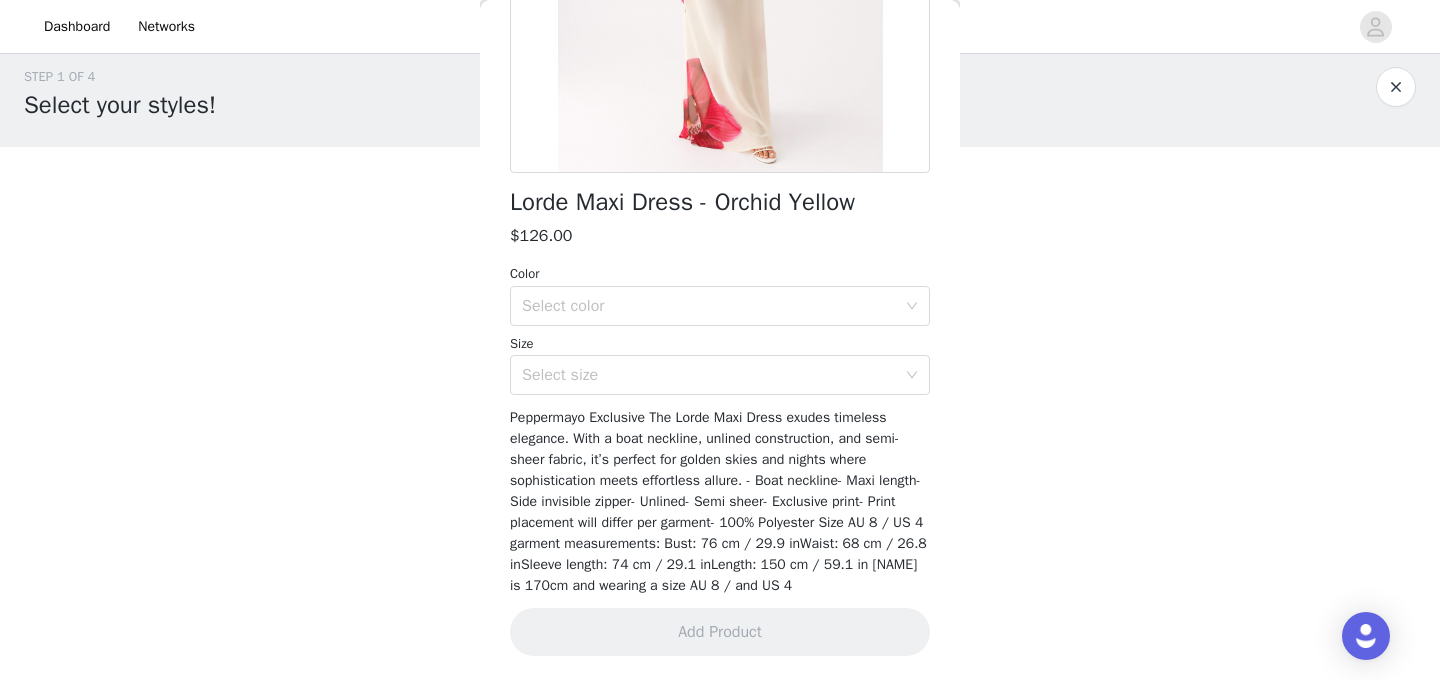 scroll, scrollTop: 398, scrollLeft: 0, axis: vertical 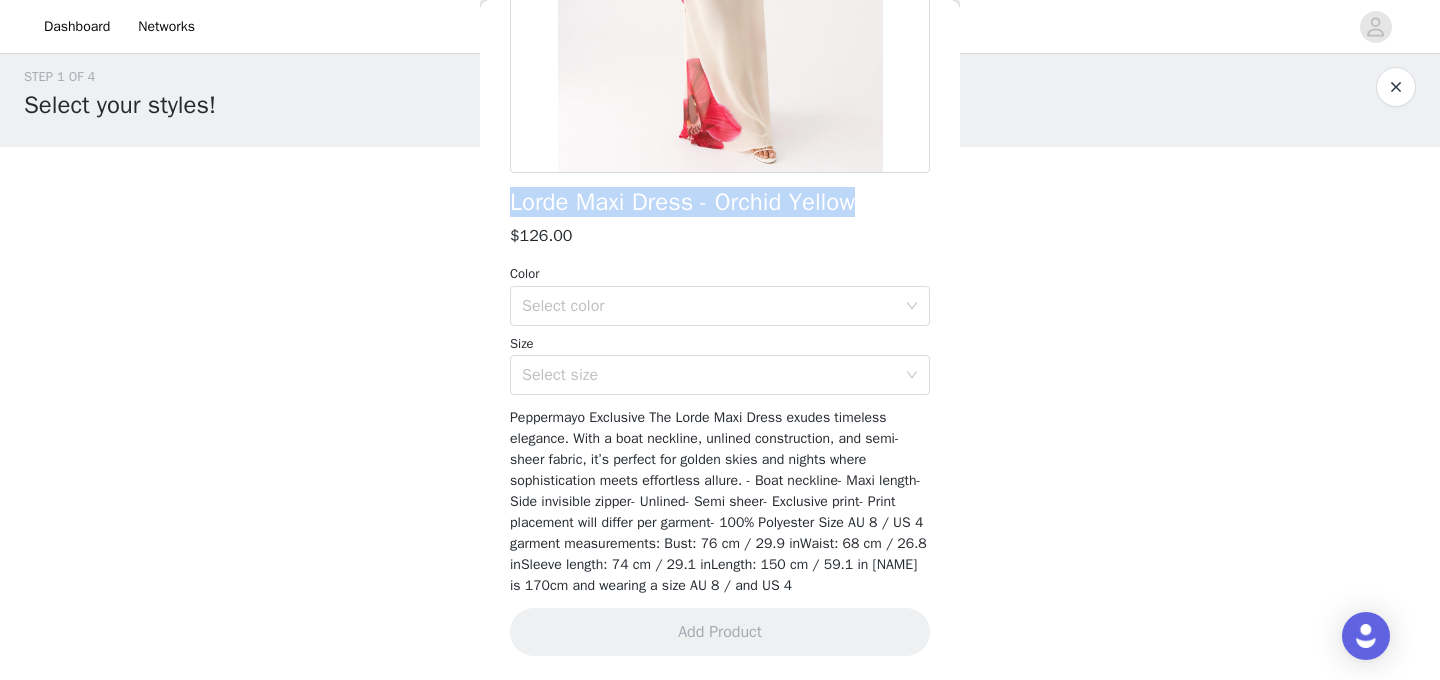 drag, startPoint x: 505, startPoint y: 185, endPoint x: 877, endPoint y: 177, distance: 372.086 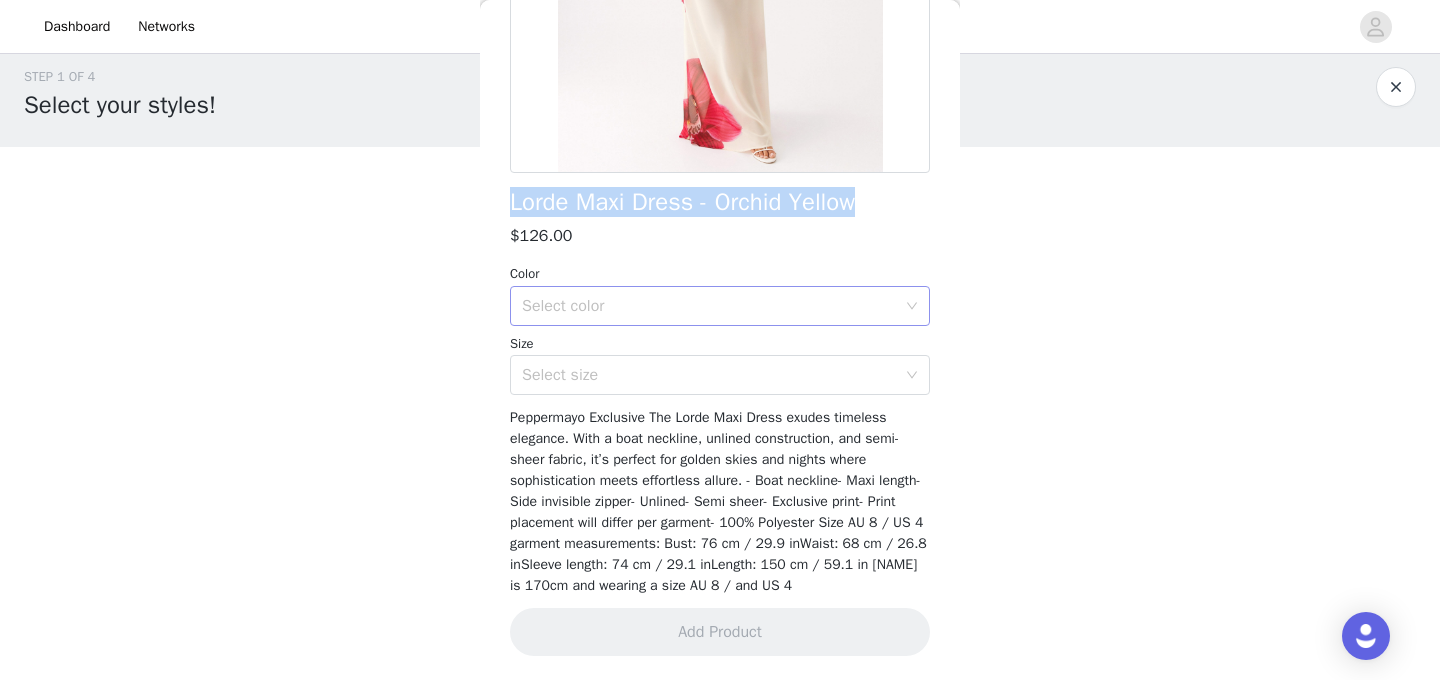 click on "Select color" at bounding box center (713, 306) 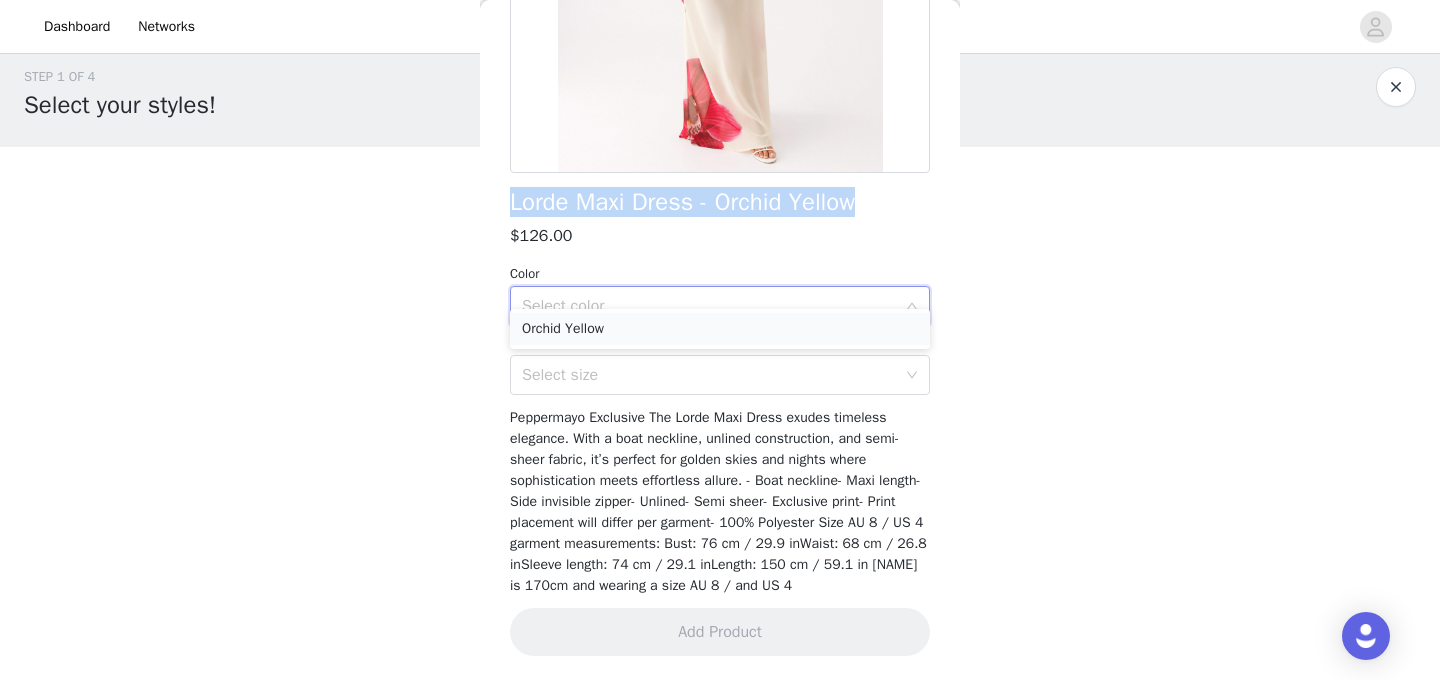 click on "Orchid Yellow" at bounding box center (720, 329) 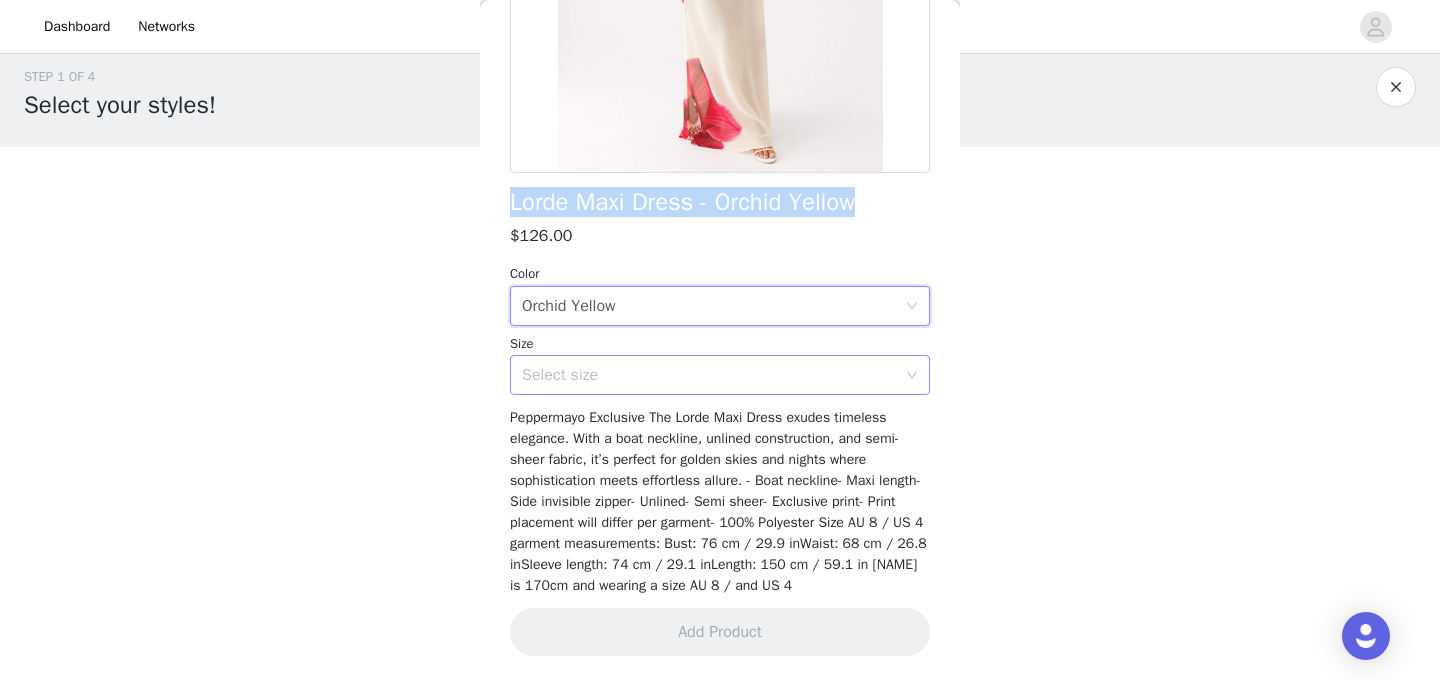 click on "Select size" at bounding box center [709, 375] 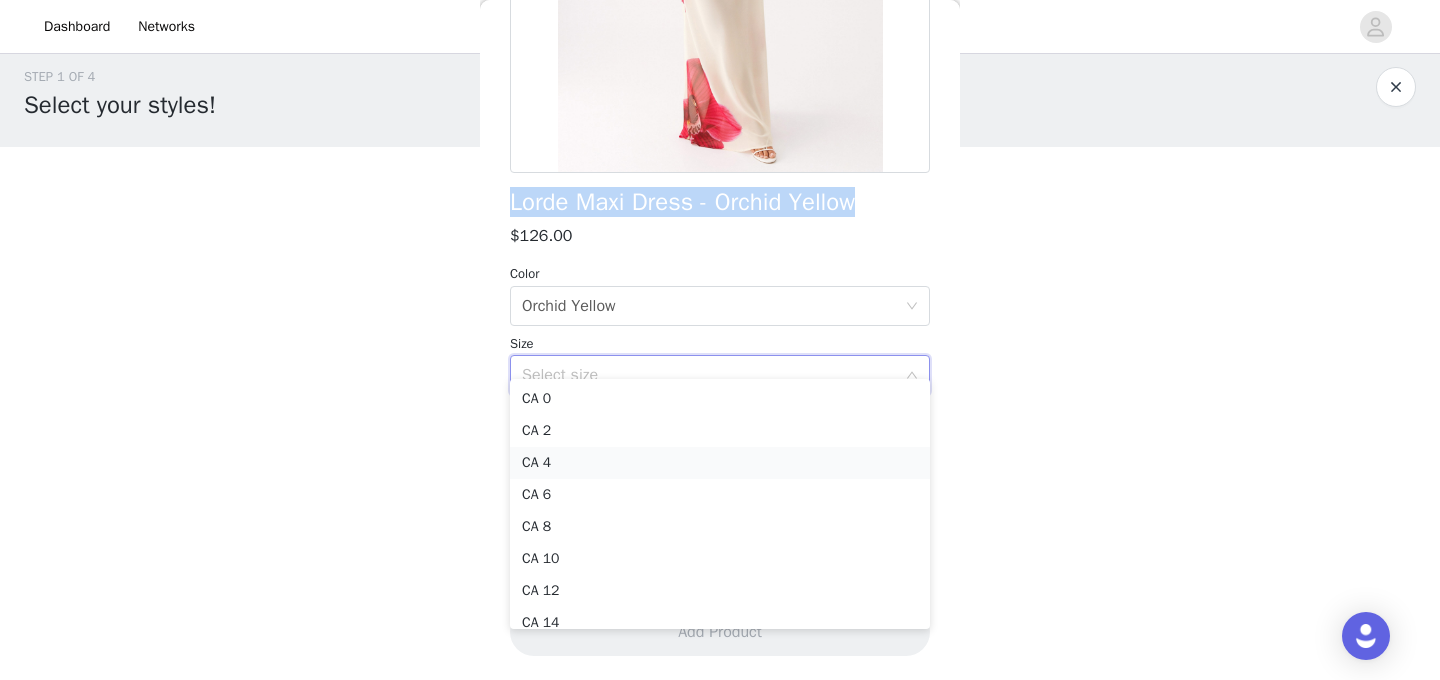 click on "CA 4" at bounding box center (720, 463) 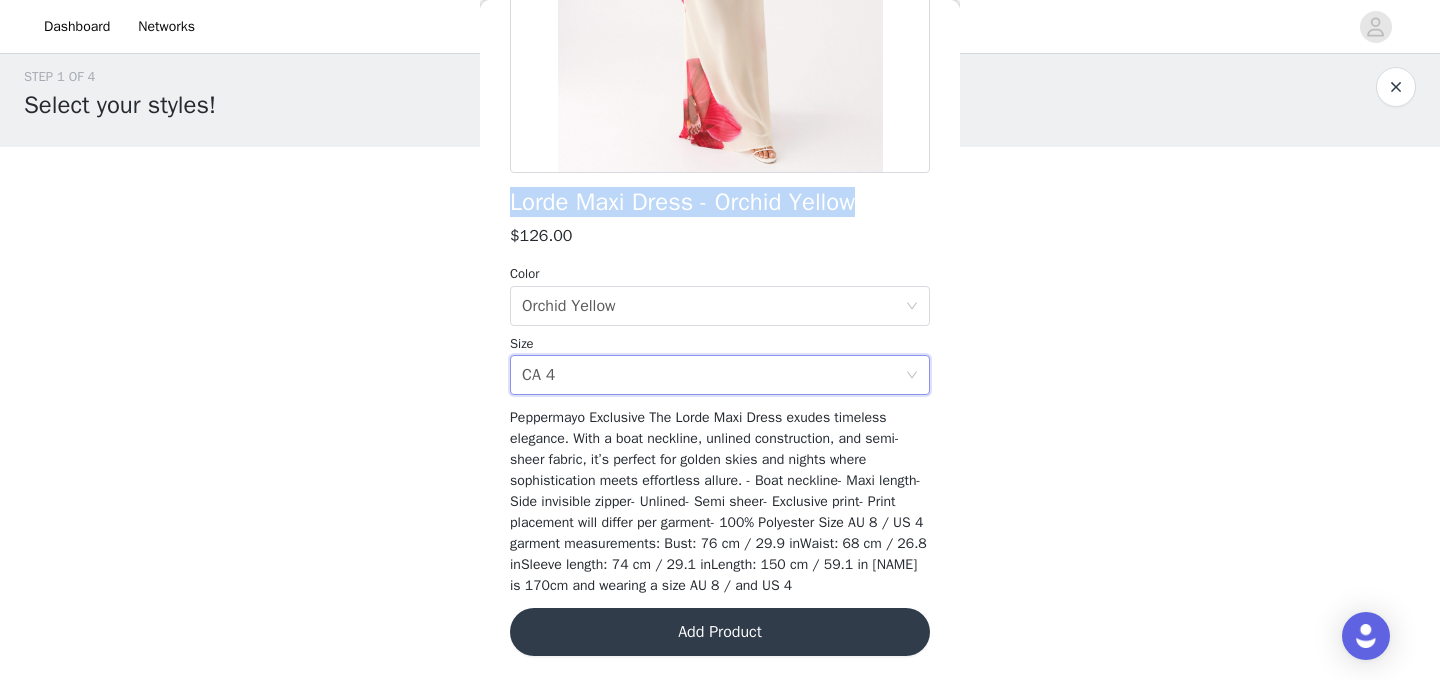 click on "Add Product" at bounding box center (720, 632) 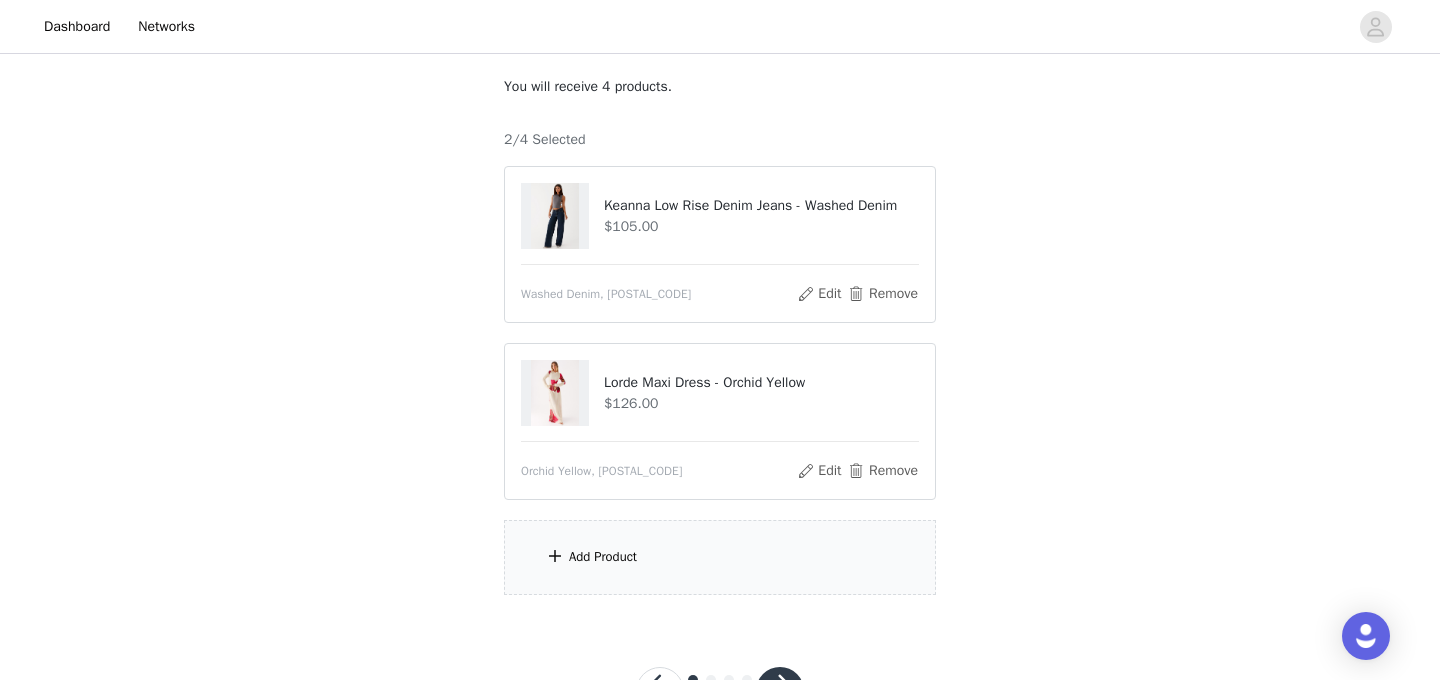 scroll, scrollTop: 115, scrollLeft: 0, axis: vertical 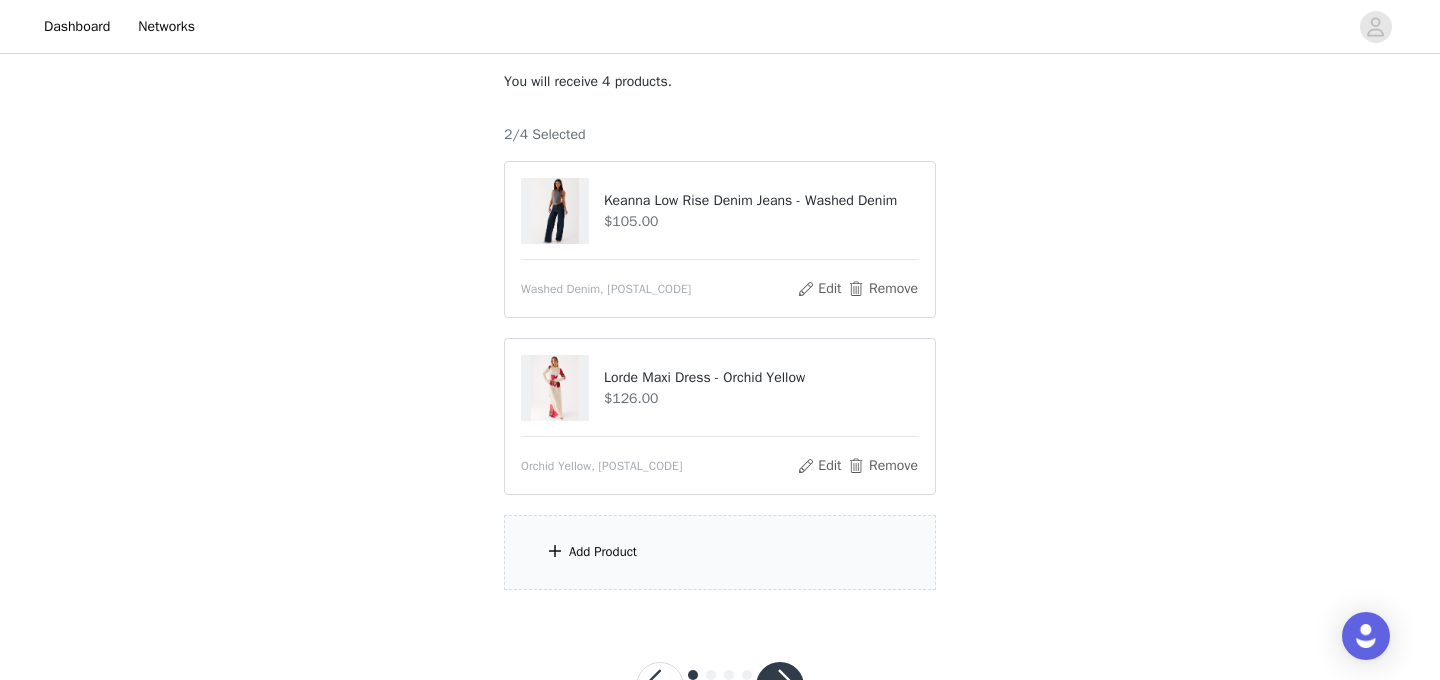 click on "Add Product" at bounding box center [720, 552] 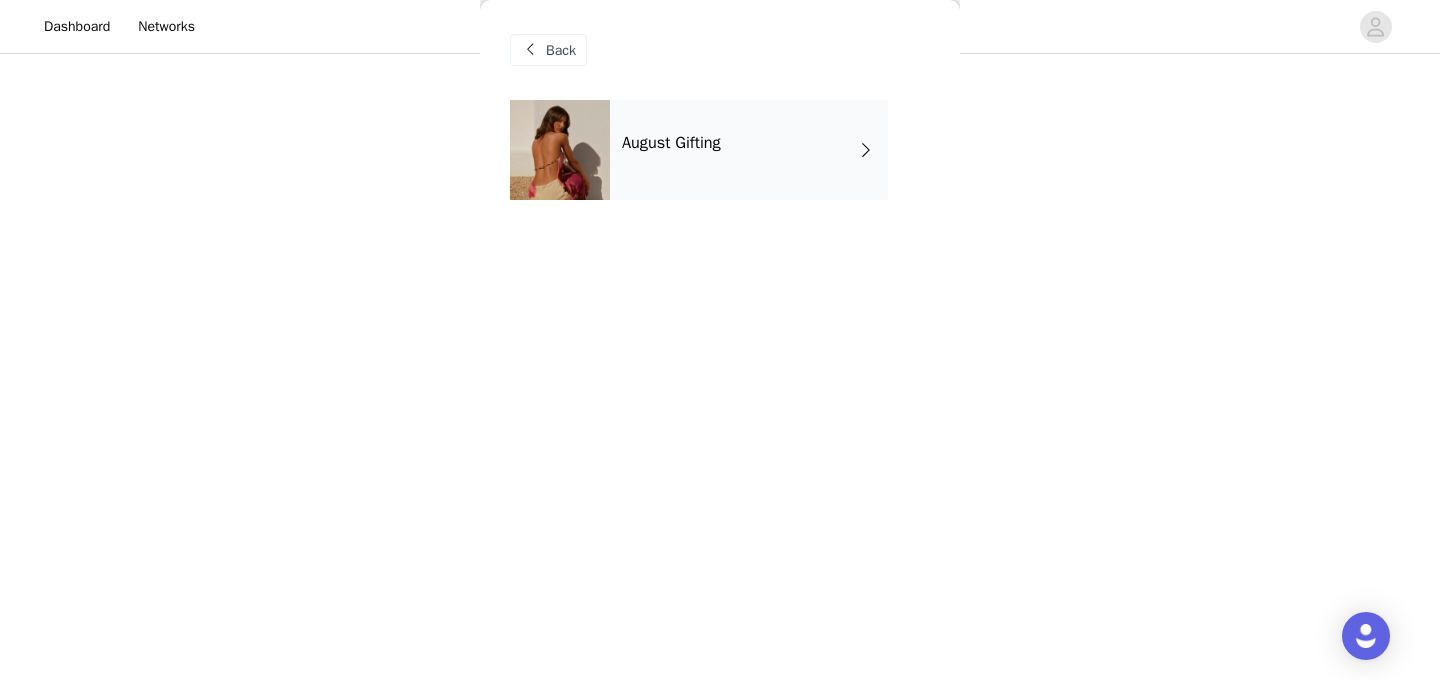 click on "August Gifting" at bounding box center (671, 143) 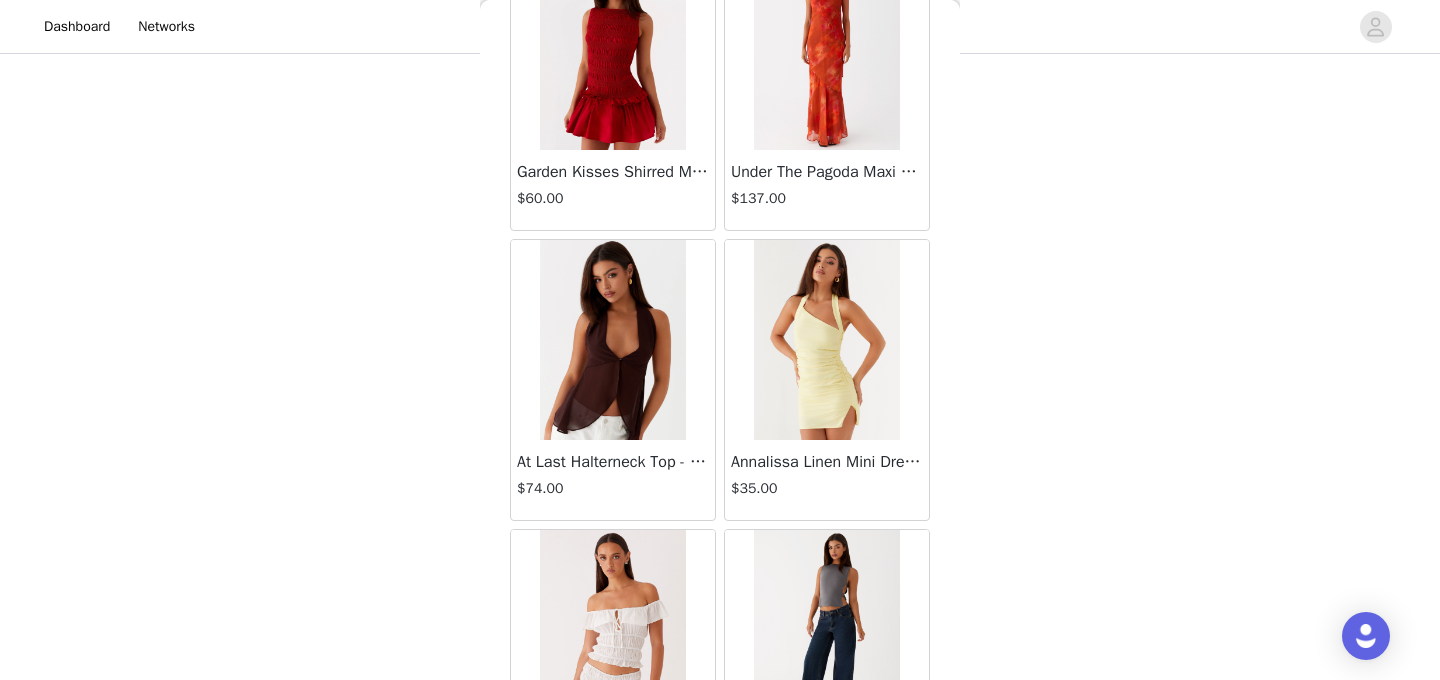 scroll, scrollTop: 2380, scrollLeft: 0, axis: vertical 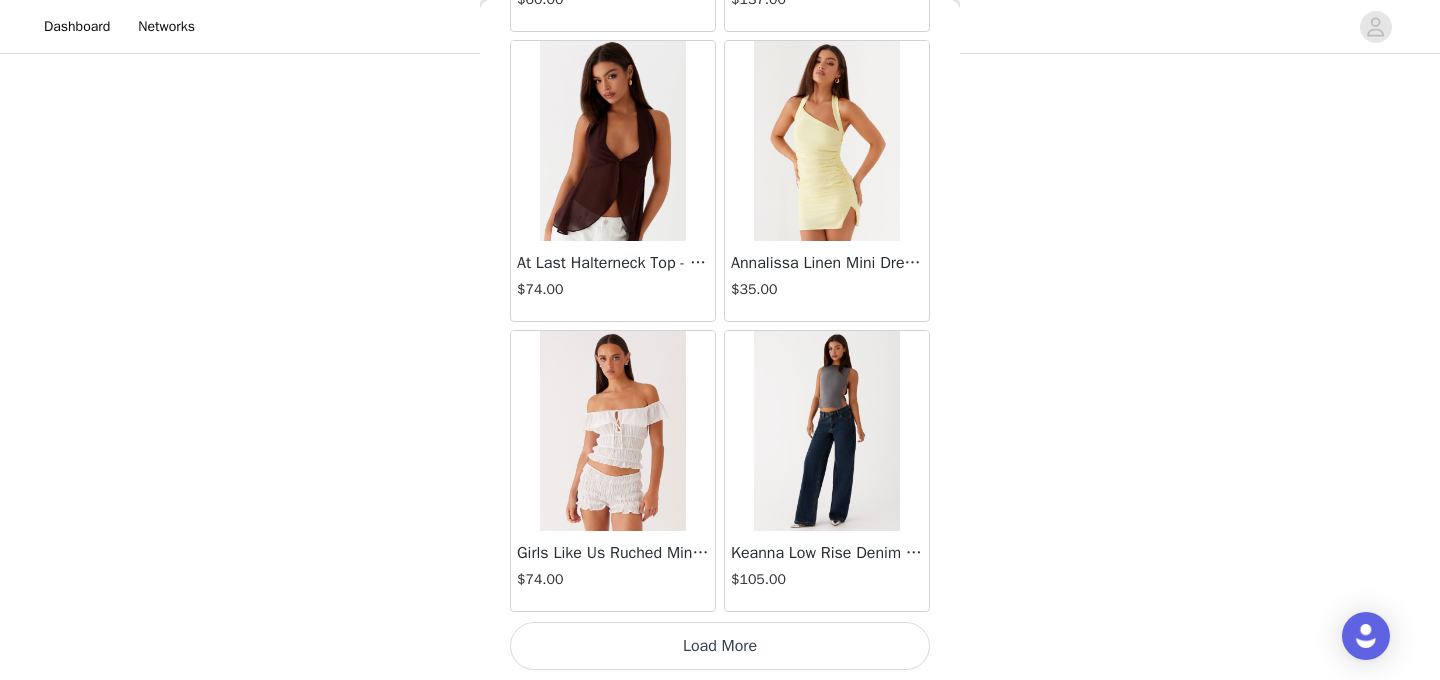click on "Load More" at bounding box center [720, 646] 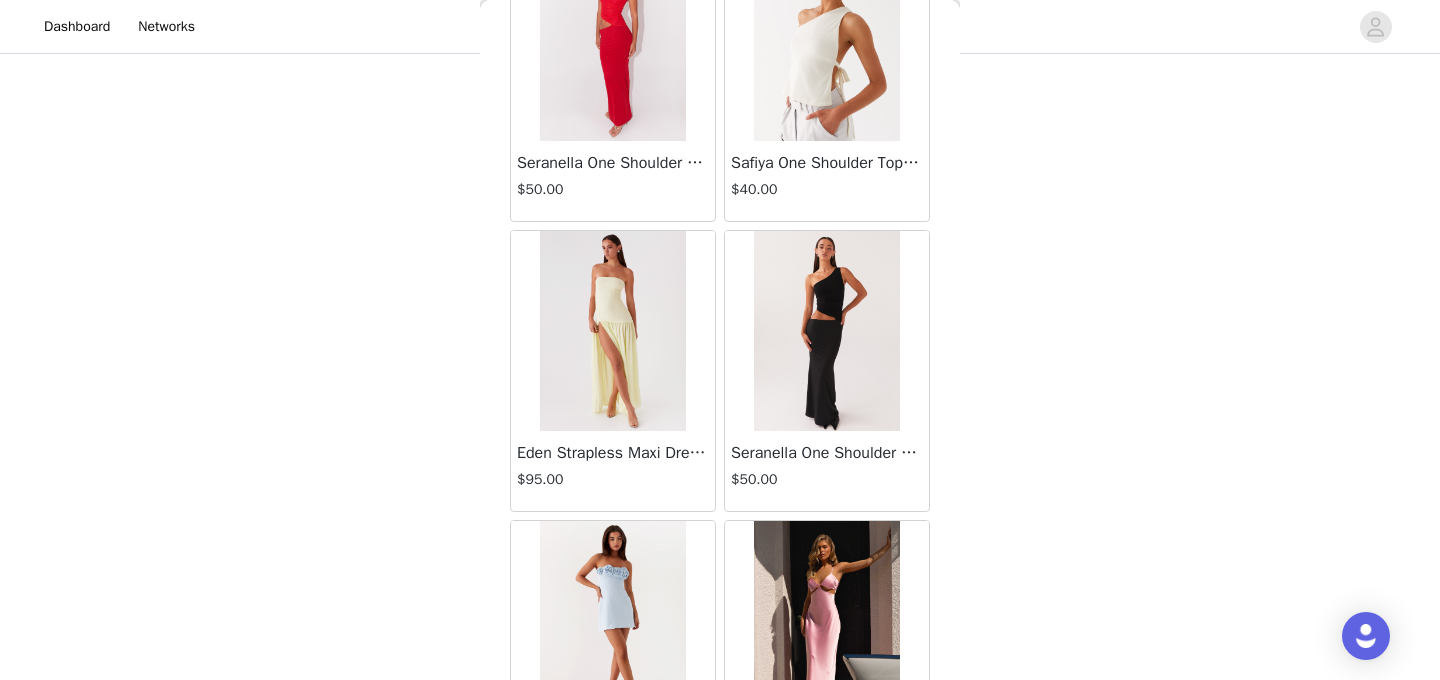 scroll, scrollTop: 5280, scrollLeft: 0, axis: vertical 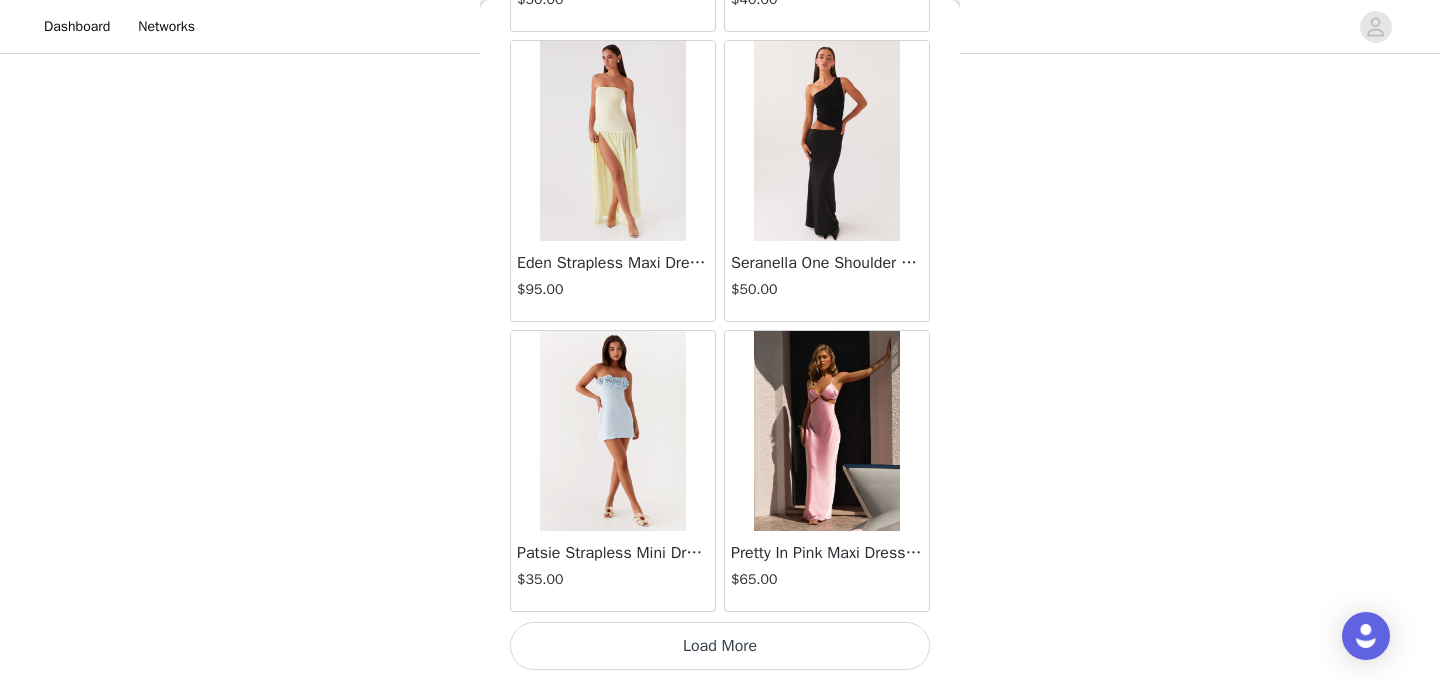 click on "Load More" at bounding box center (720, 646) 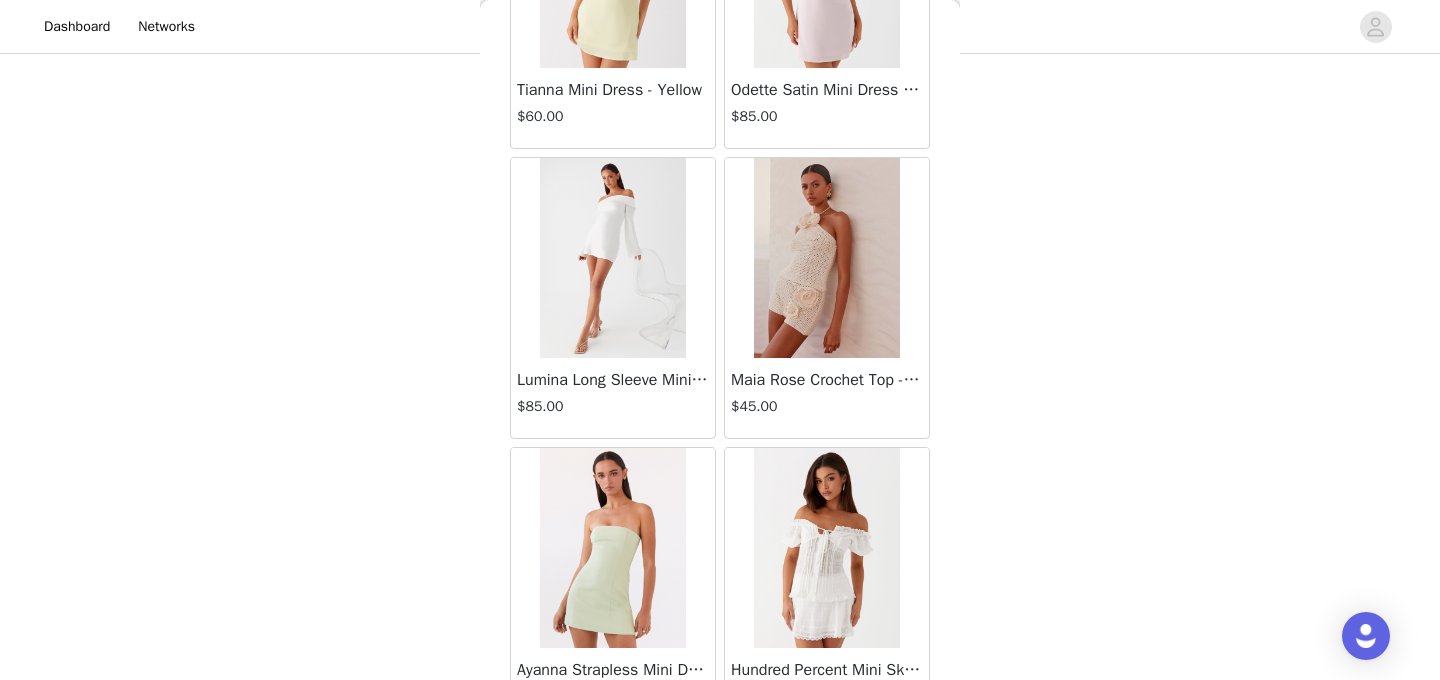 scroll, scrollTop: 8180, scrollLeft: 0, axis: vertical 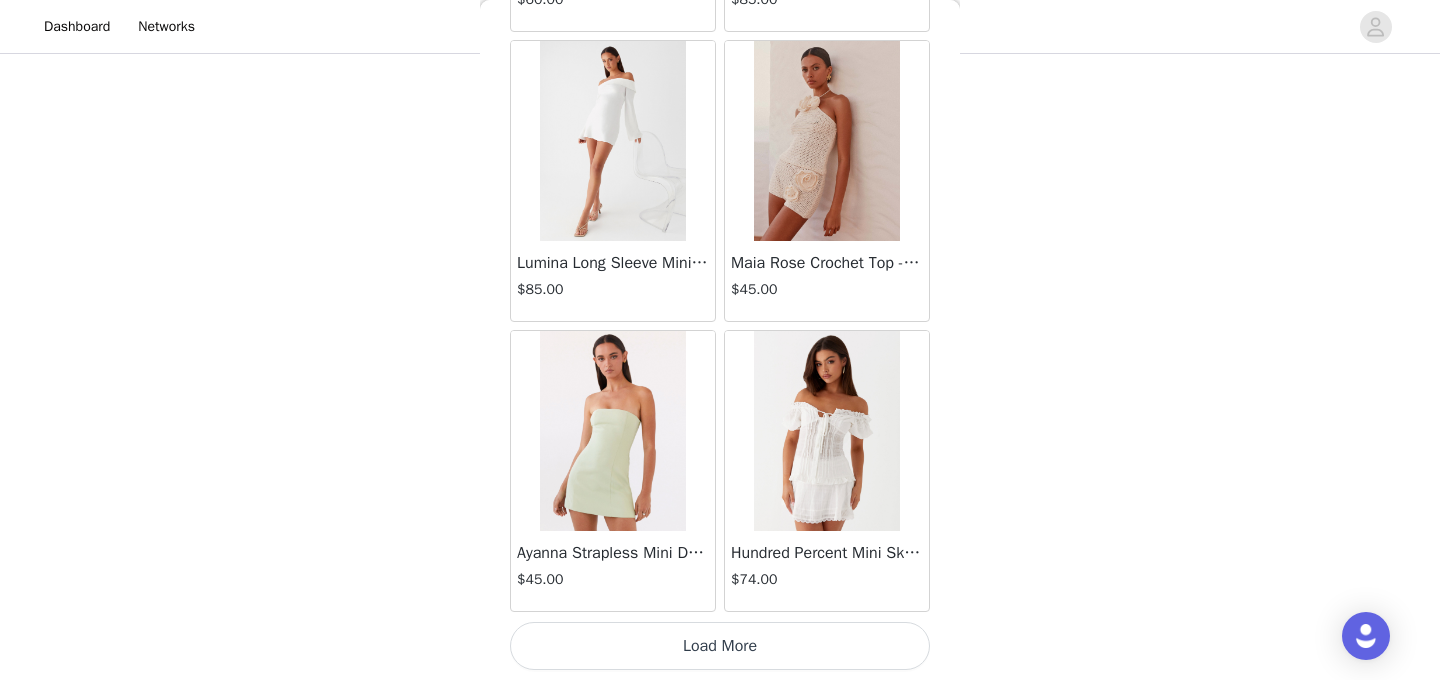 click on "Load More" at bounding box center (720, 646) 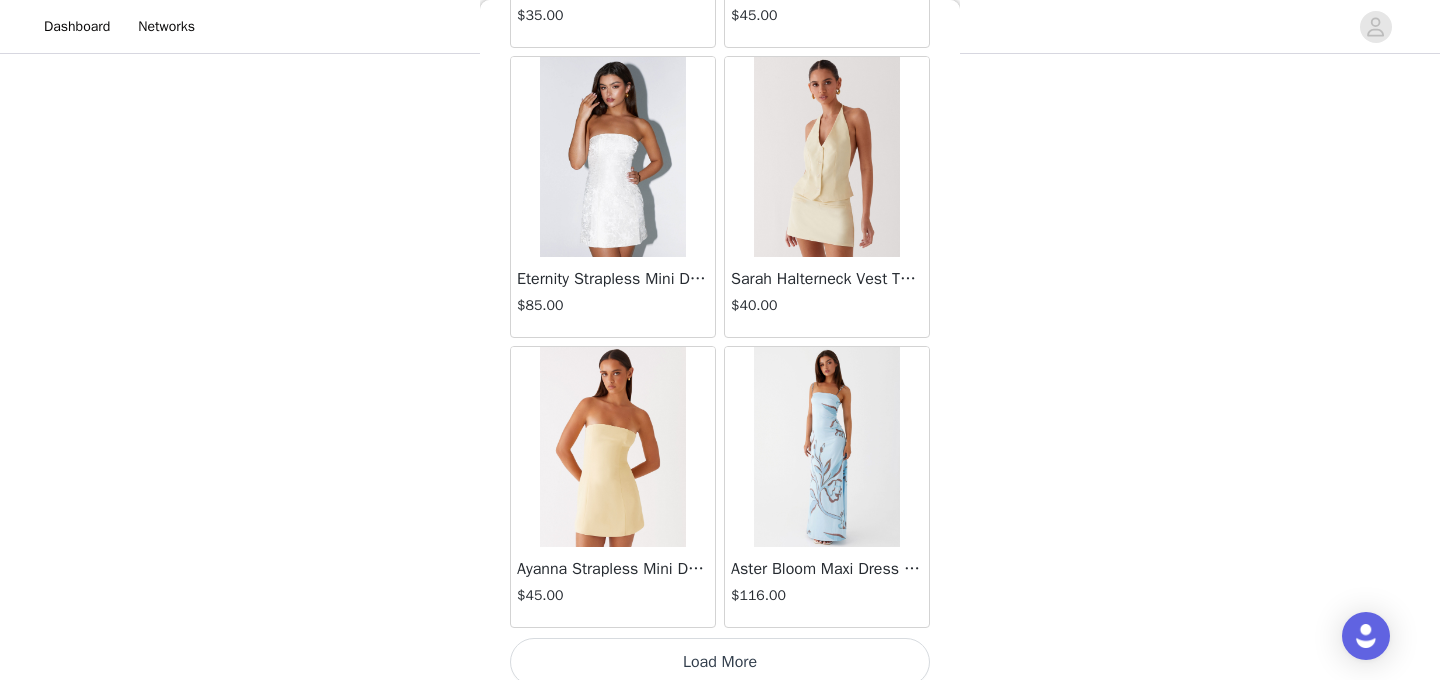scroll, scrollTop: 11080, scrollLeft: 0, axis: vertical 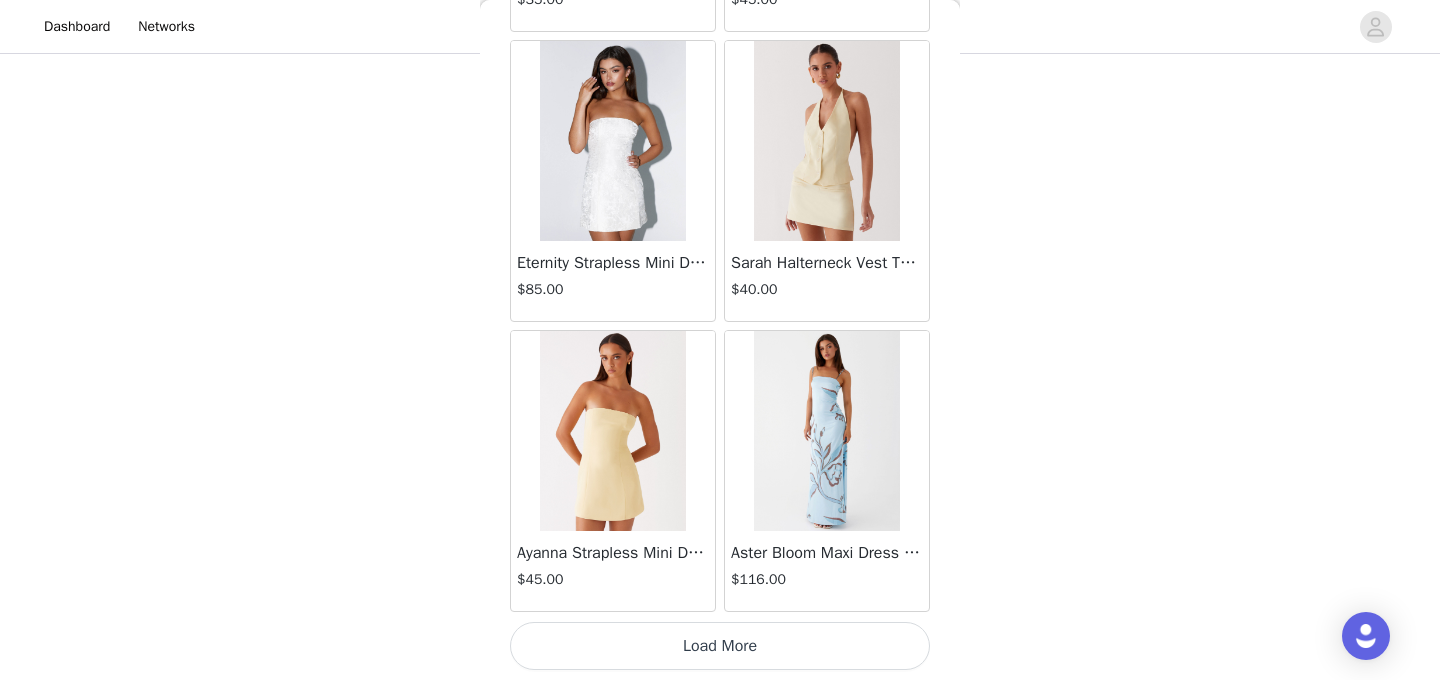 click on "Load More" at bounding box center (720, 646) 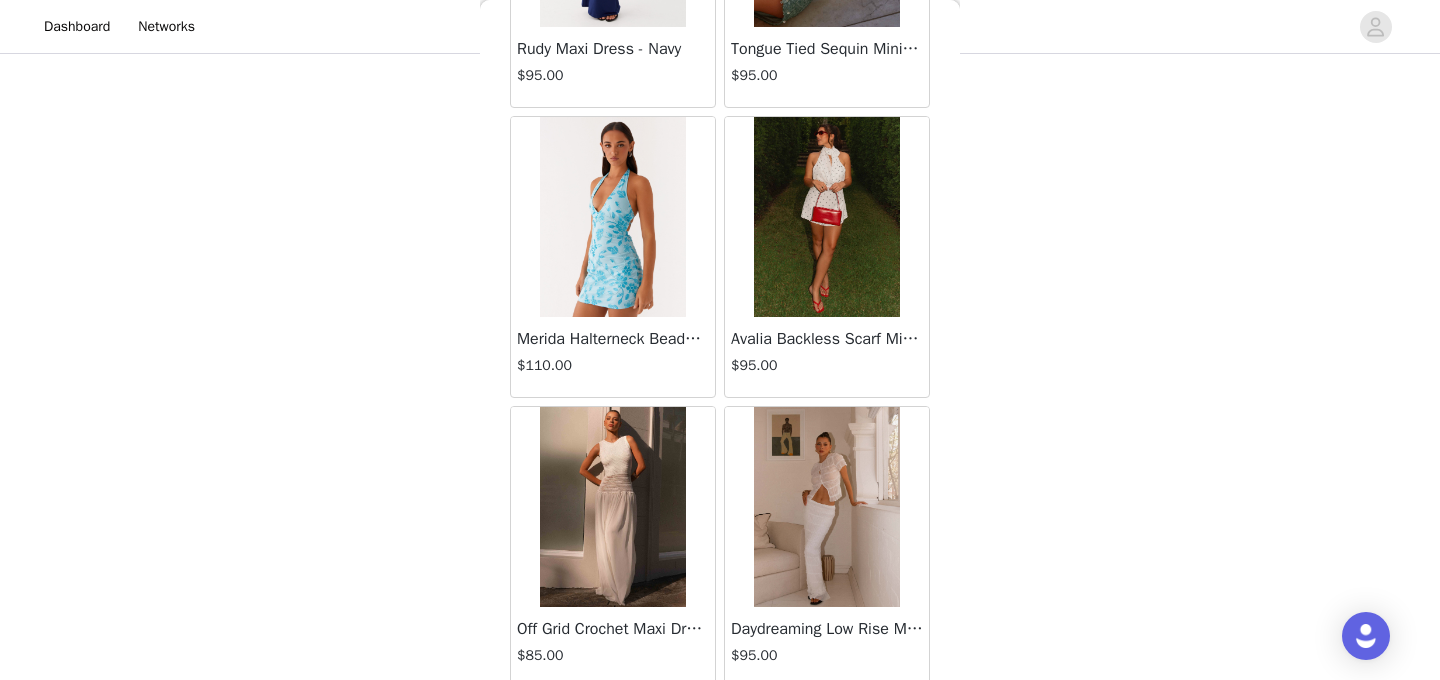 scroll, scrollTop: 13980, scrollLeft: 0, axis: vertical 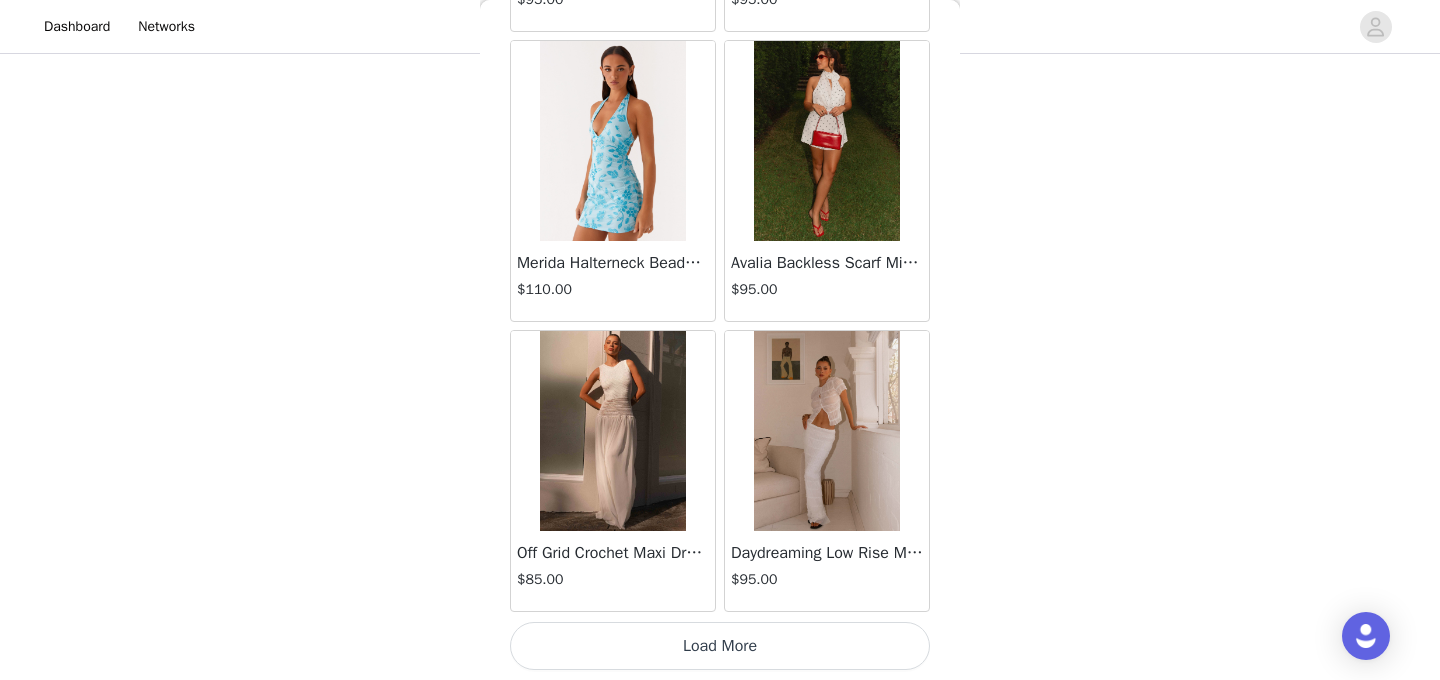 click on "Load More" at bounding box center (720, 646) 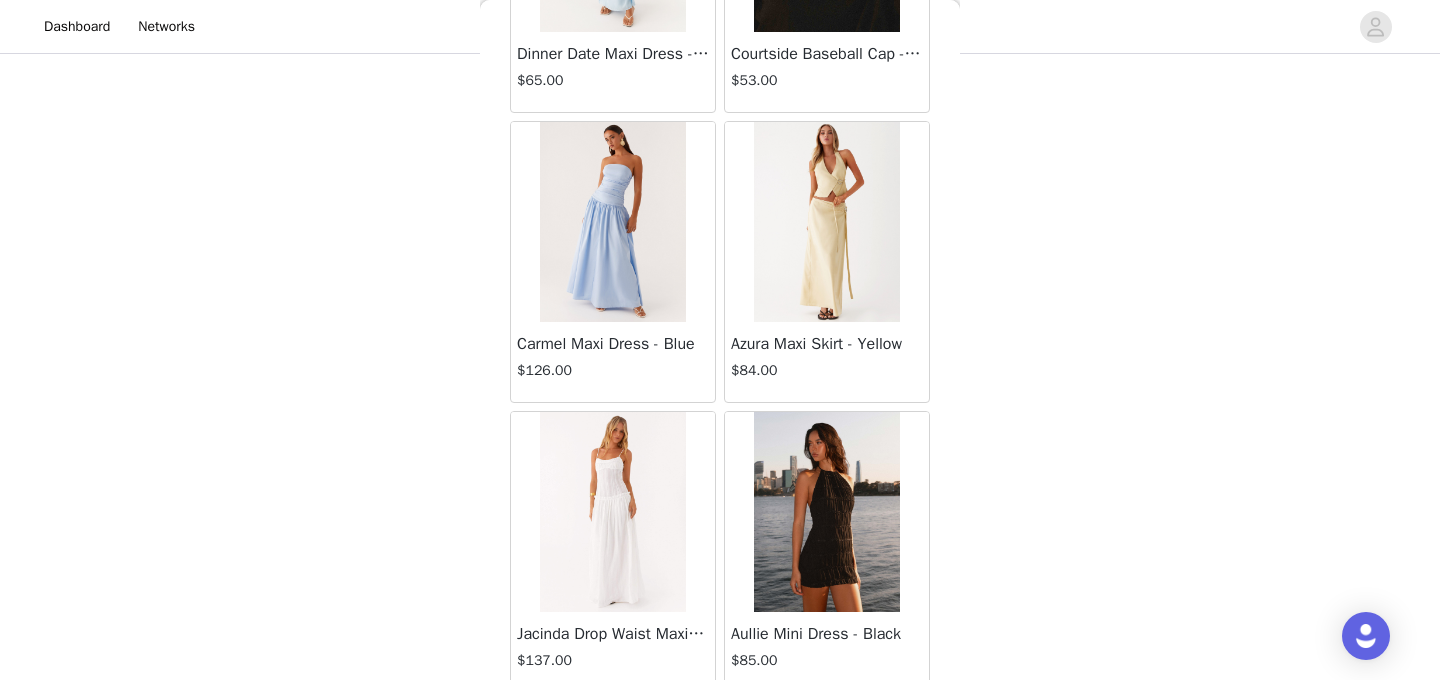 scroll, scrollTop: 16880, scrollLeft: 0, axis: vertical 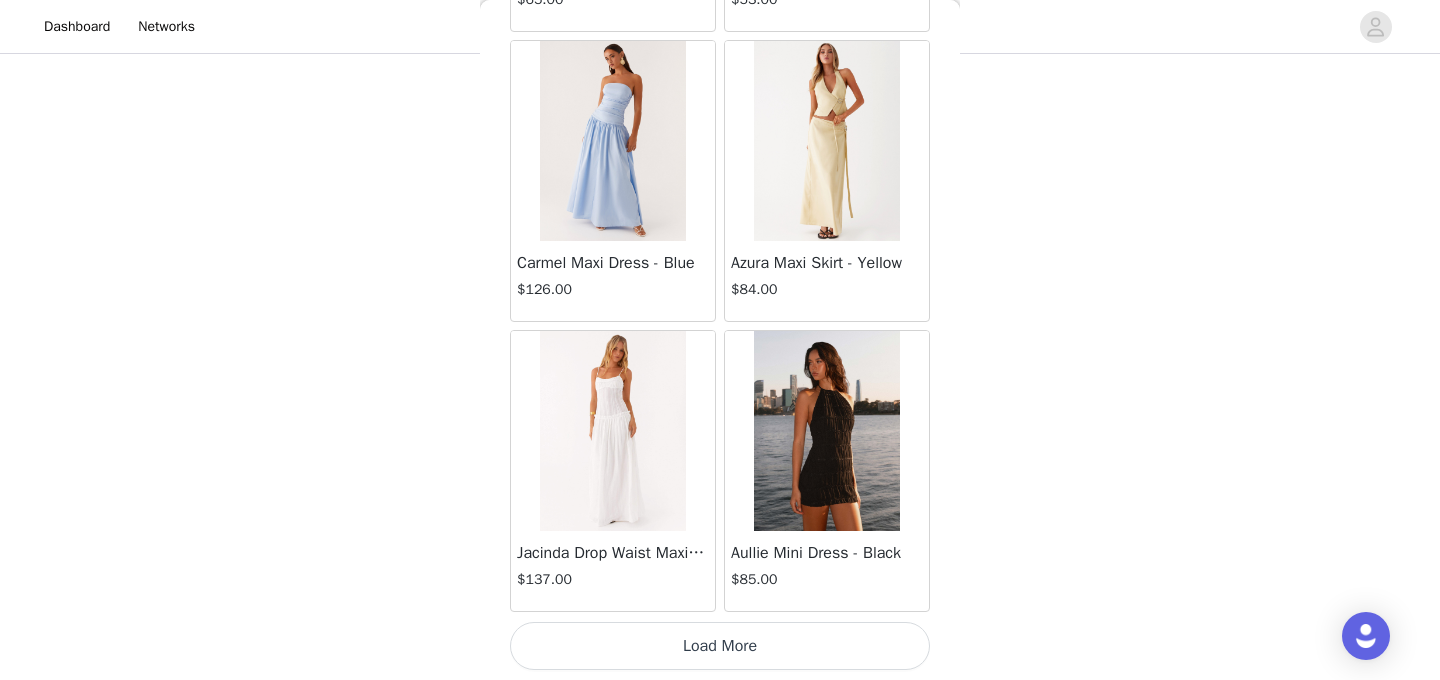 click on "Load More" at bounding box center [720, 646] 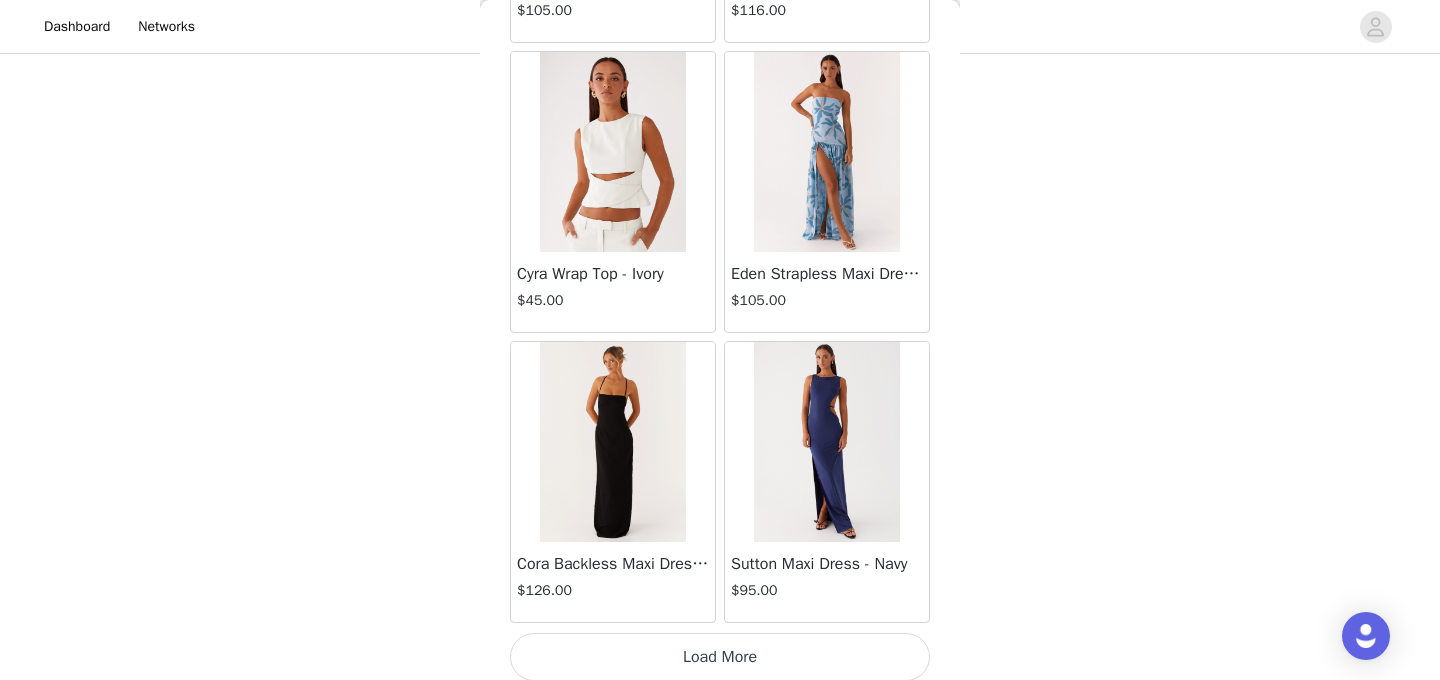scroll, scrollTop: 19780, scrollLeft: 0, axis: vertical 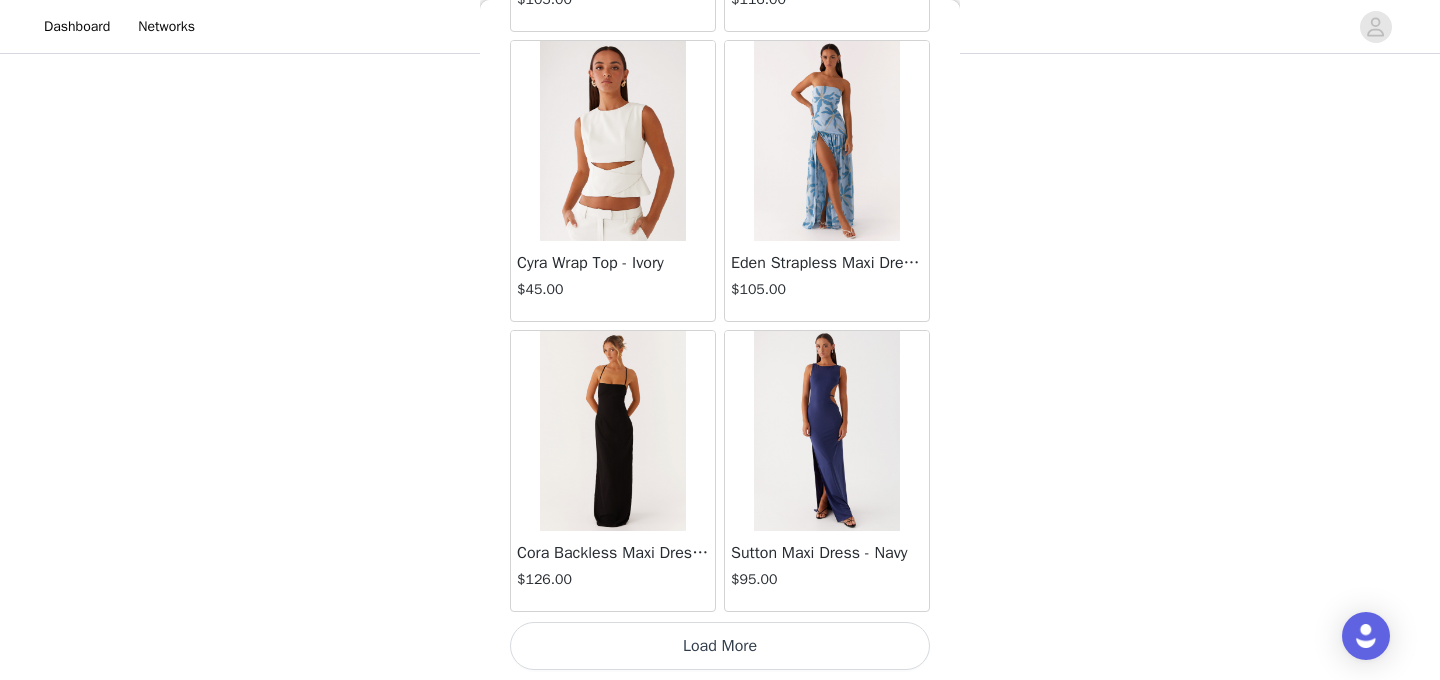 click on "Load More" at bounding box center [720, 646] 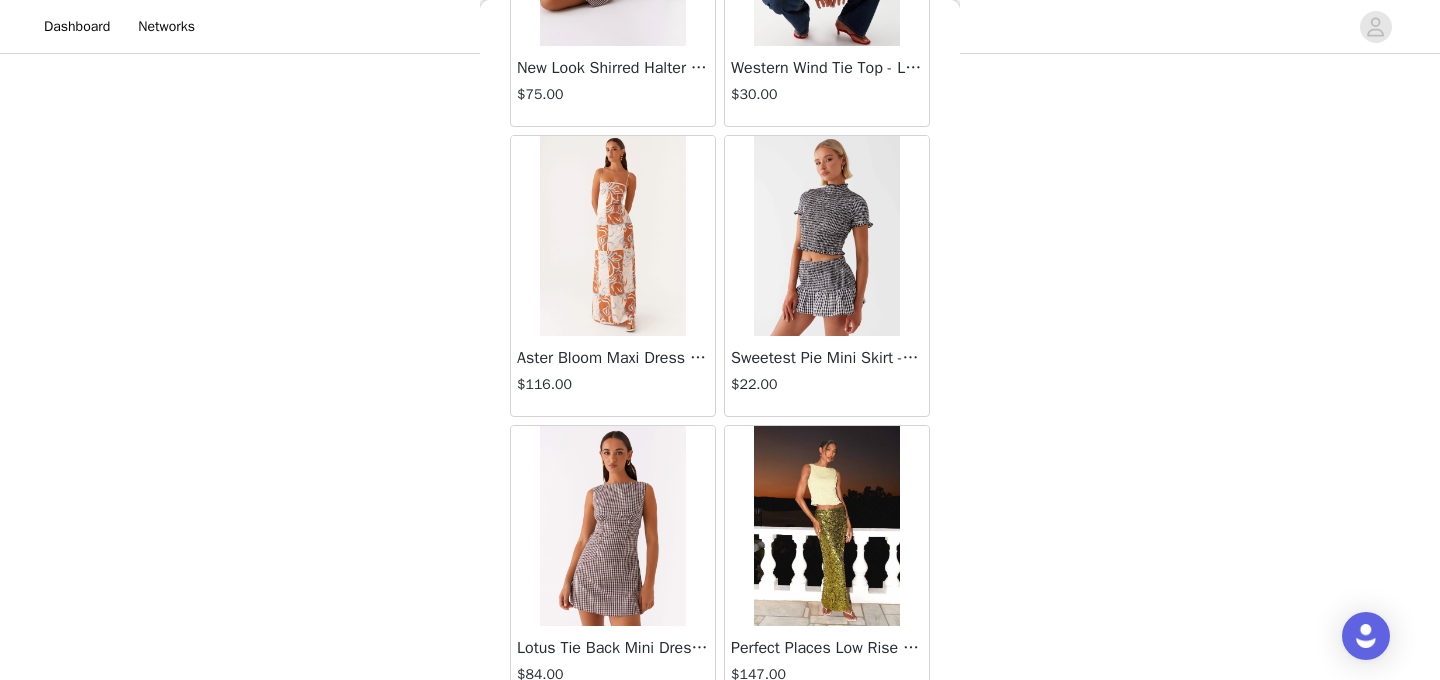 scroll, scrollTop: 22680, scrollLeft: 0, axis: vertical 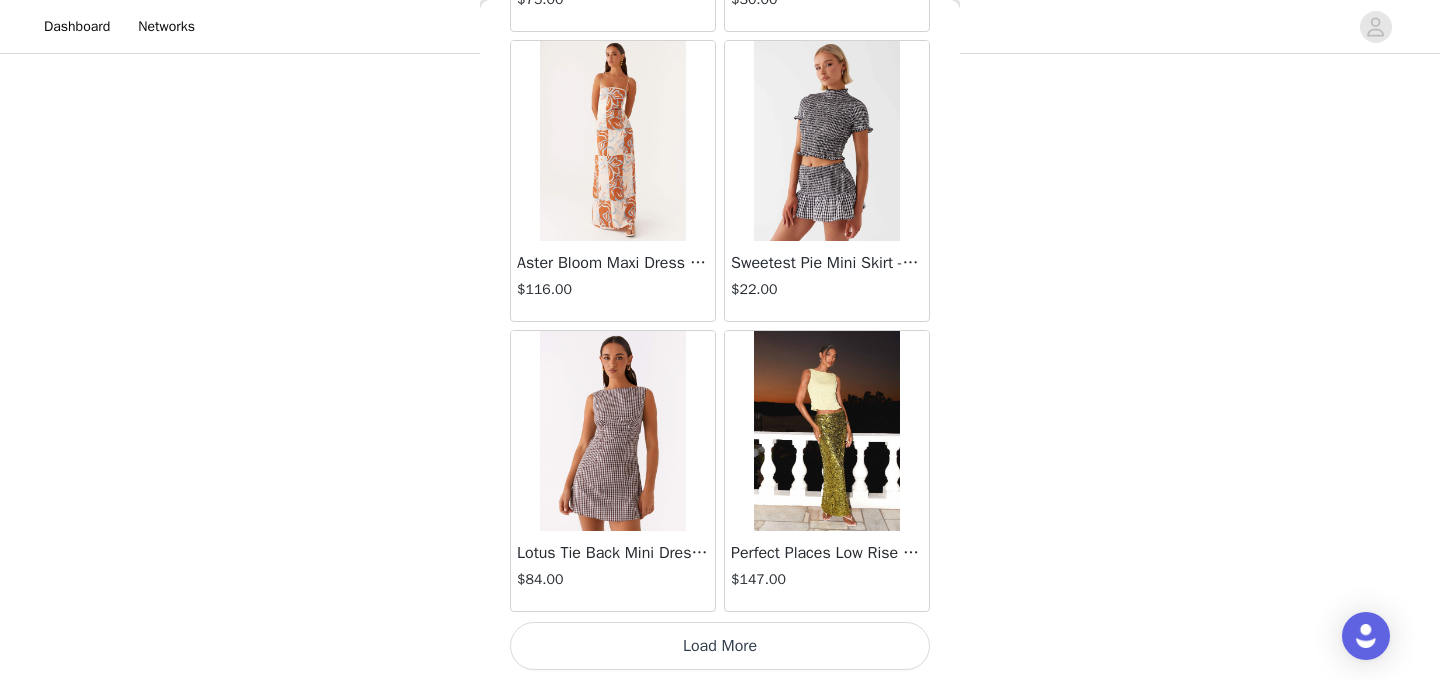 click on "Load More" at bounding box center [720, 646] 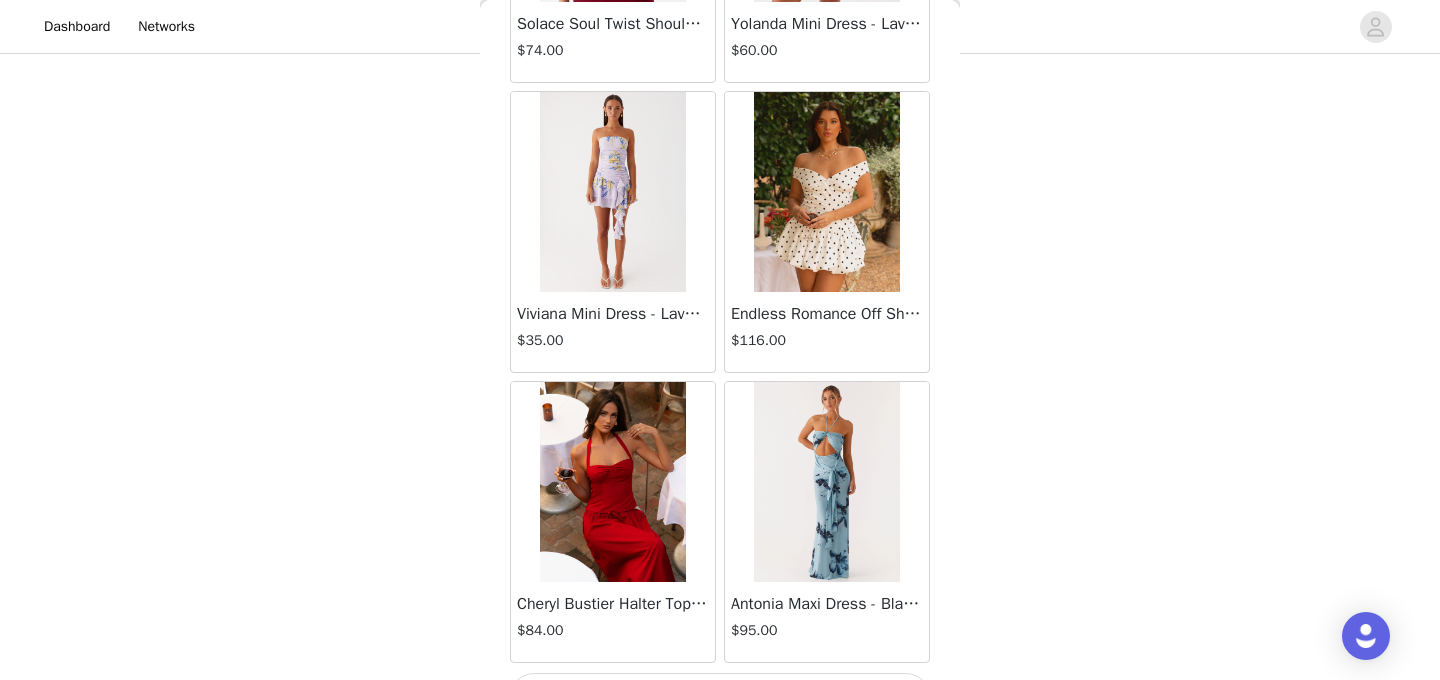 scroll, scrollTop: 25580, scrollLeft: 0, axis: vertical 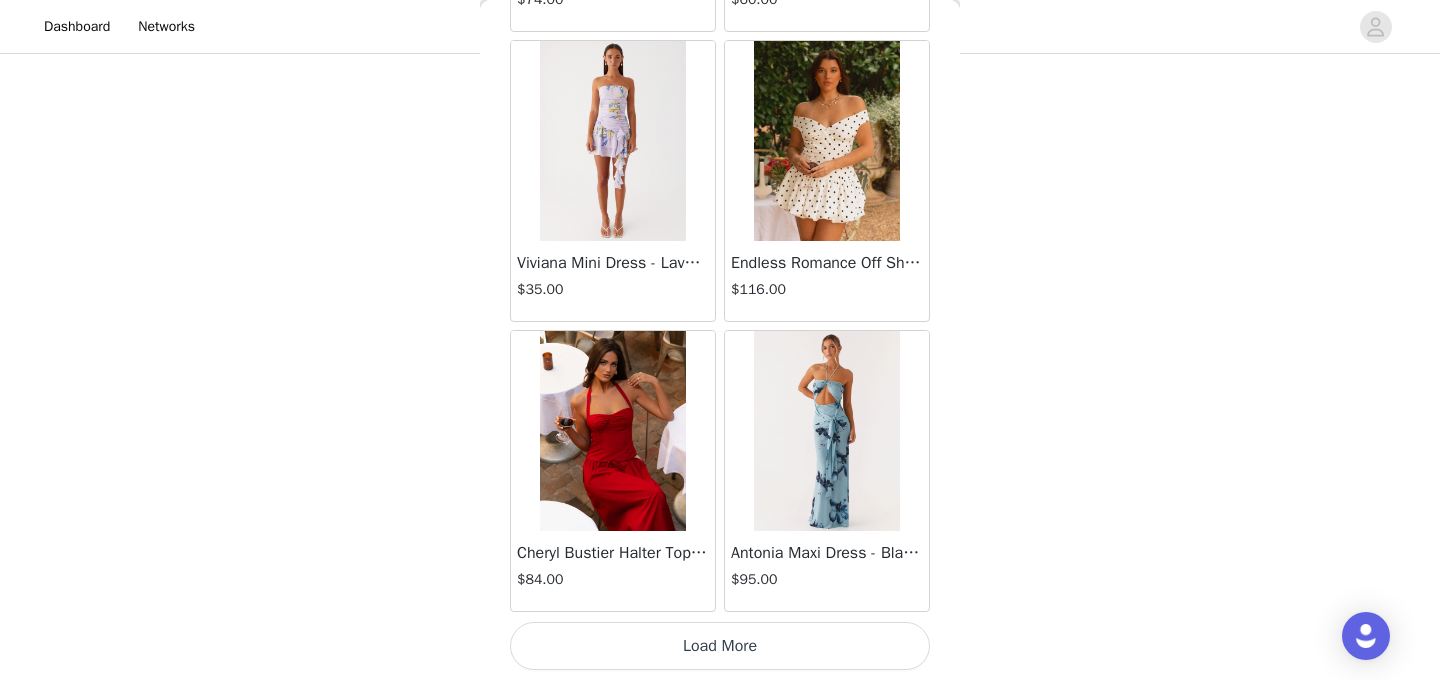 click on "Load More" at bounding box center (720, 646) 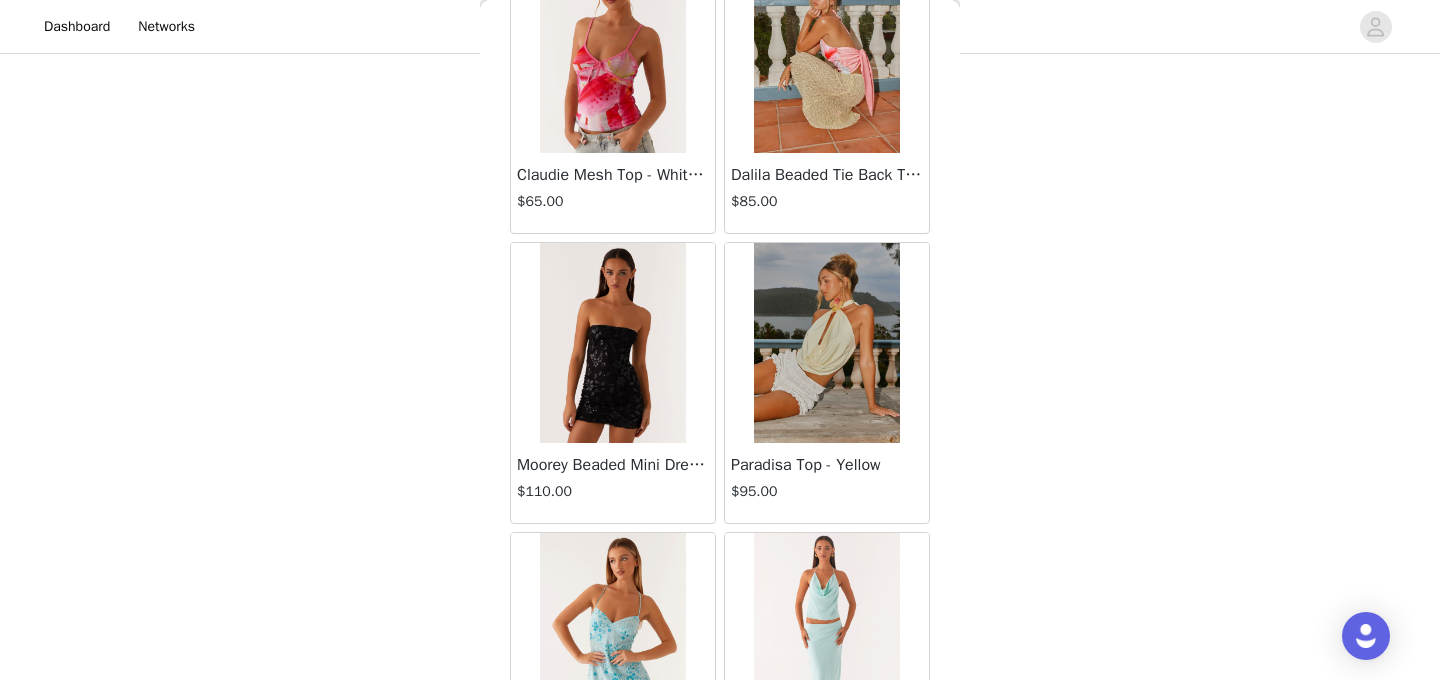 scroll, scrollTop: 28480, scrollLeft: 0, axis: vertical 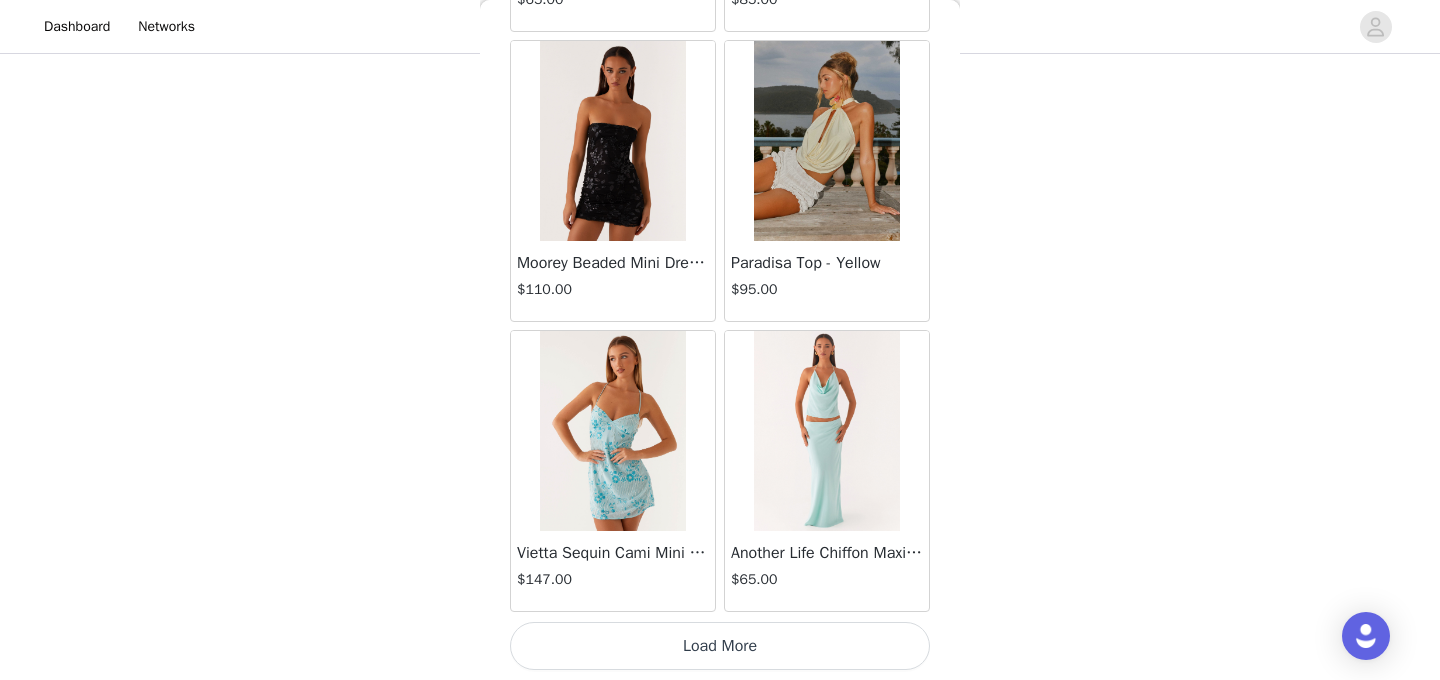 click on "Load More" at bounding box center (720, 646) 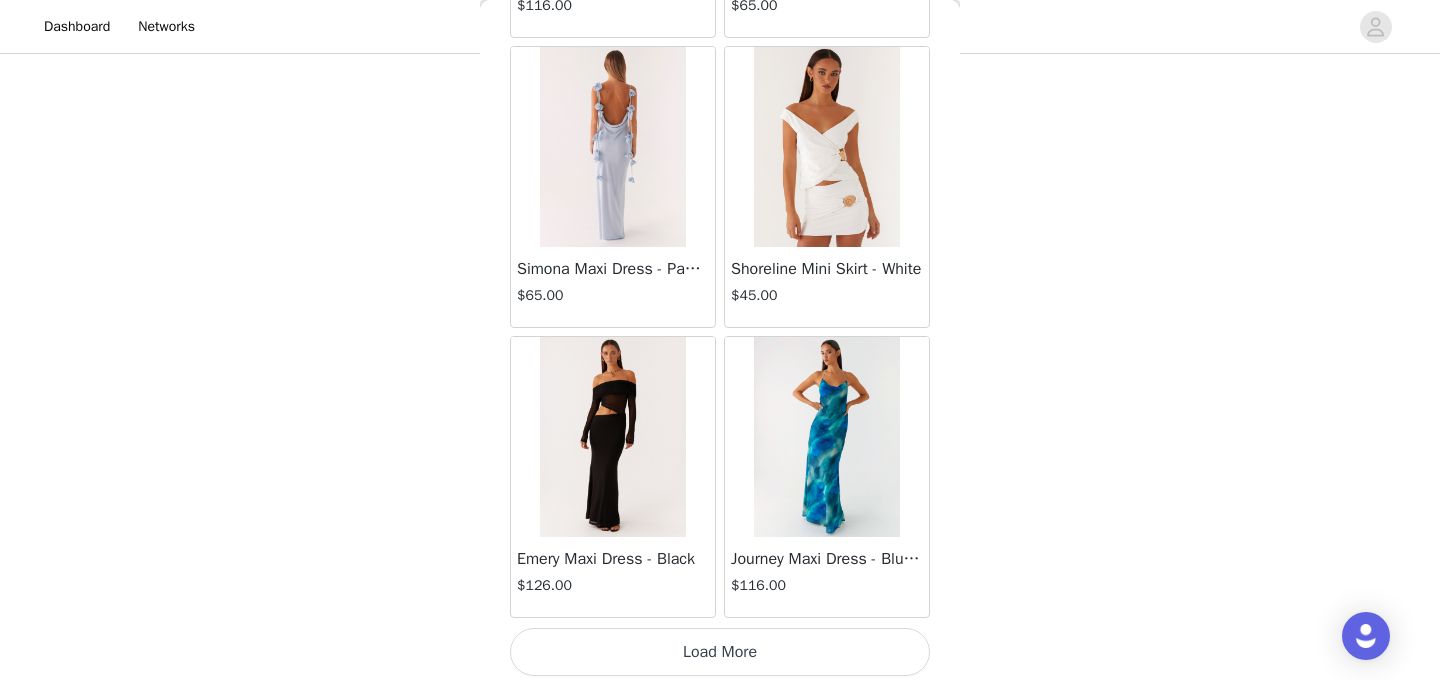 scroll, scrollTop: 31380, scrollLeft: 0, axis: vertical 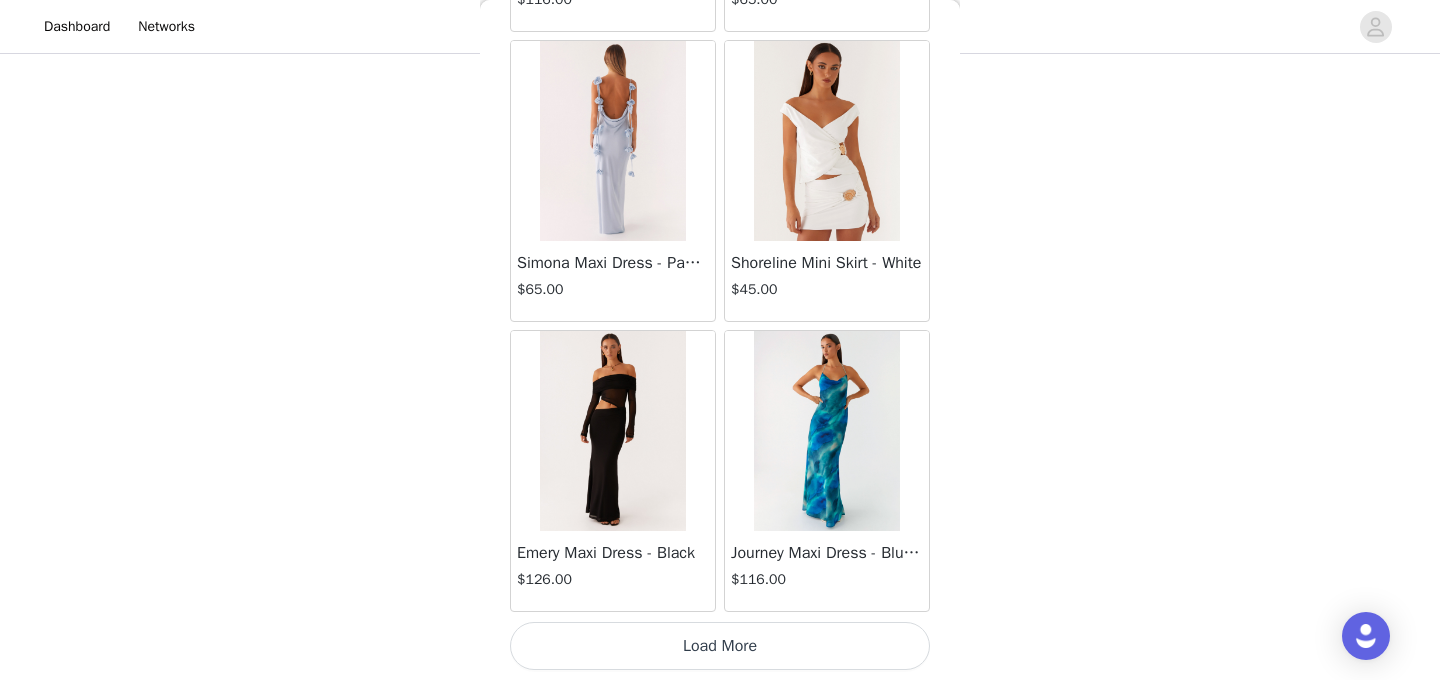 click on "Load More" at bounding box center [720, 646] 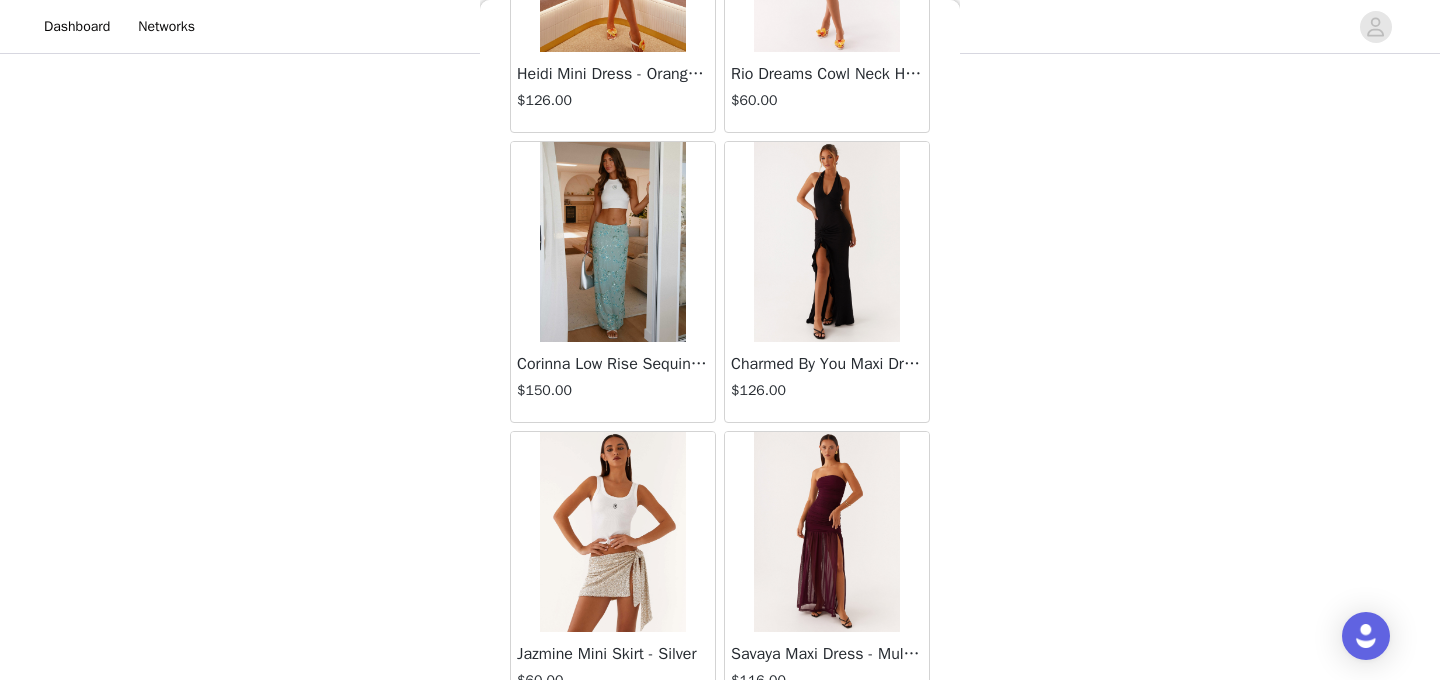 scroll, scrollTop: 34280, scrollLeft: 0, axis: vertical 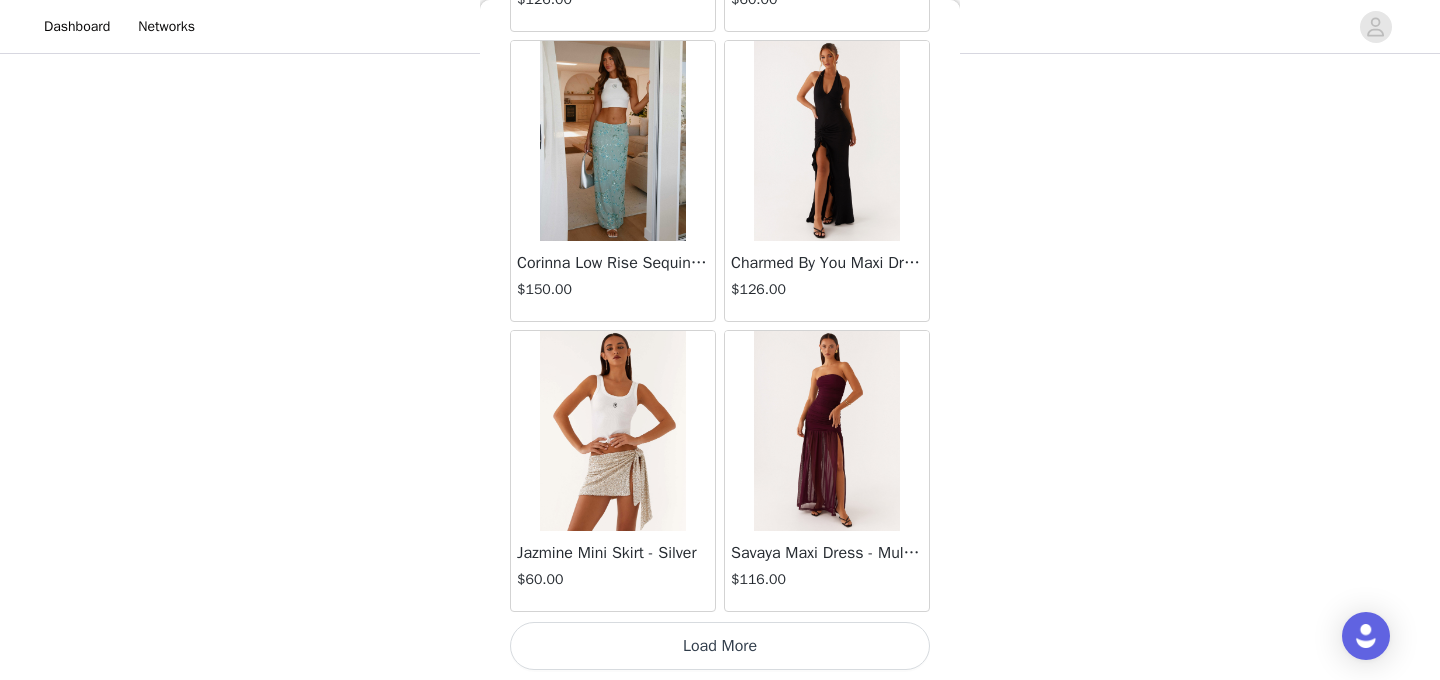 click on "Load More" at bounding box center (720, 646) 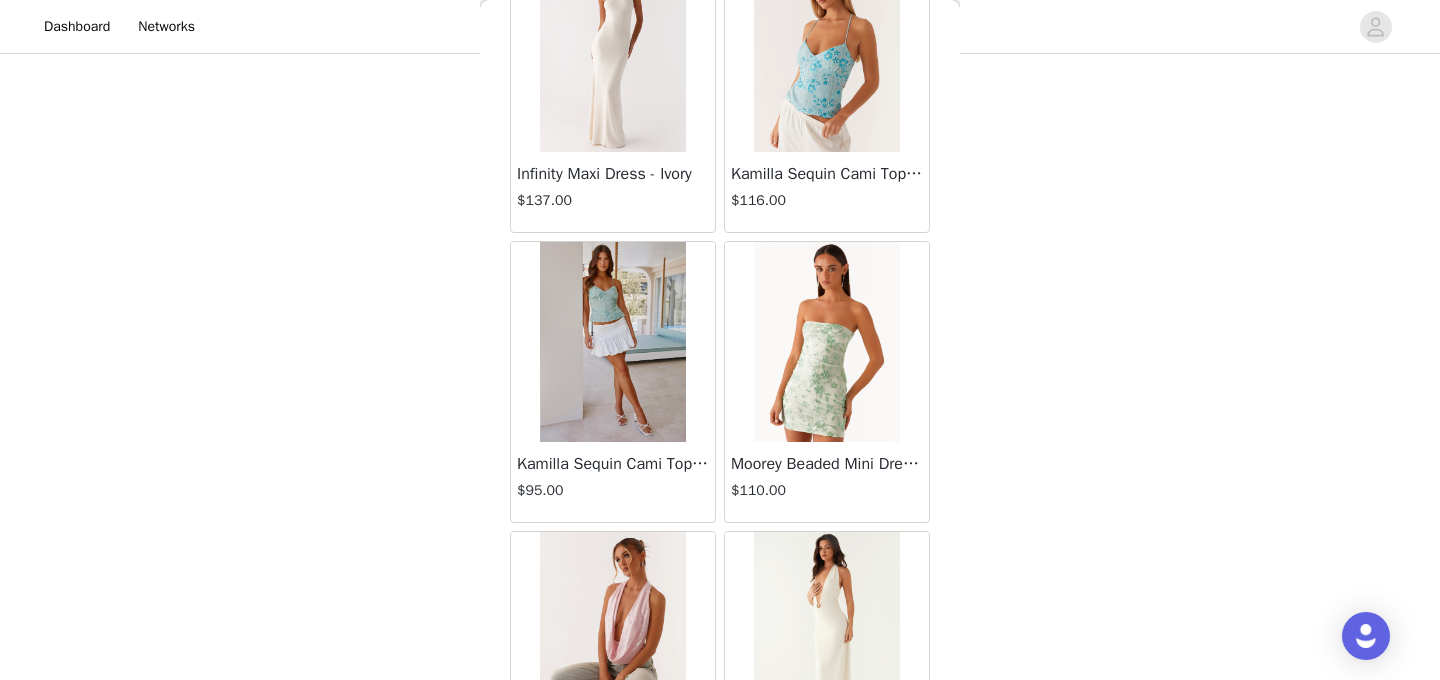 scroll, scrollTop: 37180, scrollLeft: 0, axis: vertical 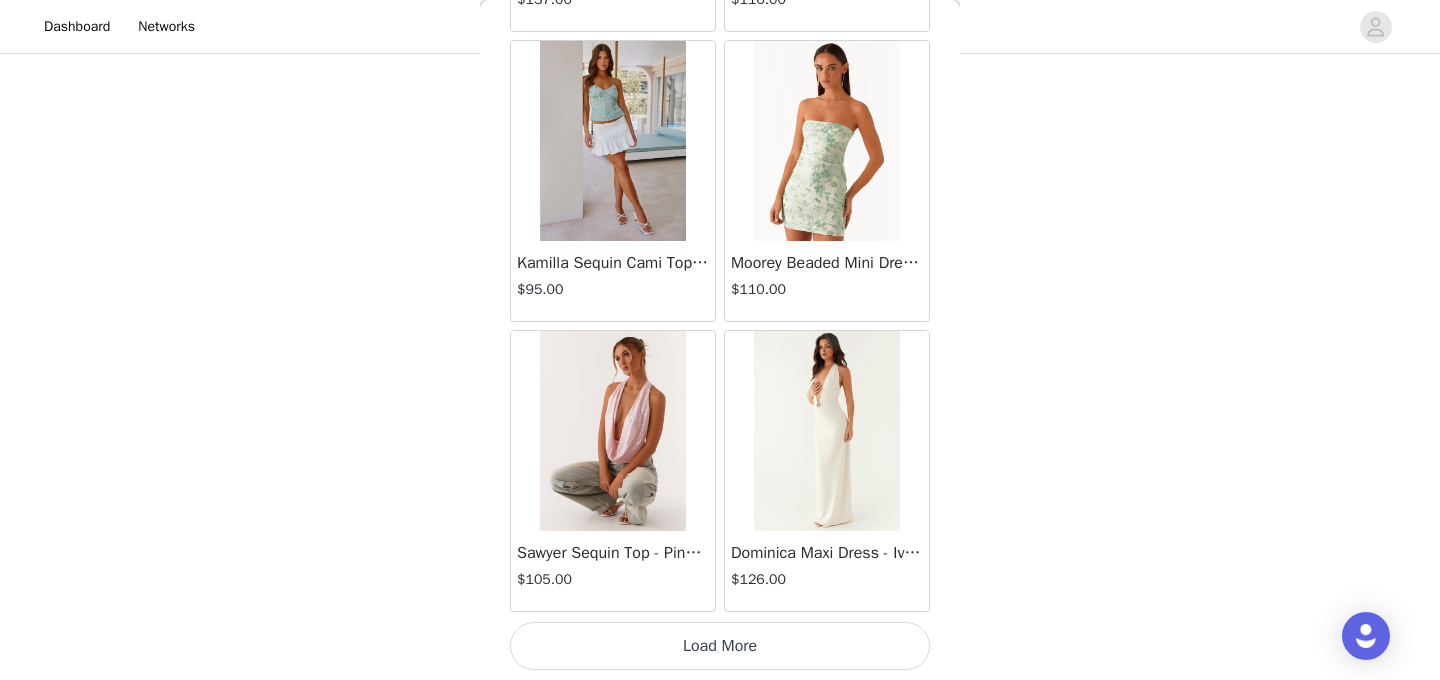 click on "Load More" at bounding box center [720, 646] 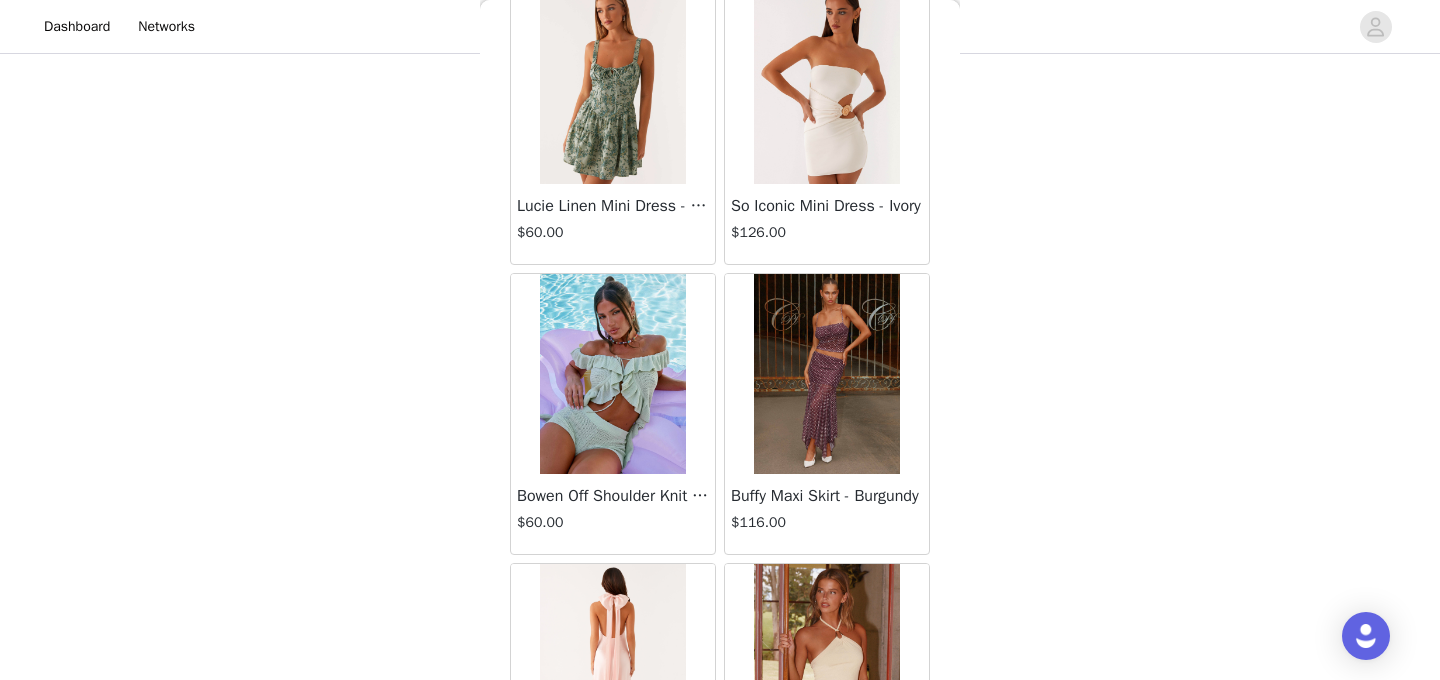 scroll, scrollTop: 40080, scrollLeft: 0, axis: vertical 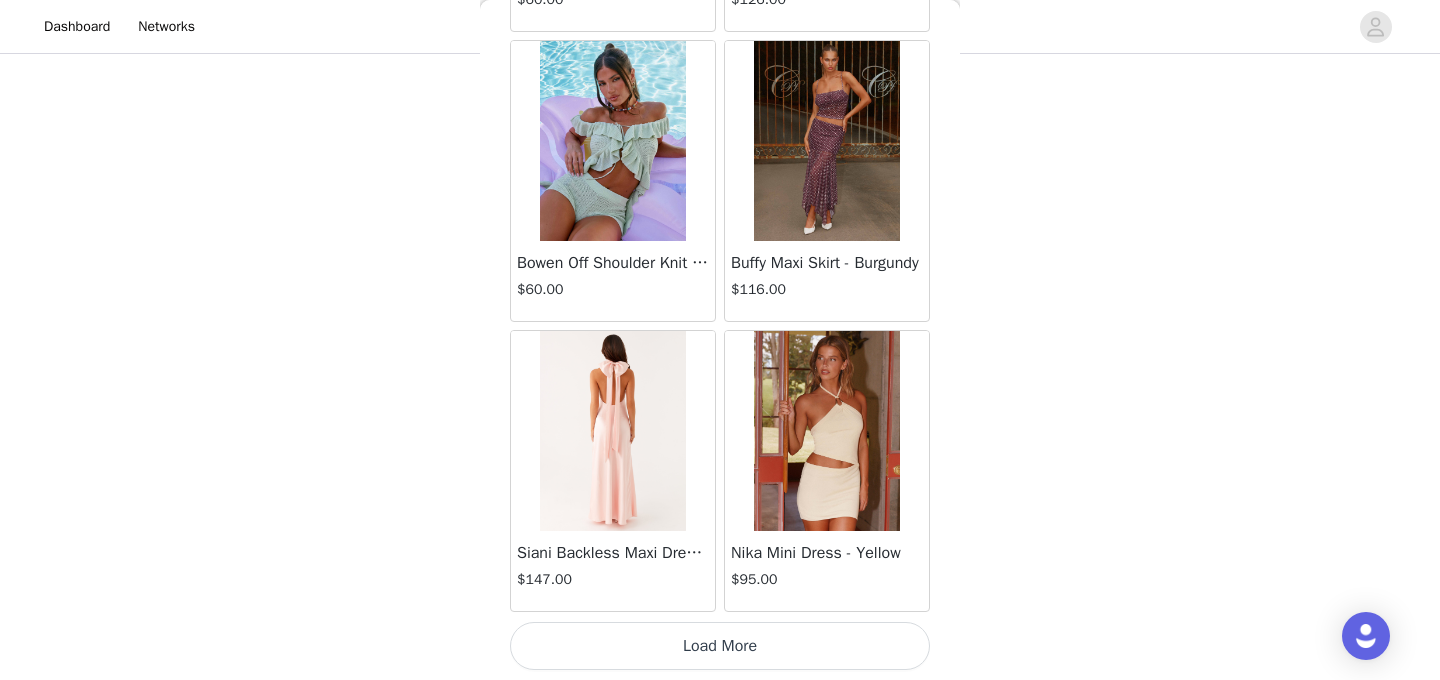 click on "Load More" at bounding box center (720, 646) 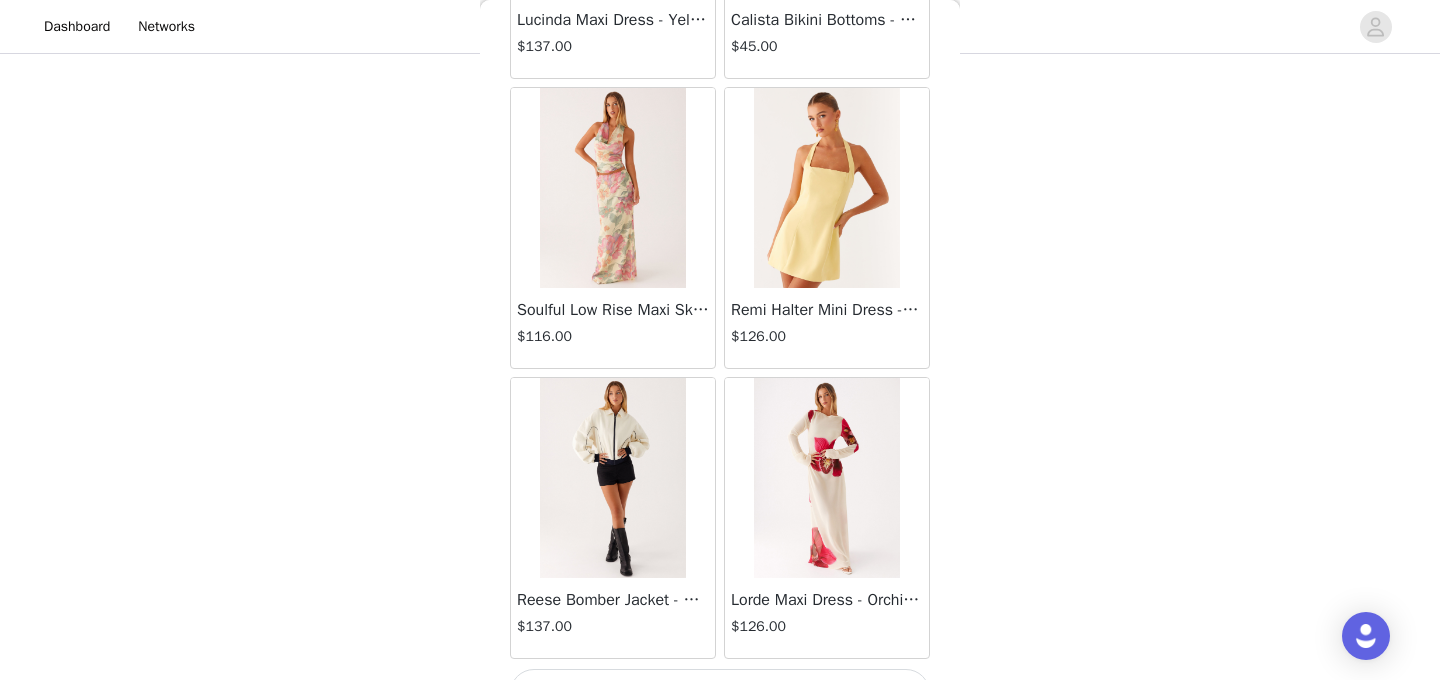 scroll, scrollTop: 42980, scrollLeft: 0, axis: vertical 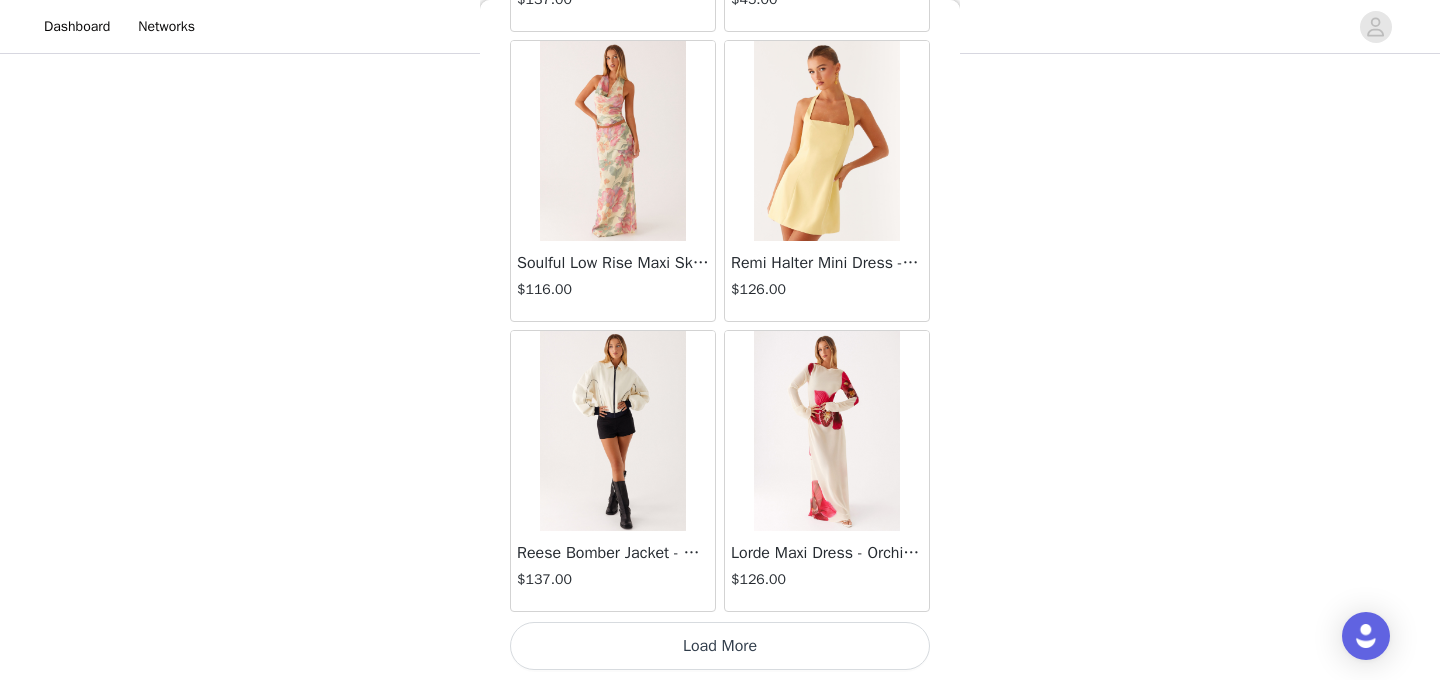 click on "Load More" at bounding box center [720, 646] 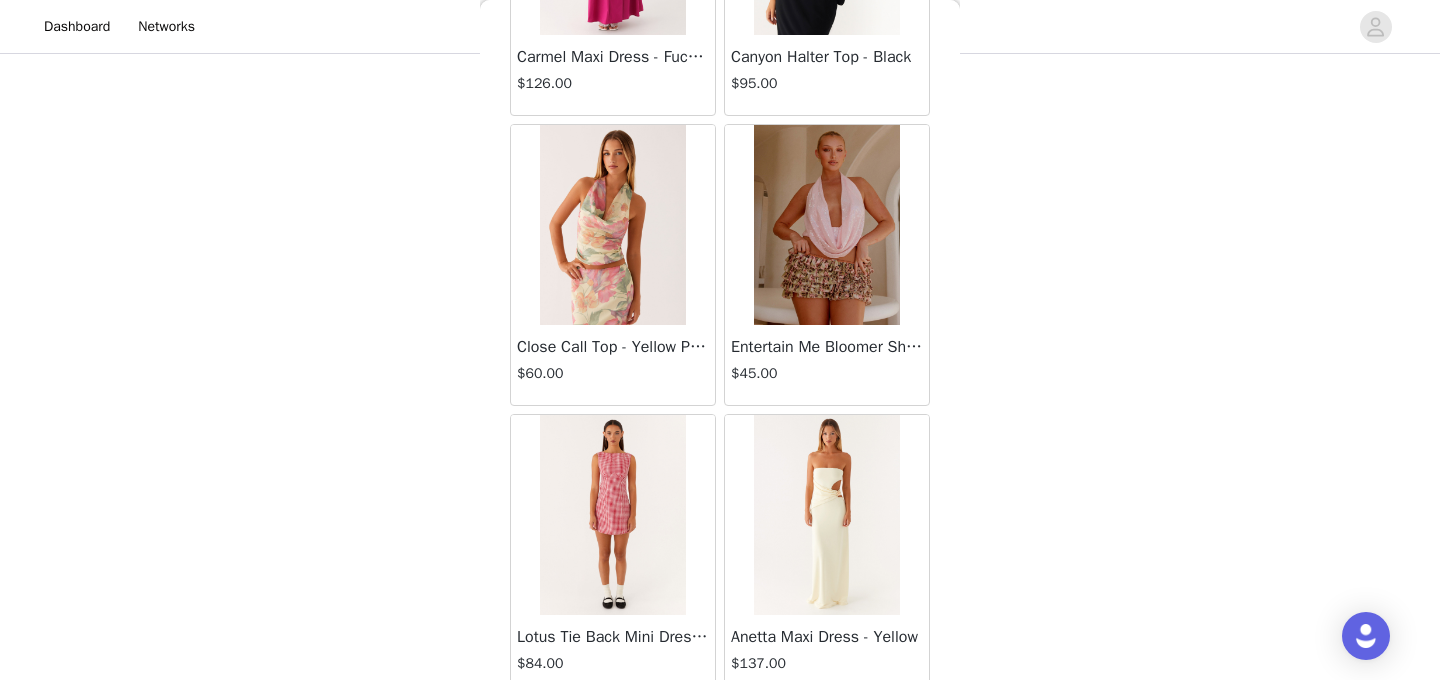 scroll, scrollTop: 45880, scrollLeft: 0, axis: vertical 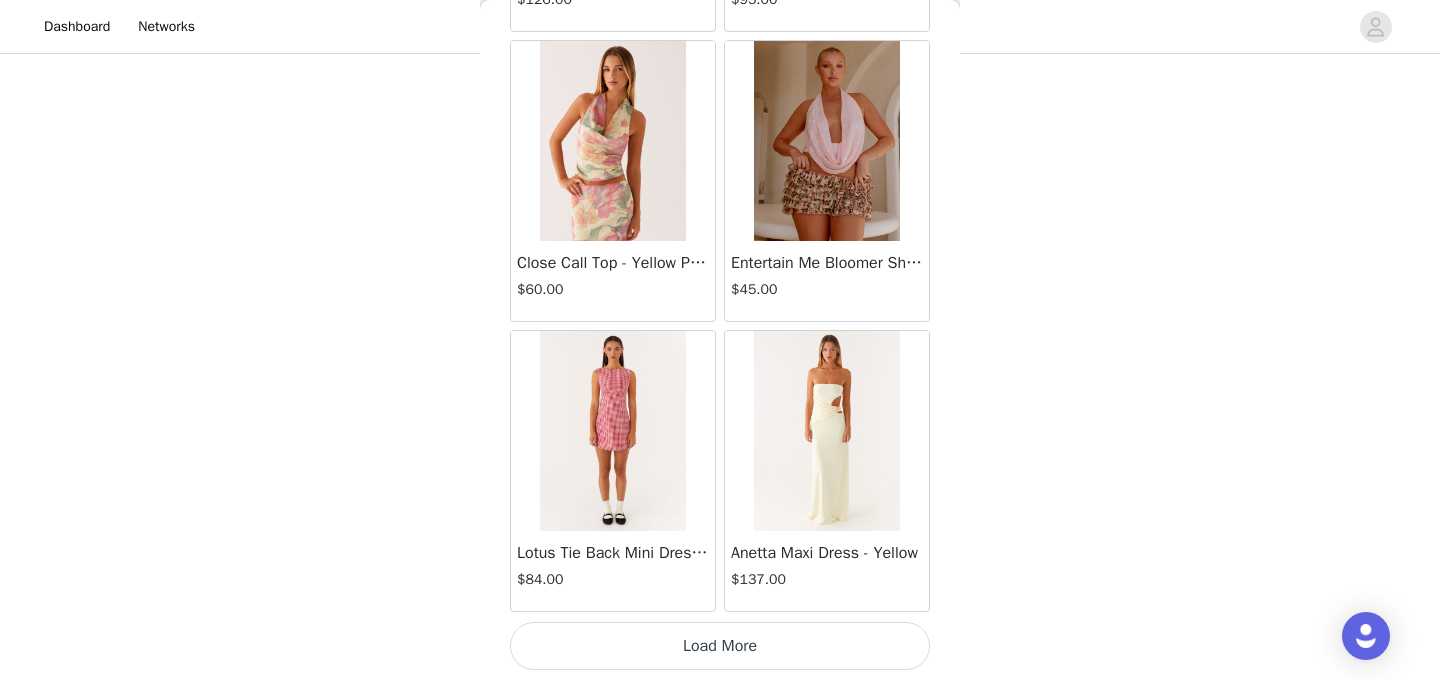 click on "Load More" at bounding box center [720, 646] 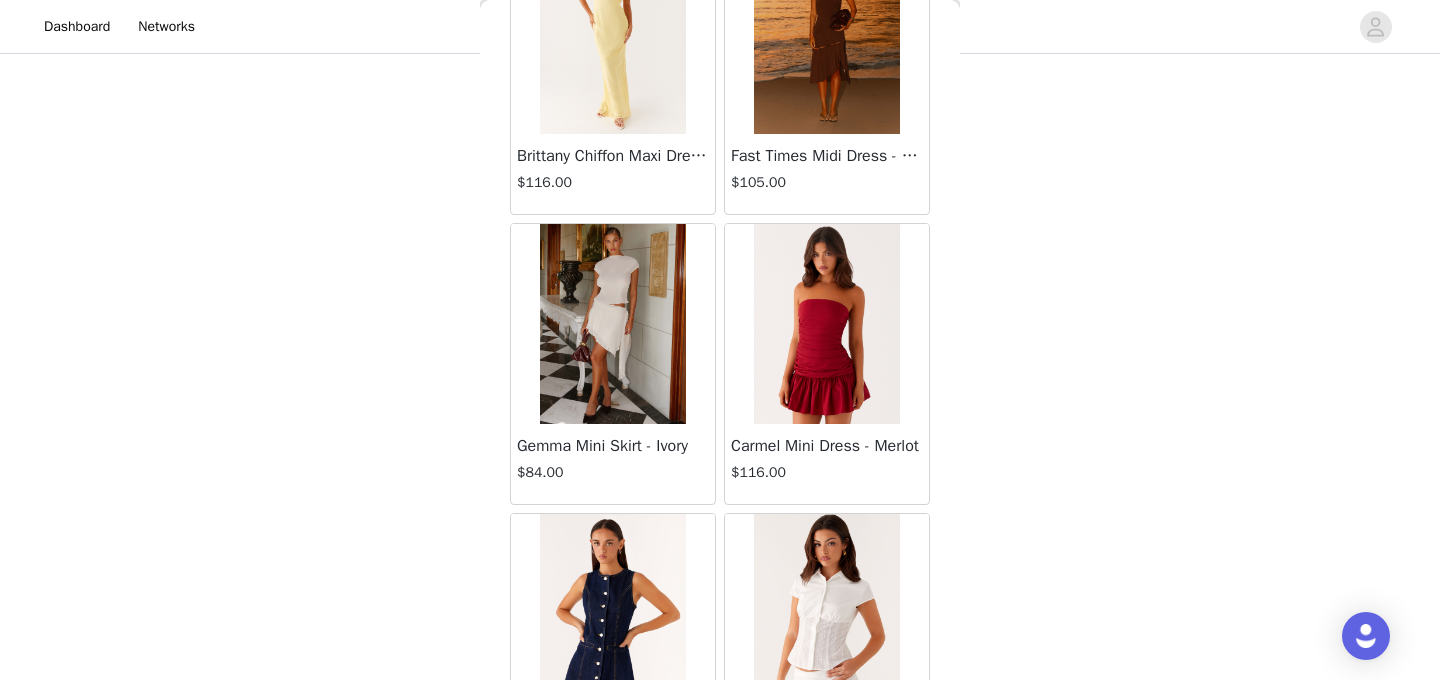 scroll, scrollTop: 48780, scrollLeft: 0, axis: vertical 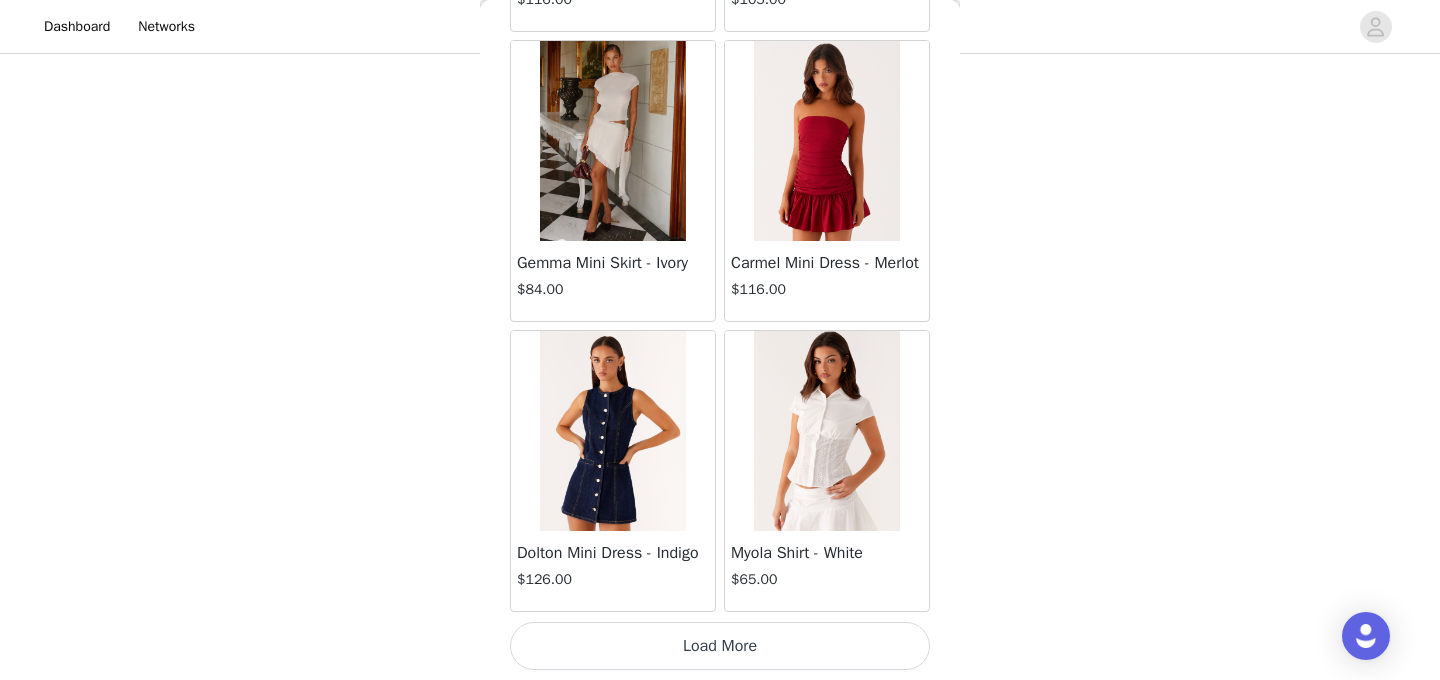 click on "Load More" at bounding box center (720, 646) 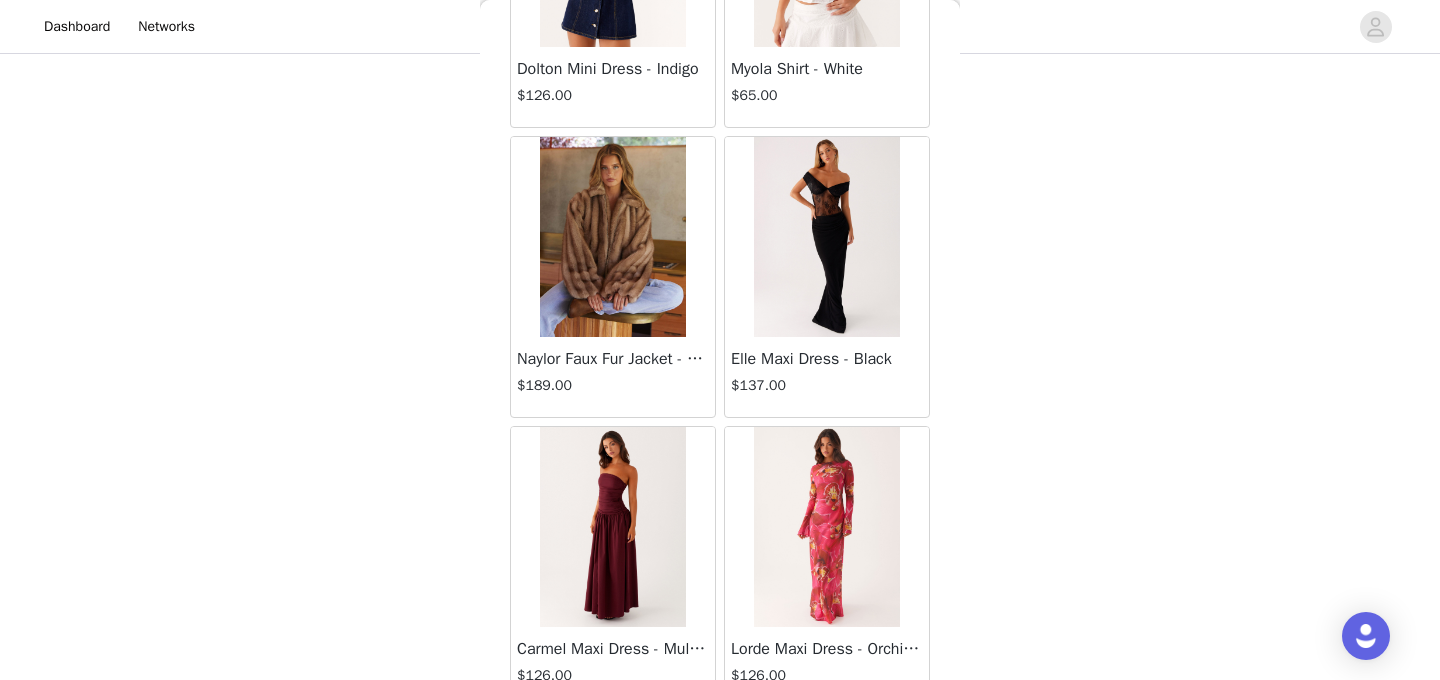 scroll, scrollTop: 49266, scrollLeft: 0, axis: vertical 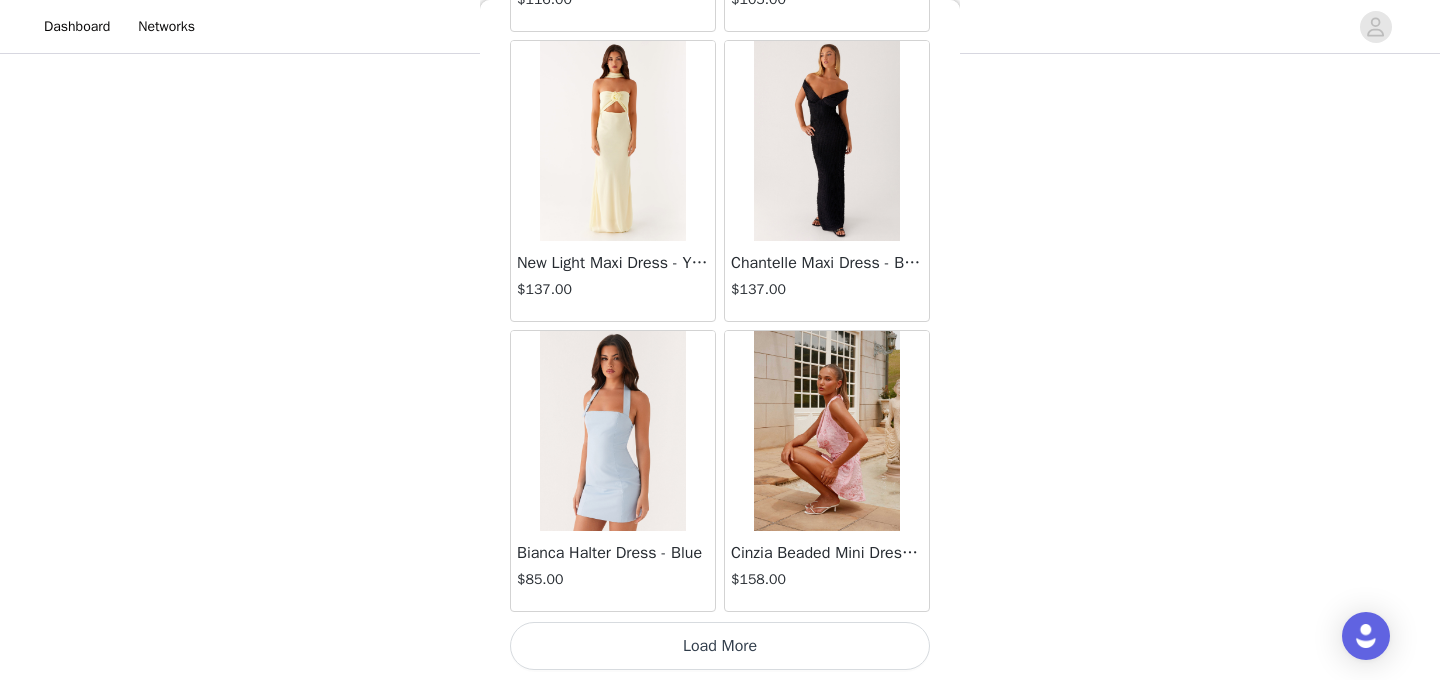 click on "Load More" at bounding box center (720, 646) 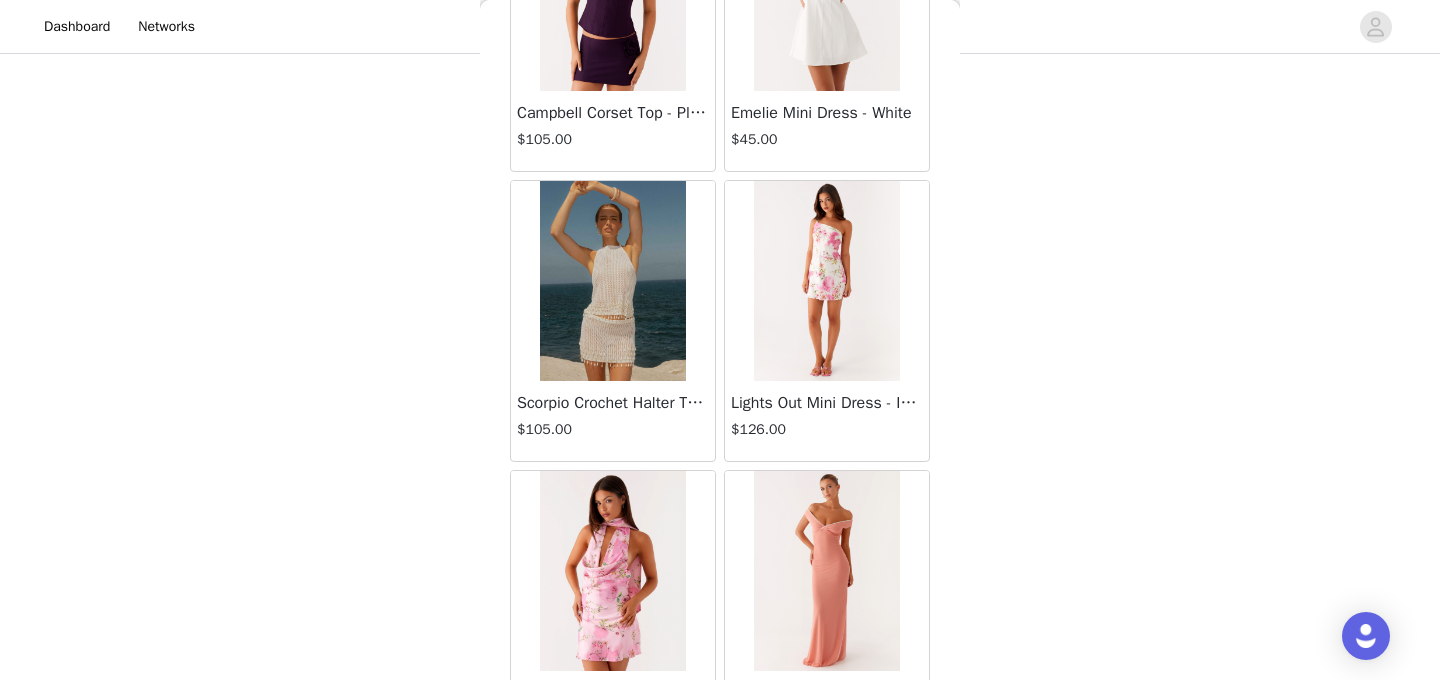 scroll, scrollTop: 54580, scrollLeft: 0, axis: vertical 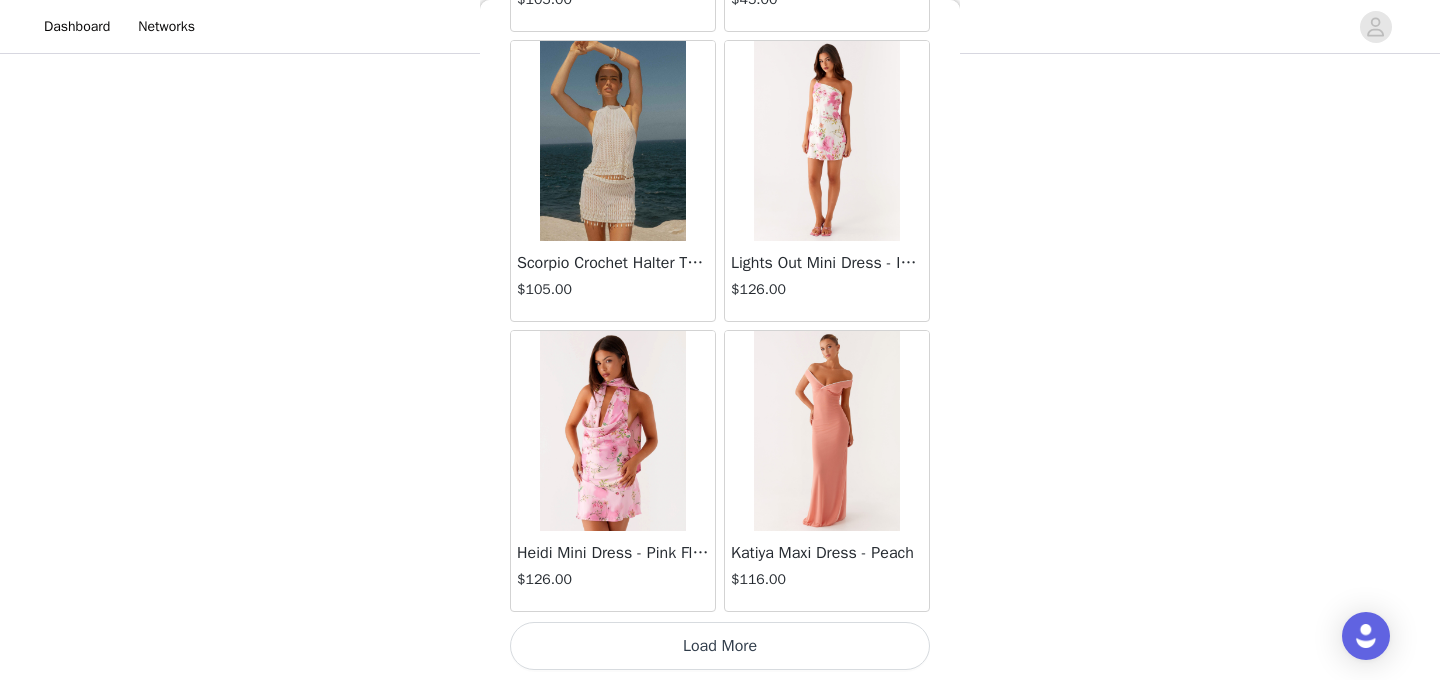 click on "Load More" at bounding box center (720, 646) 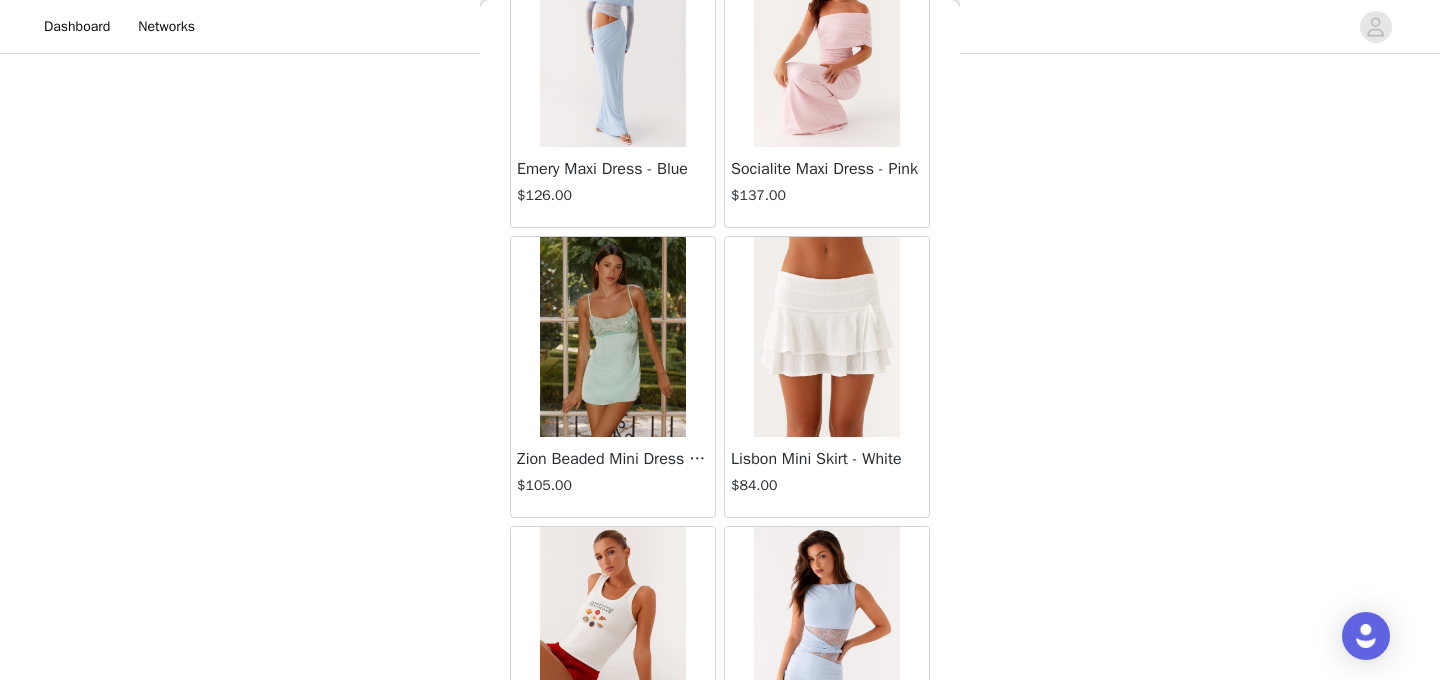 scroll, scrollTop: 57480, scrollLeft: 0, axis: vertical 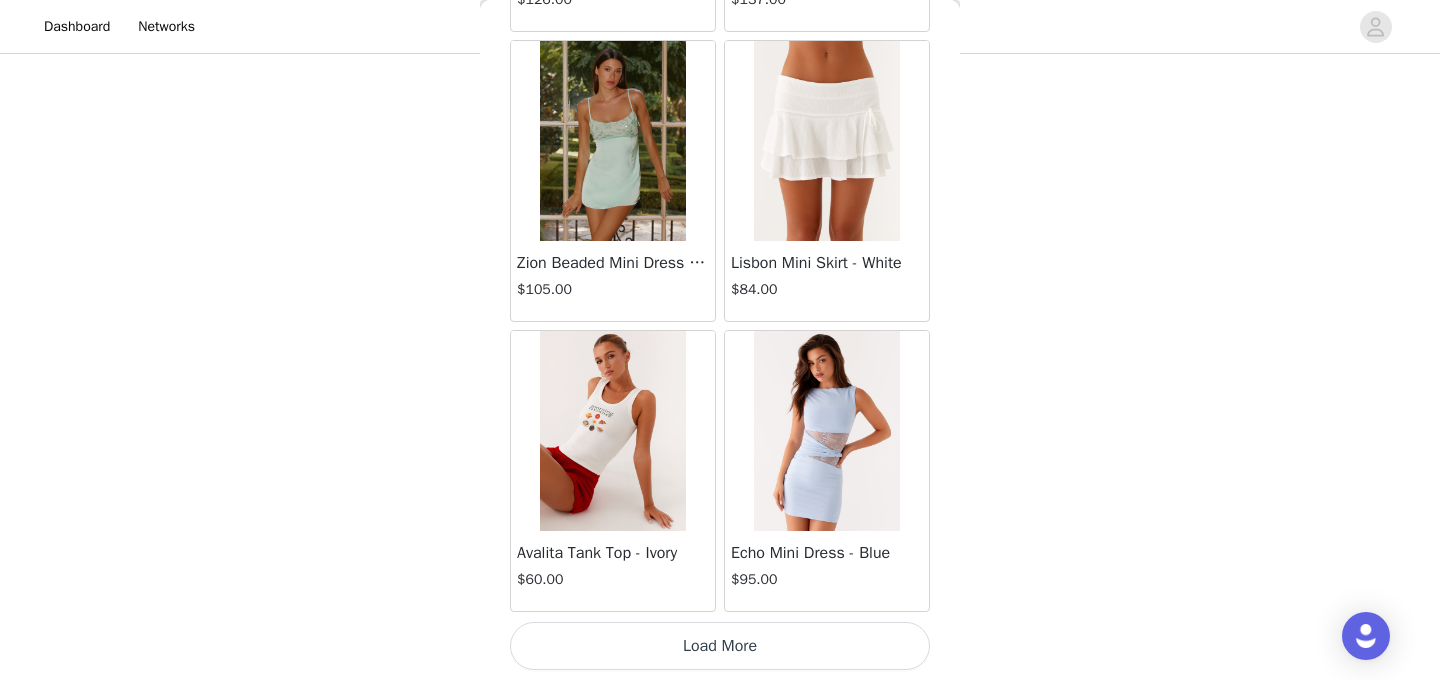 click on "Load More" at bounding box center [720, 646] 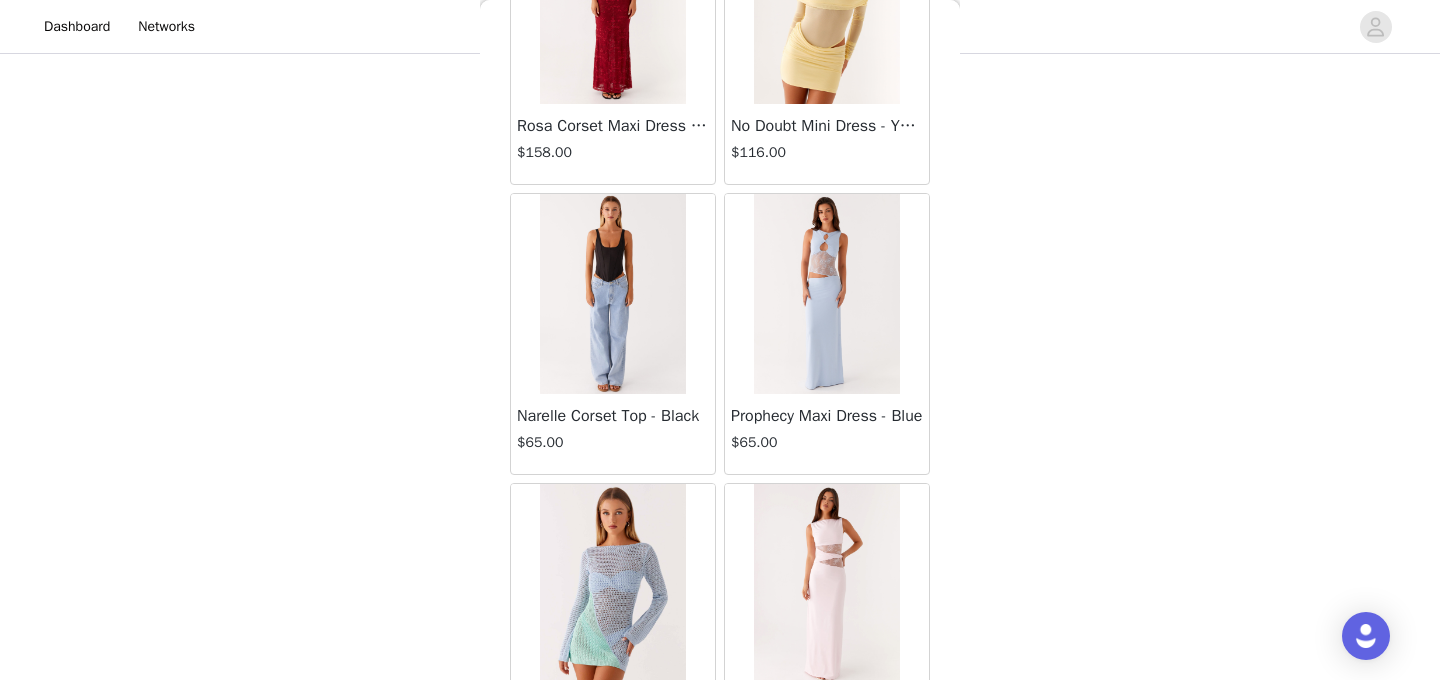 scroll, scrollTop: 60380, scrollLeft: 0, axis: vertical 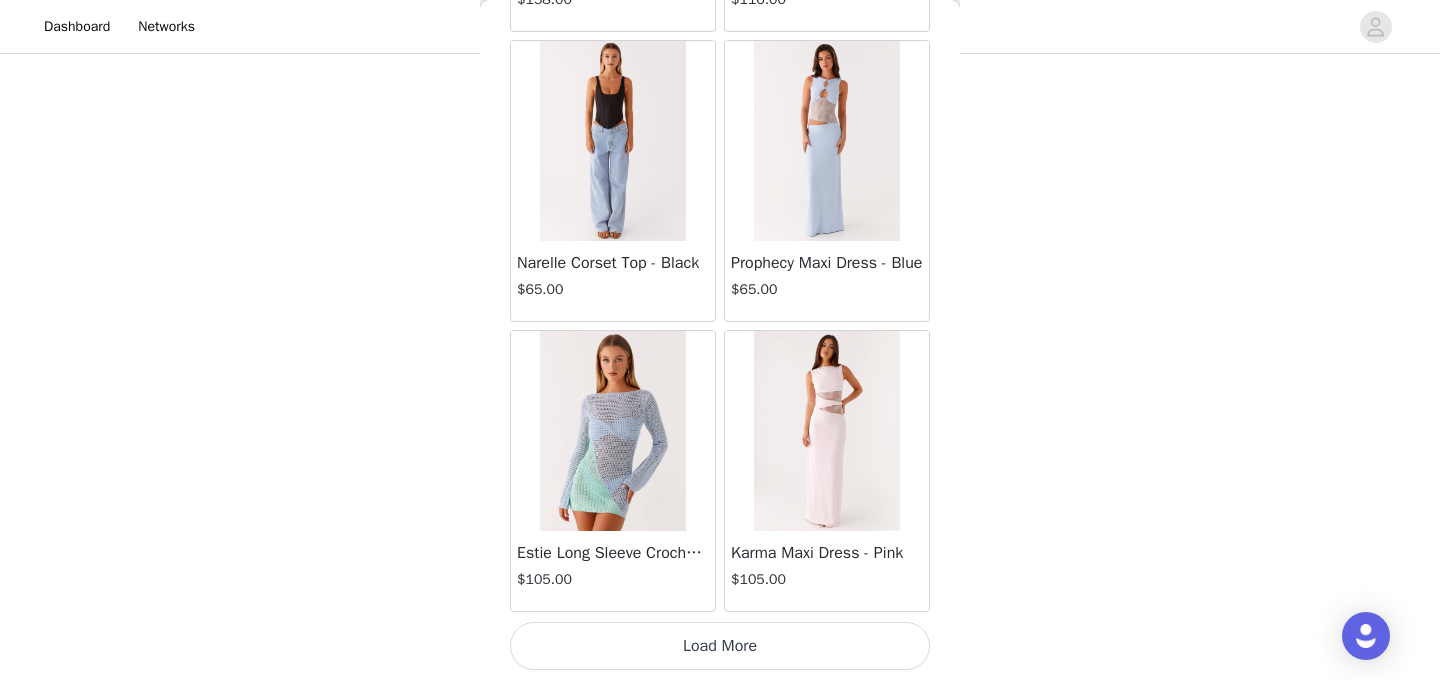 click on "Load More" at bounding box center (720, 646) 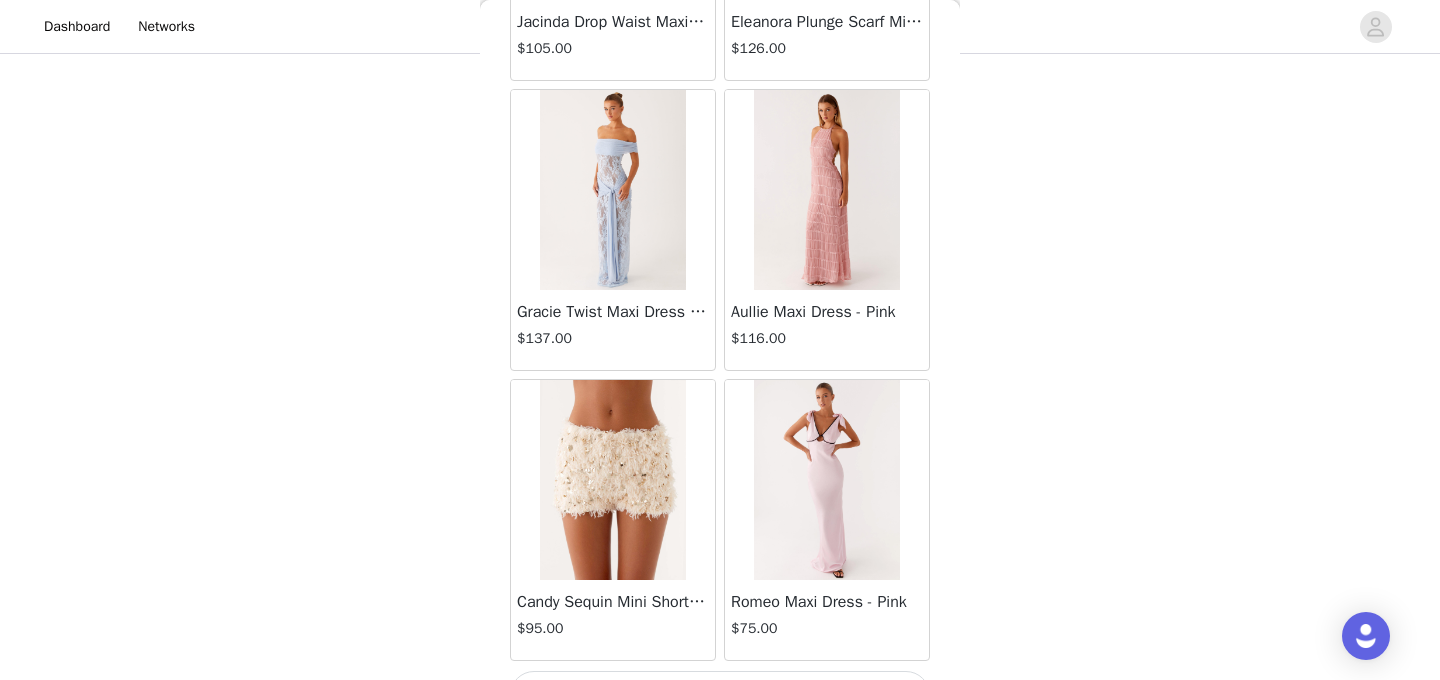 scroll, scrollTop: 63280, scrollLeft: 0, axis: vertical 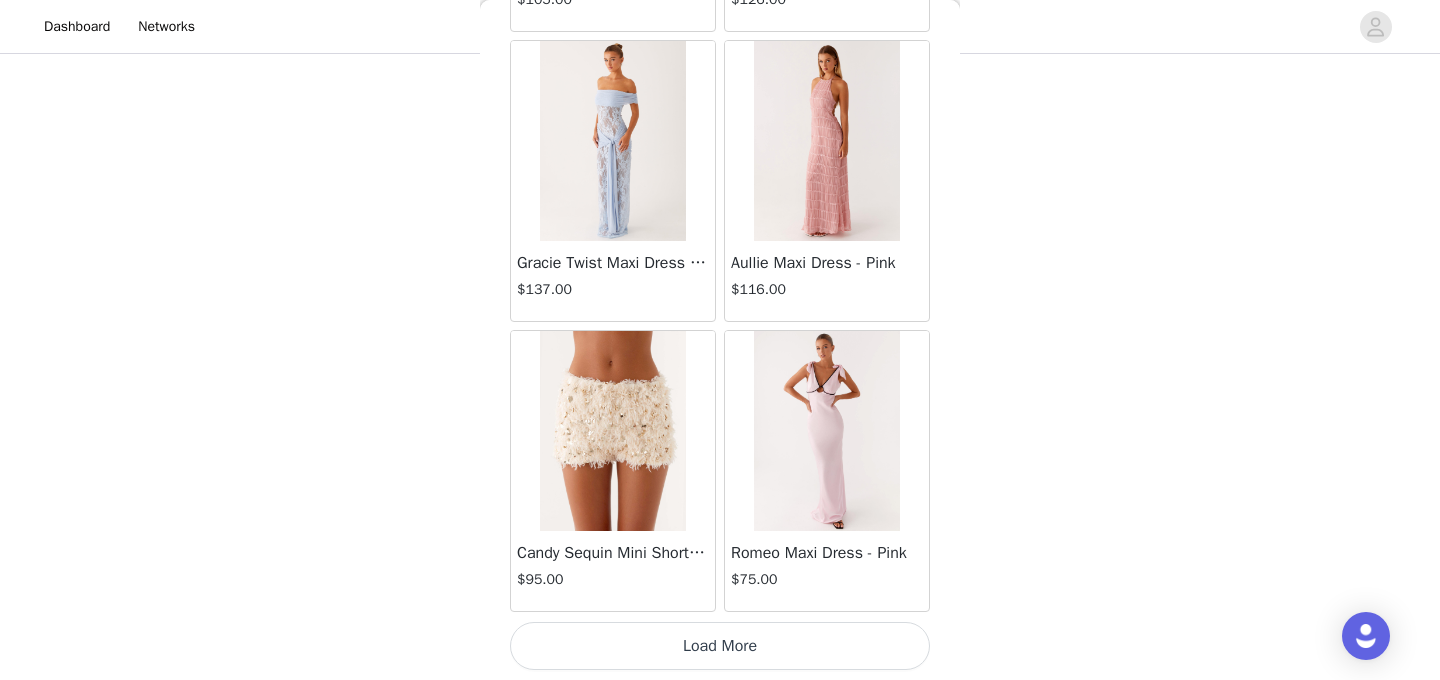 click on "Load More" at bounding box center [720, 646] 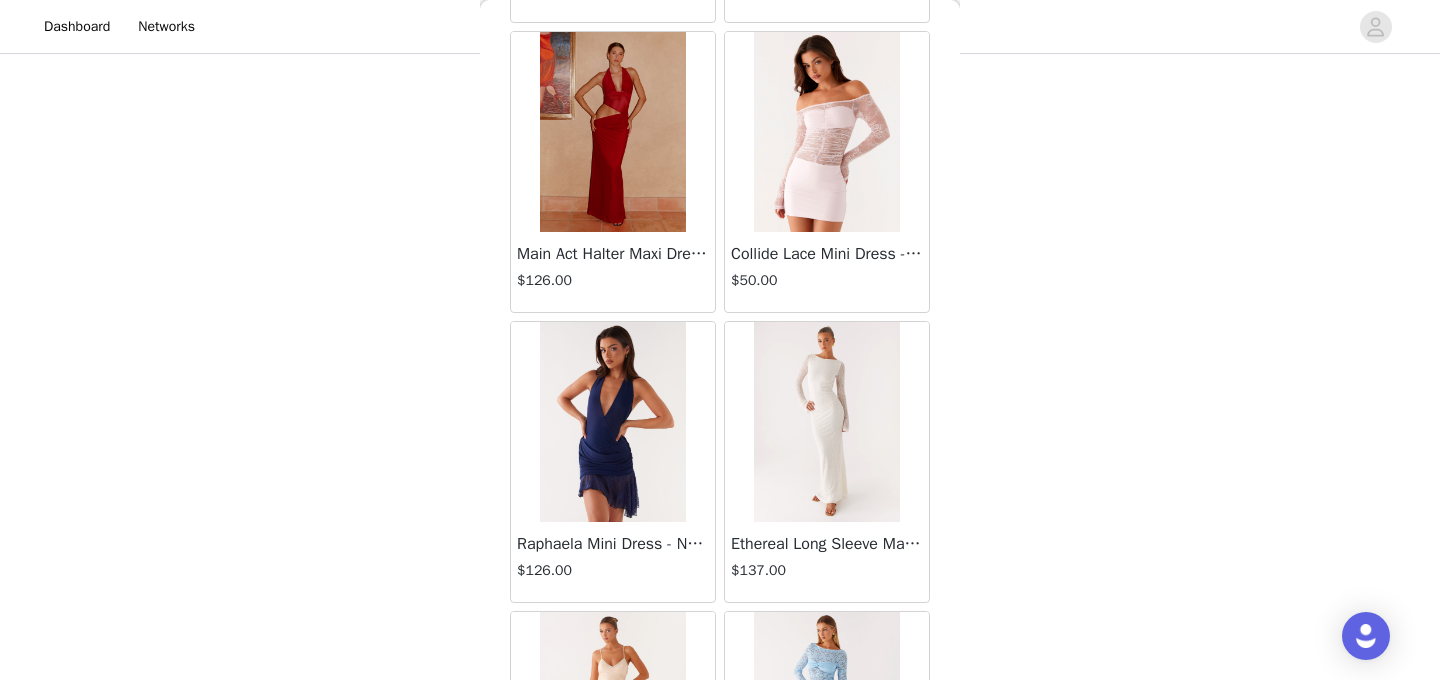 scroll, scrollTop: 66180, scrollLeft: 0, axis: vertical 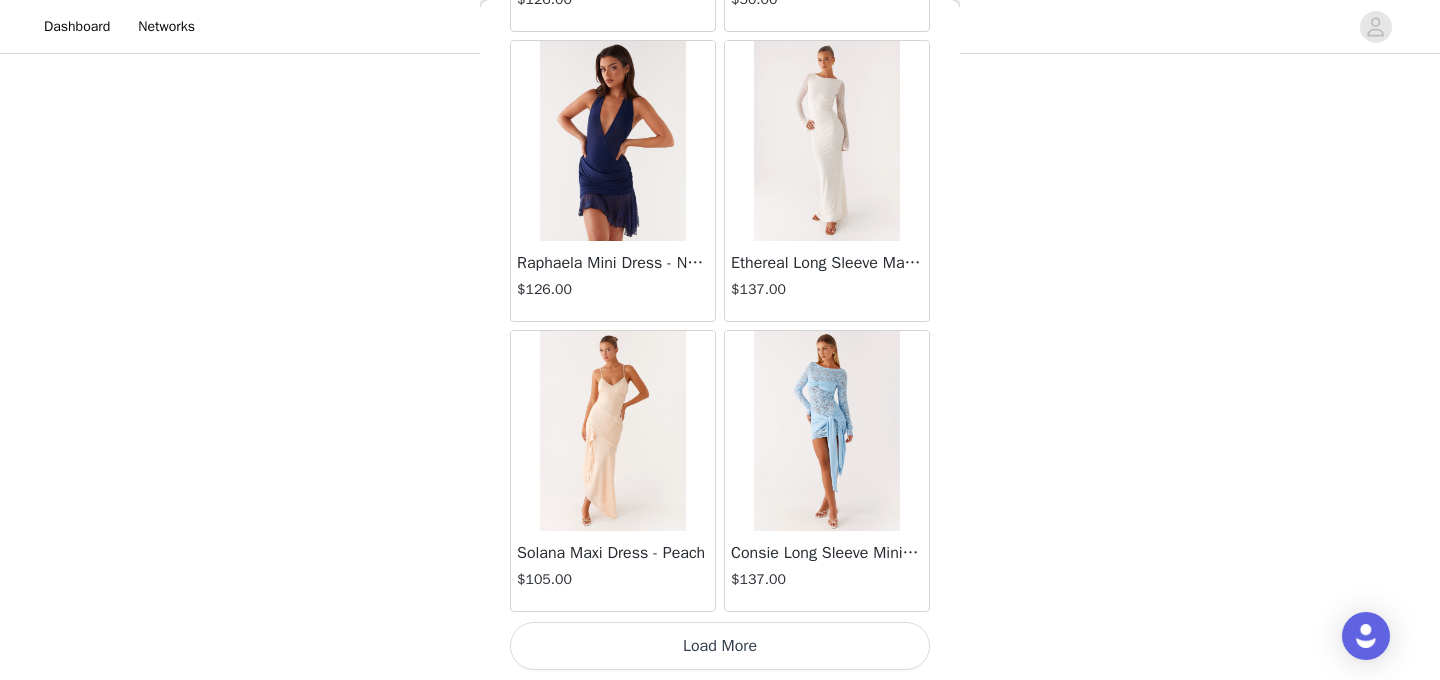 click on "Load More" at bounding box center (720, 646) 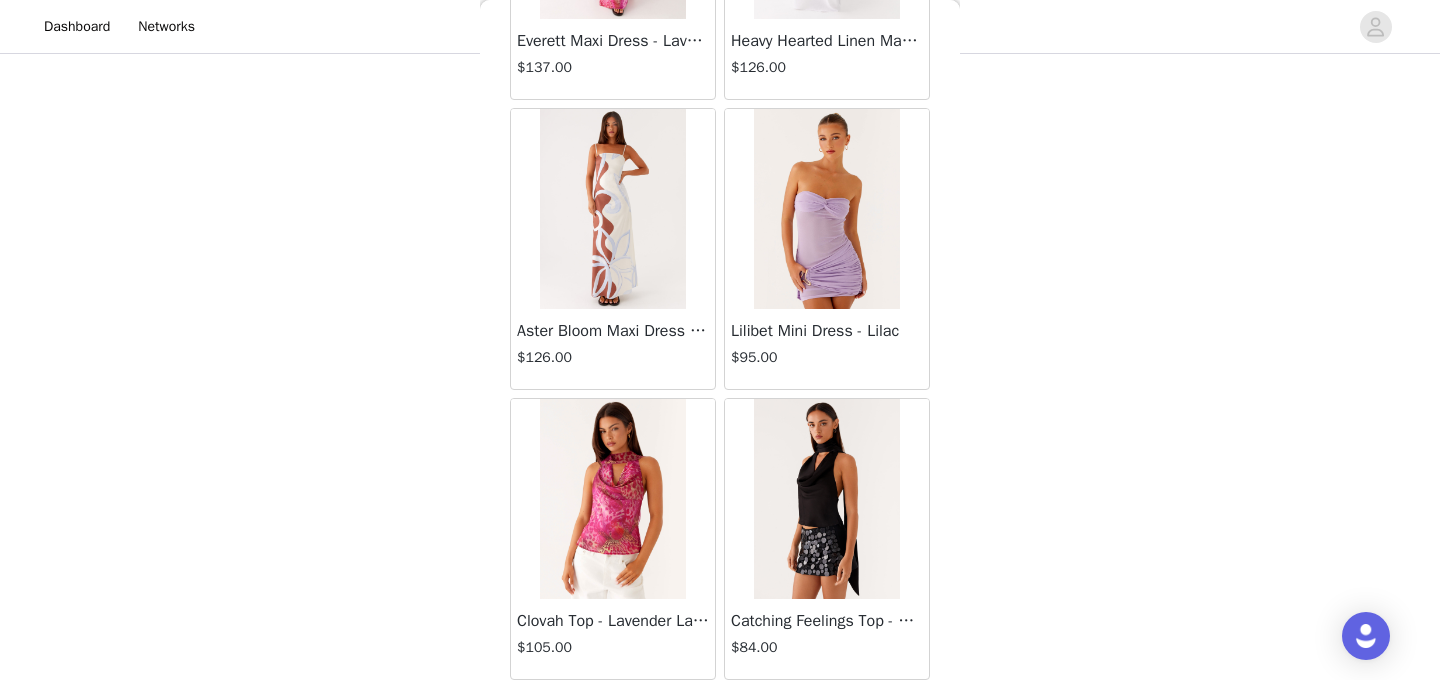 scroll, scrollTop: 69080, scrollLeft: 0, axis: vertical 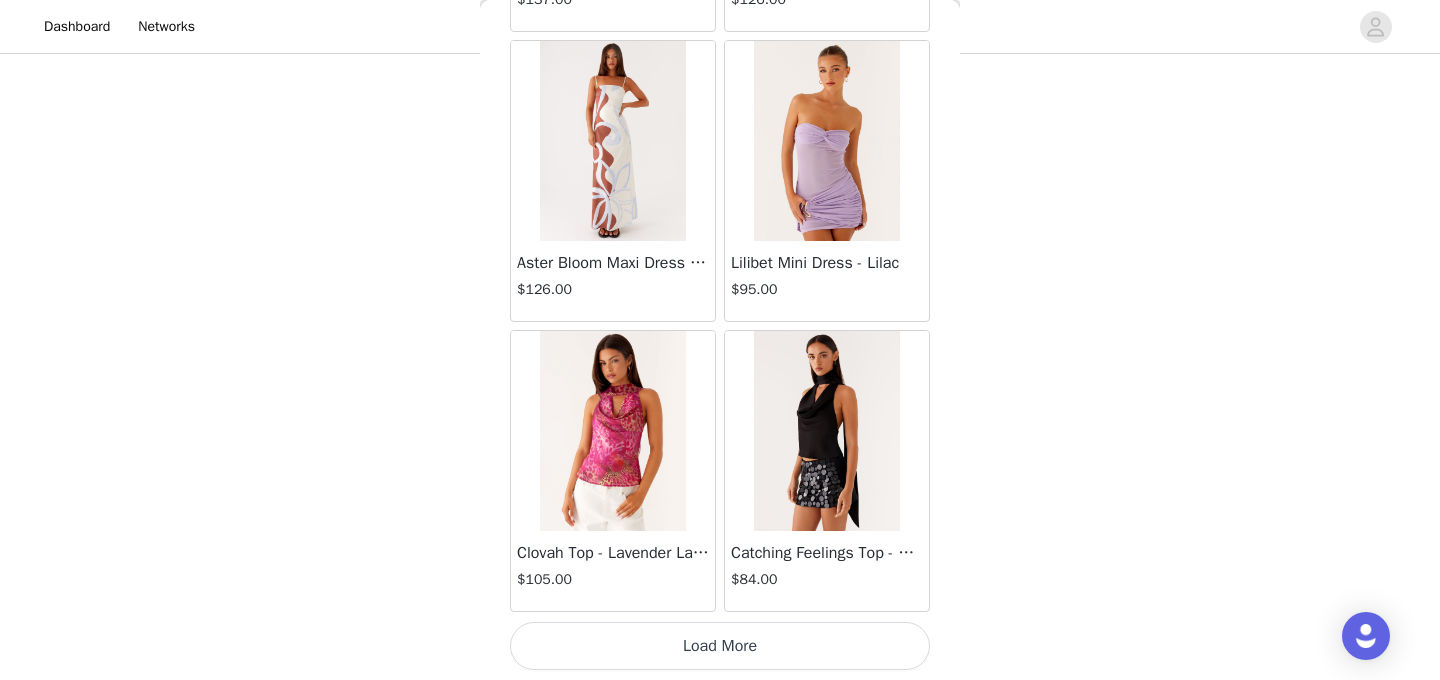 click on "Load More" at bounding box center [720, 646] 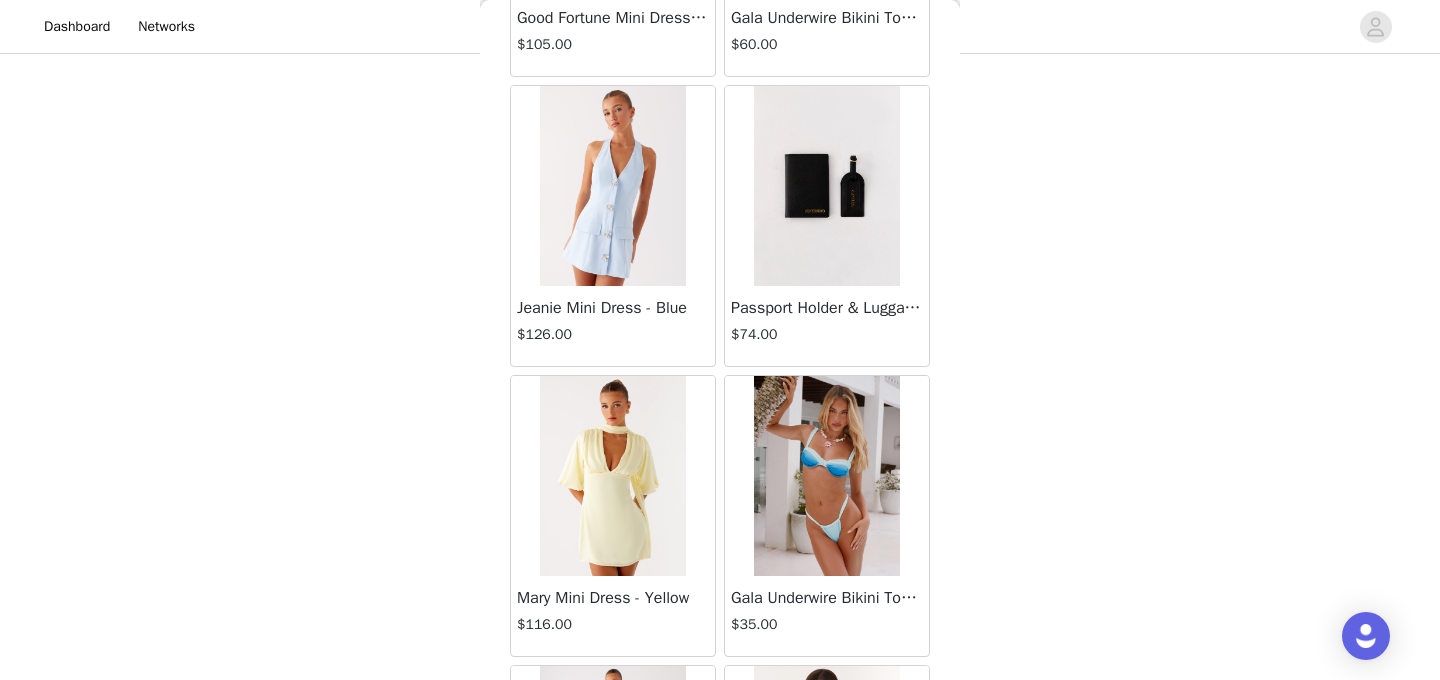 scroll, scrollTop: 71980, scrollLeft: 0, axis: vertical 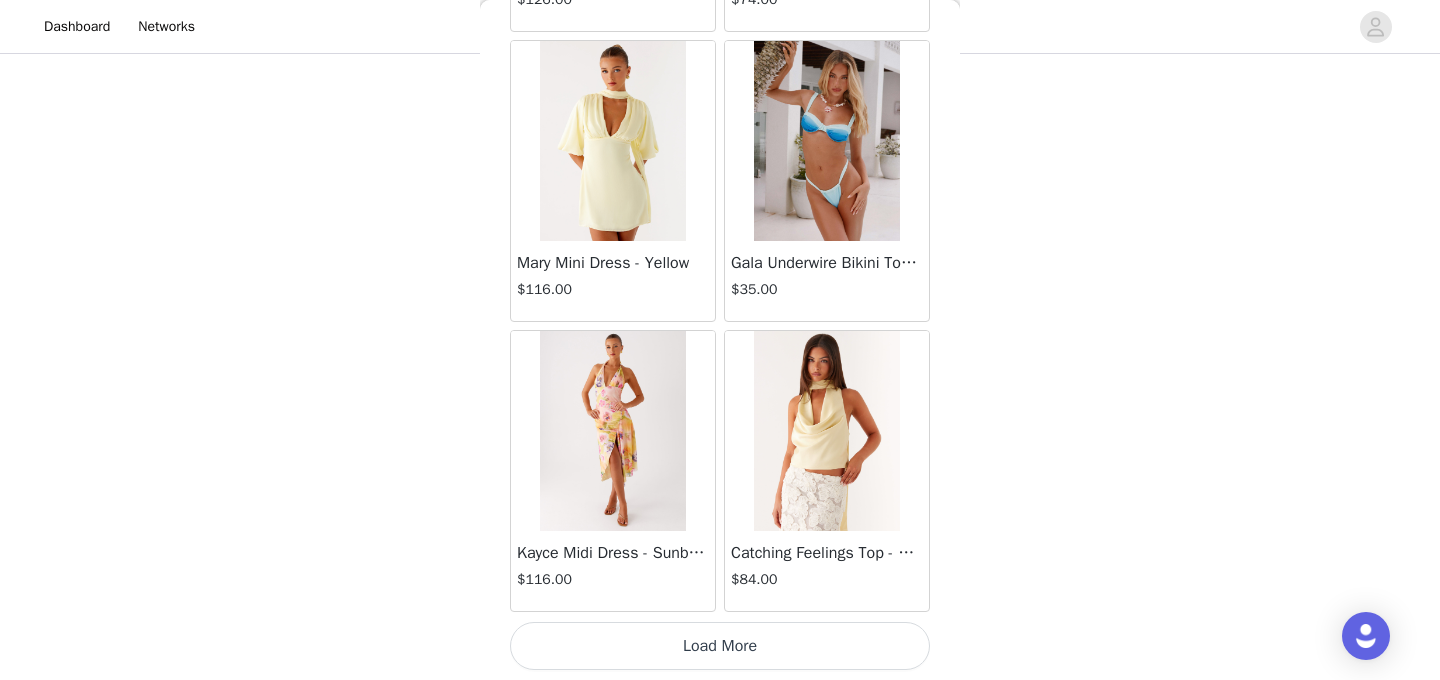 click on "Load More" at bounding box center [720, 646] 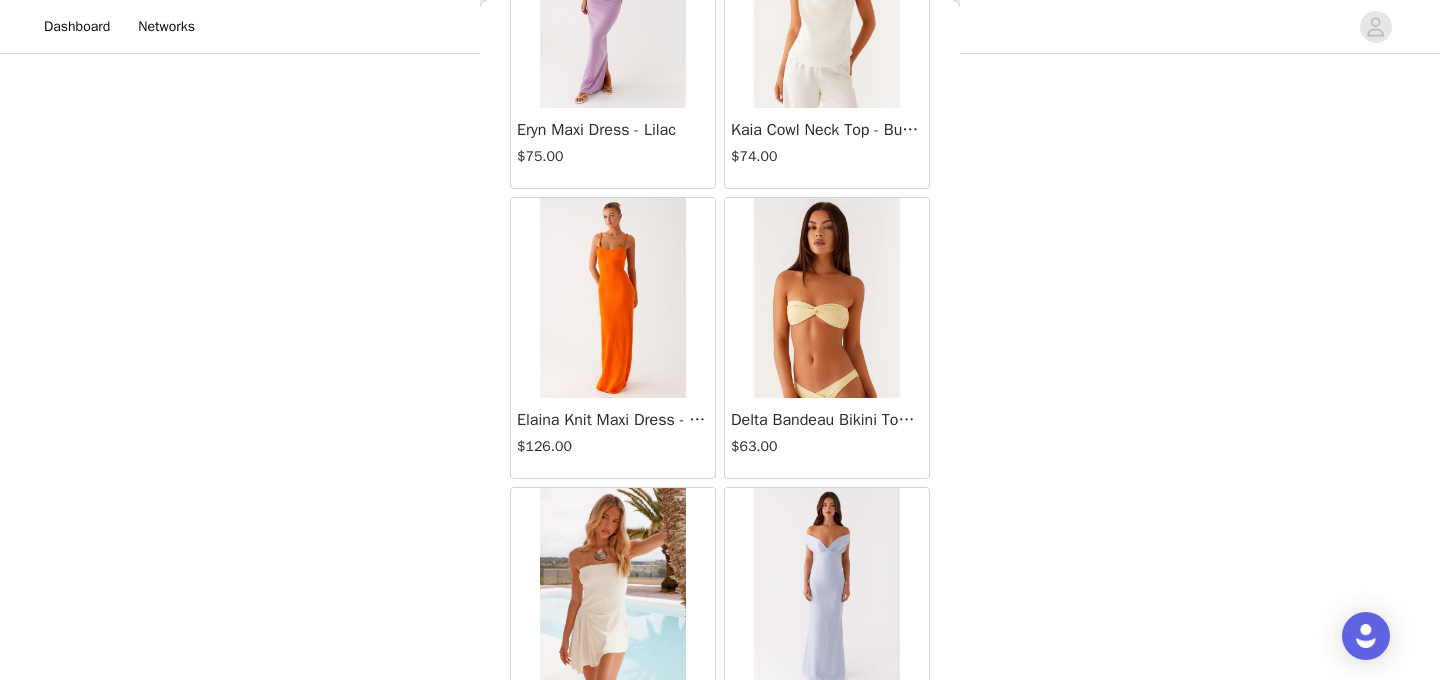 scroll, scrollTop: 74880, scrollLeft: 0, axis: vertical 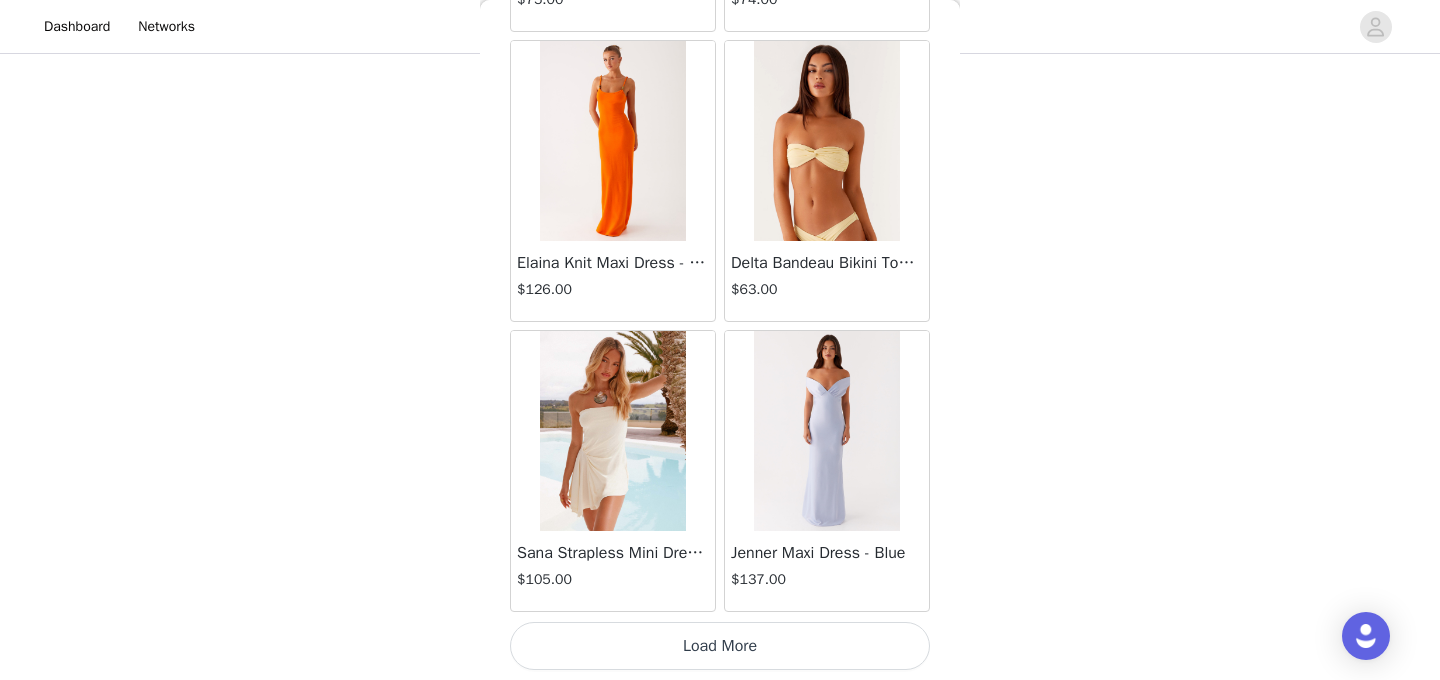 click on "Load More" at bounding box center [720, 646] 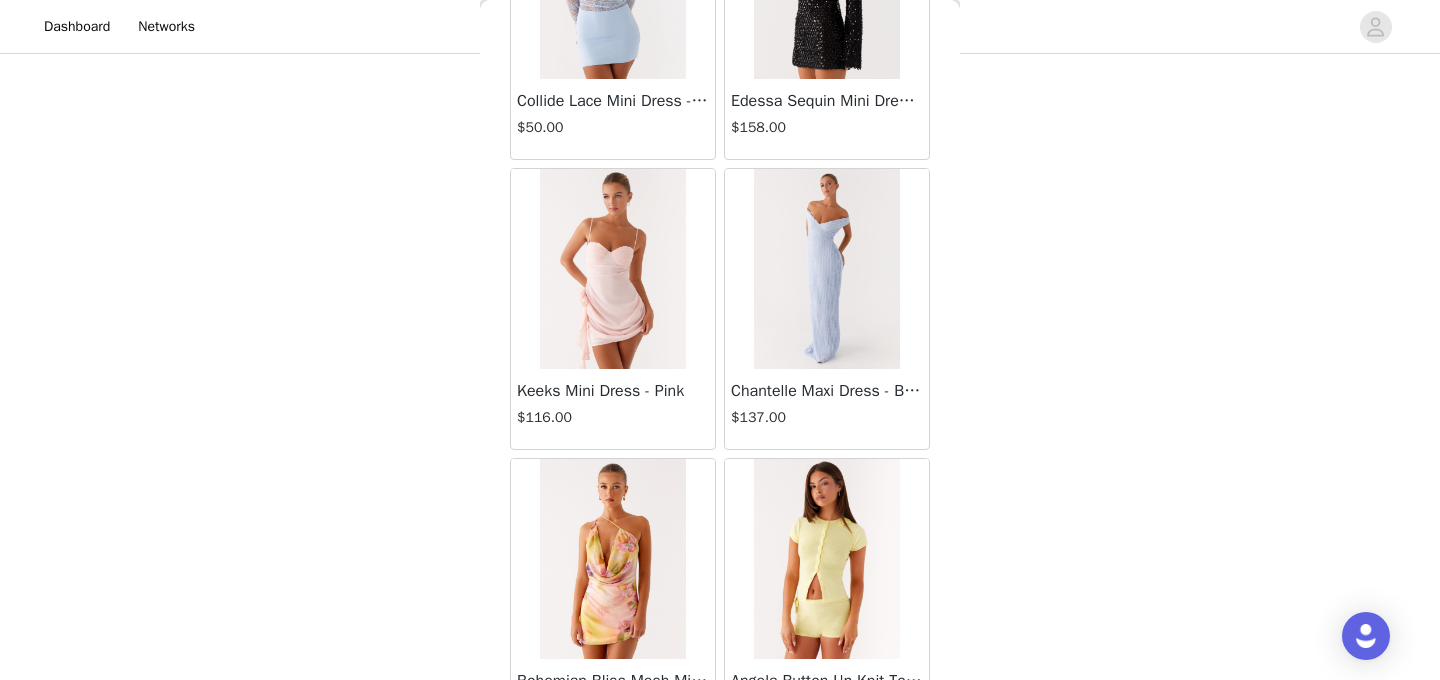 scroll, scrollTop: 77780, scrollLeft: 0, axis: vertical 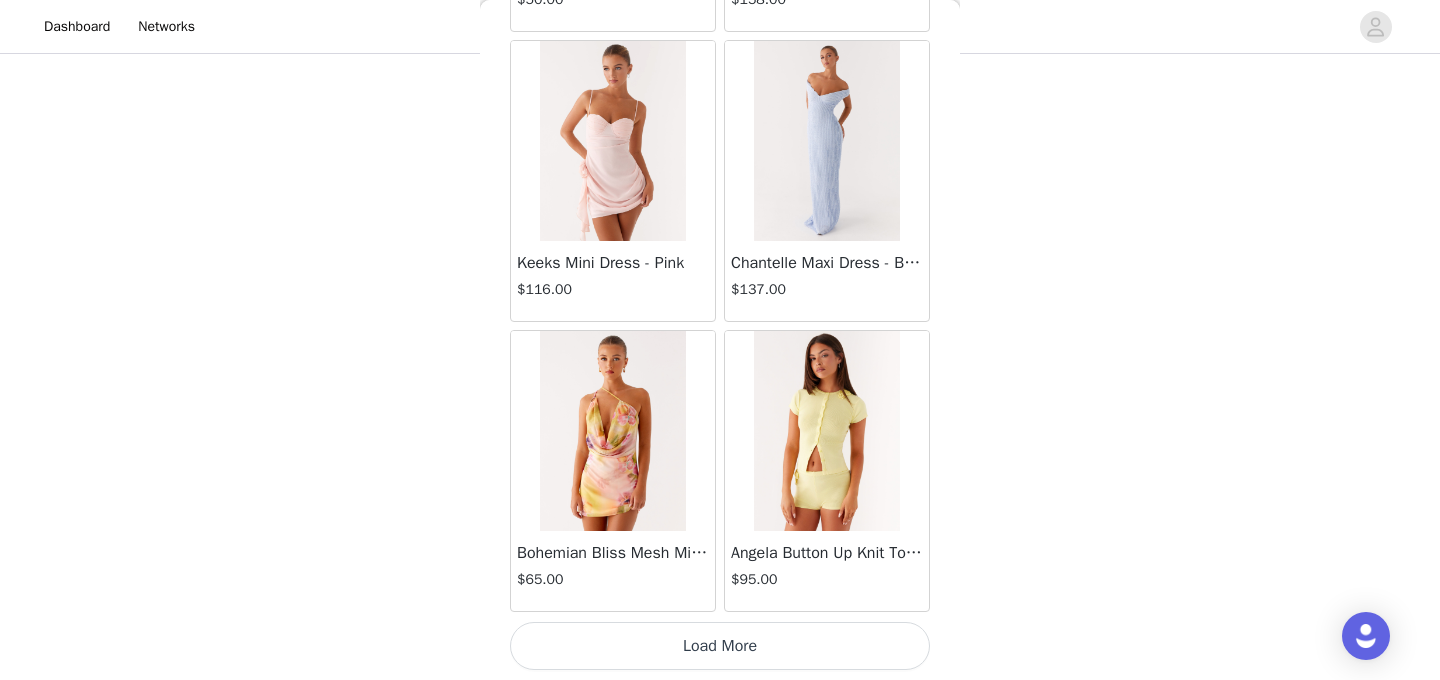 click on "Load More" at bounding box center (720, 646) 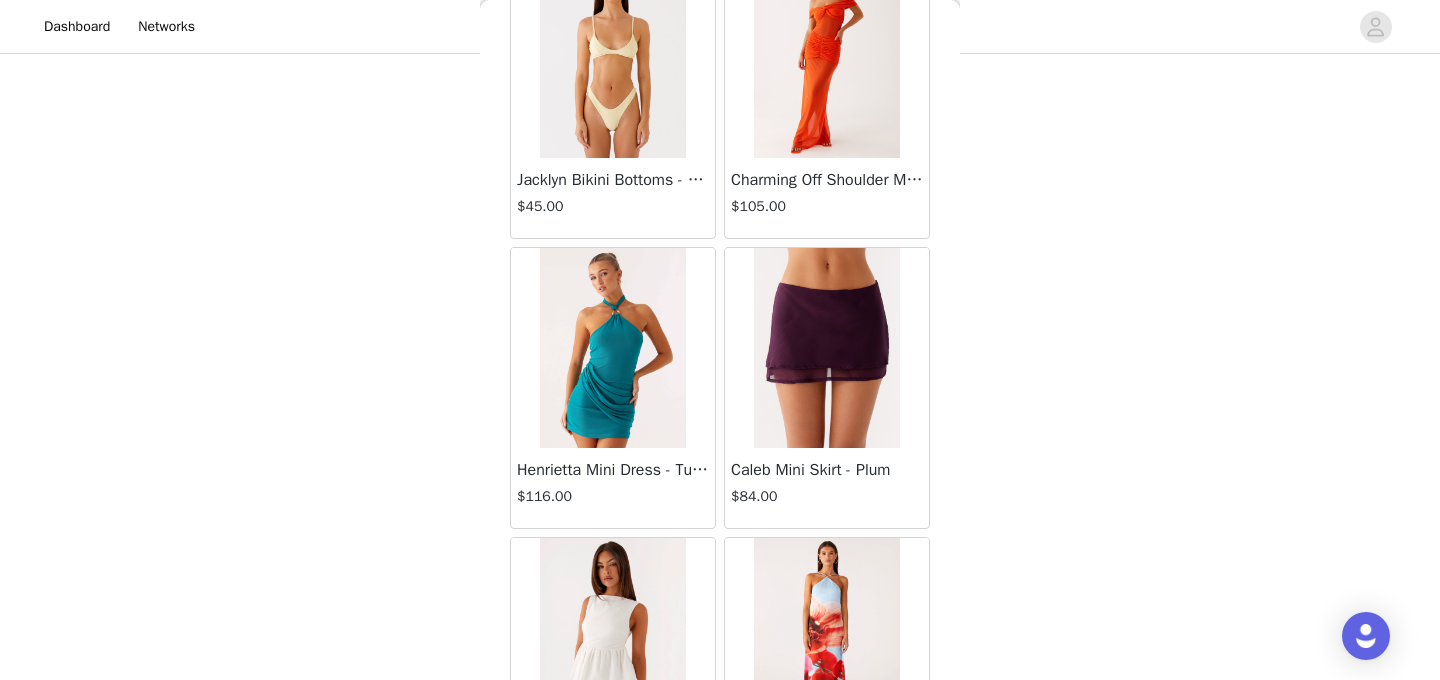 scroll, scrollTop: 80680, scrollLeft: 0, axis: vertical 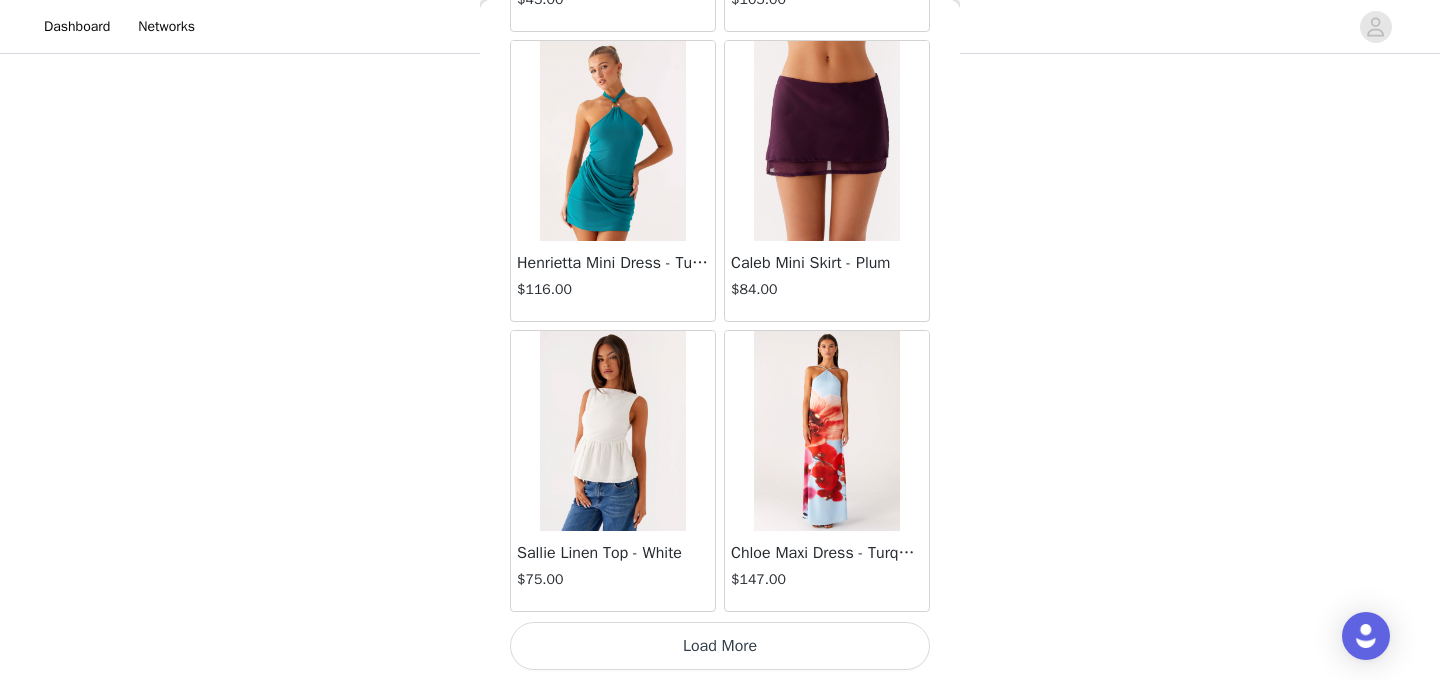 click on "Load More" at bounding box center [720, 646] 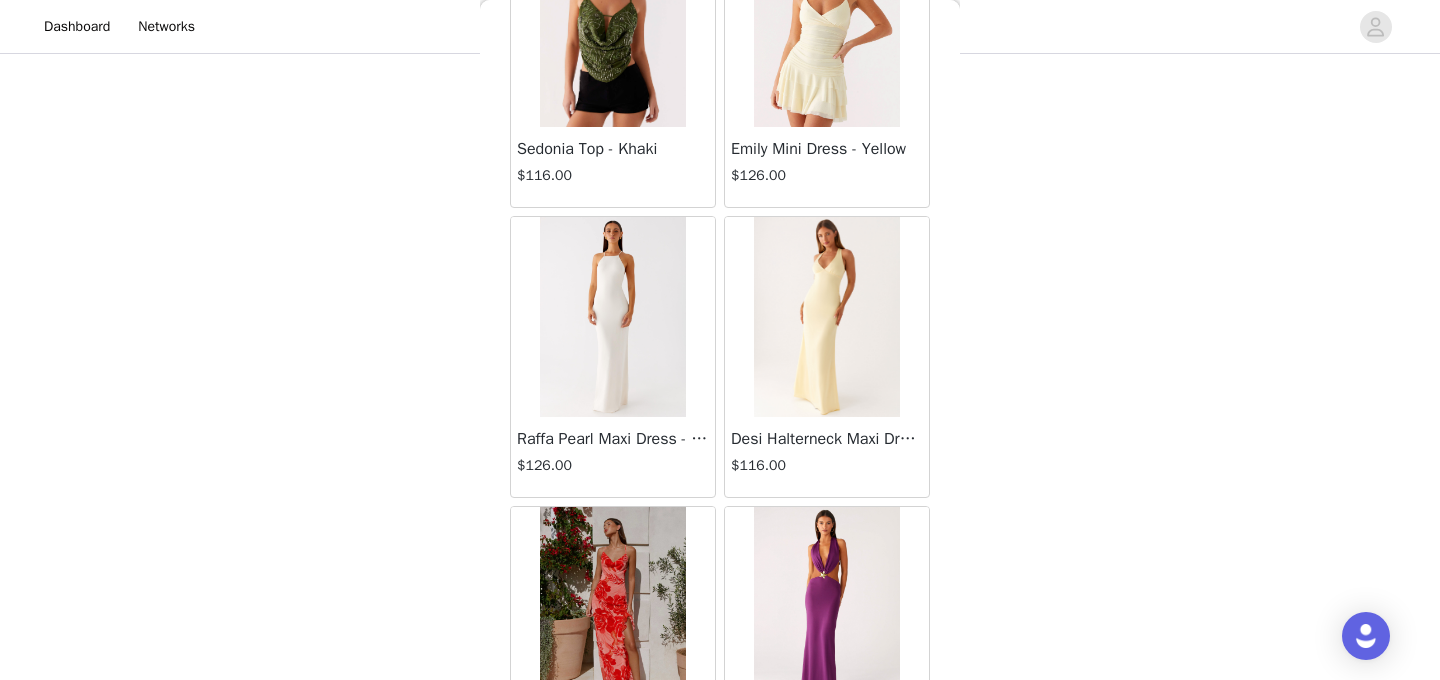 scroll, scrollTop: 83580, scrollLeft: 0, axis: vertical 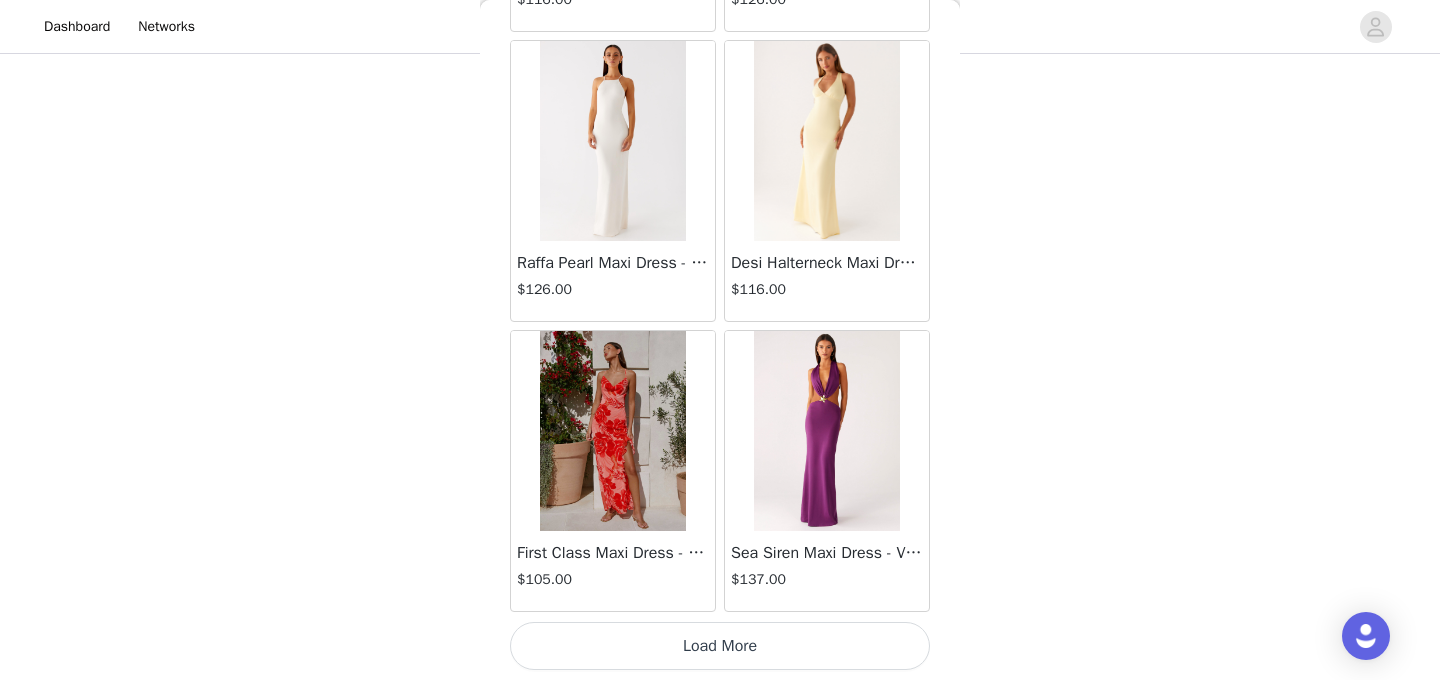 click on "Load More" at bounding box center [720, 646] 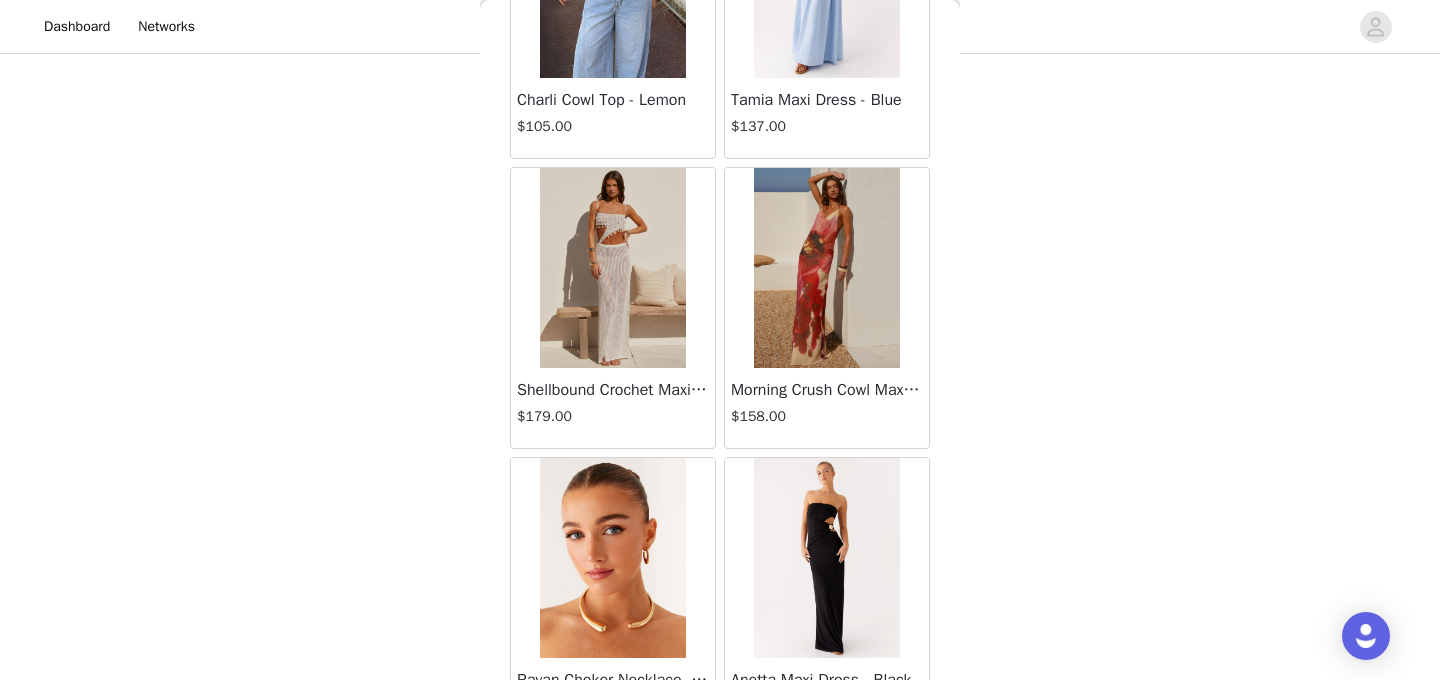 scroll, scrollTop: 86480, scrollLeft: 0, axis: vertical 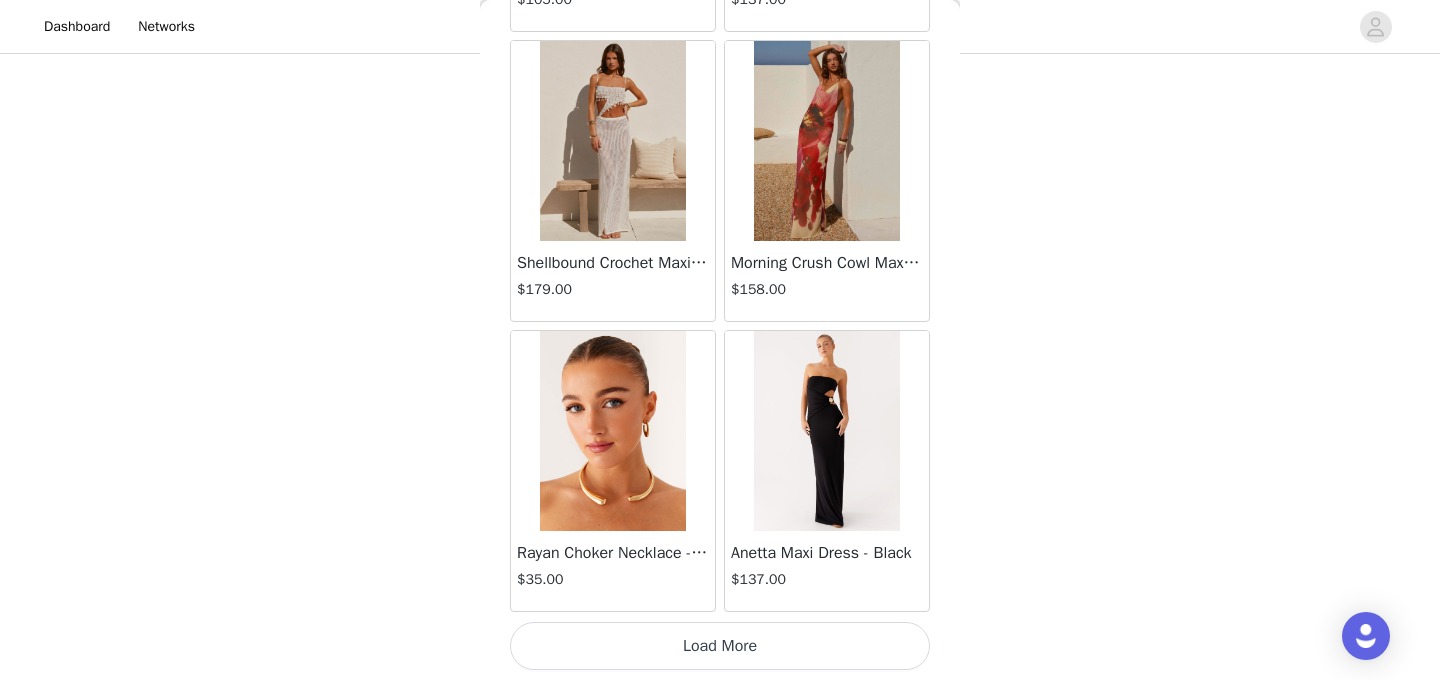 click on "Load More" at bounding box center (720, 646) 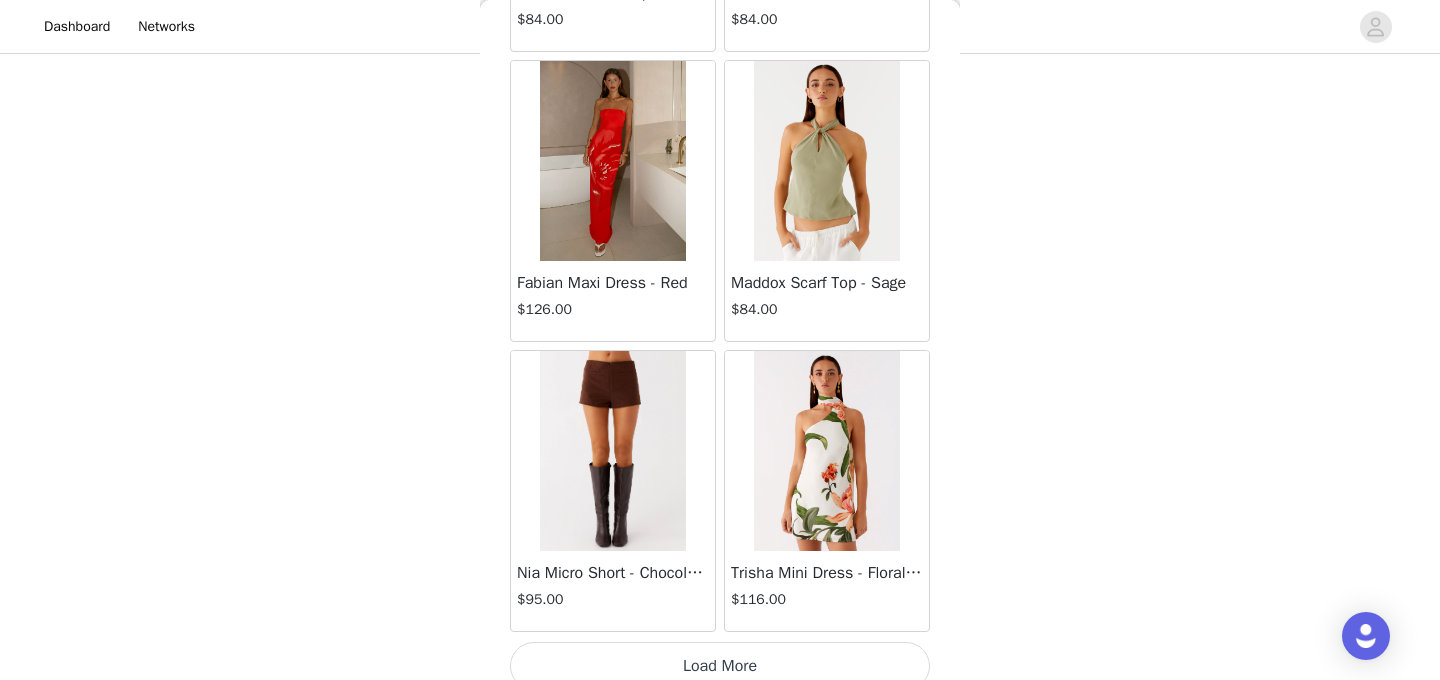 scroll, scrollTop: 89380, scrollLeft: 0, axis: vertical 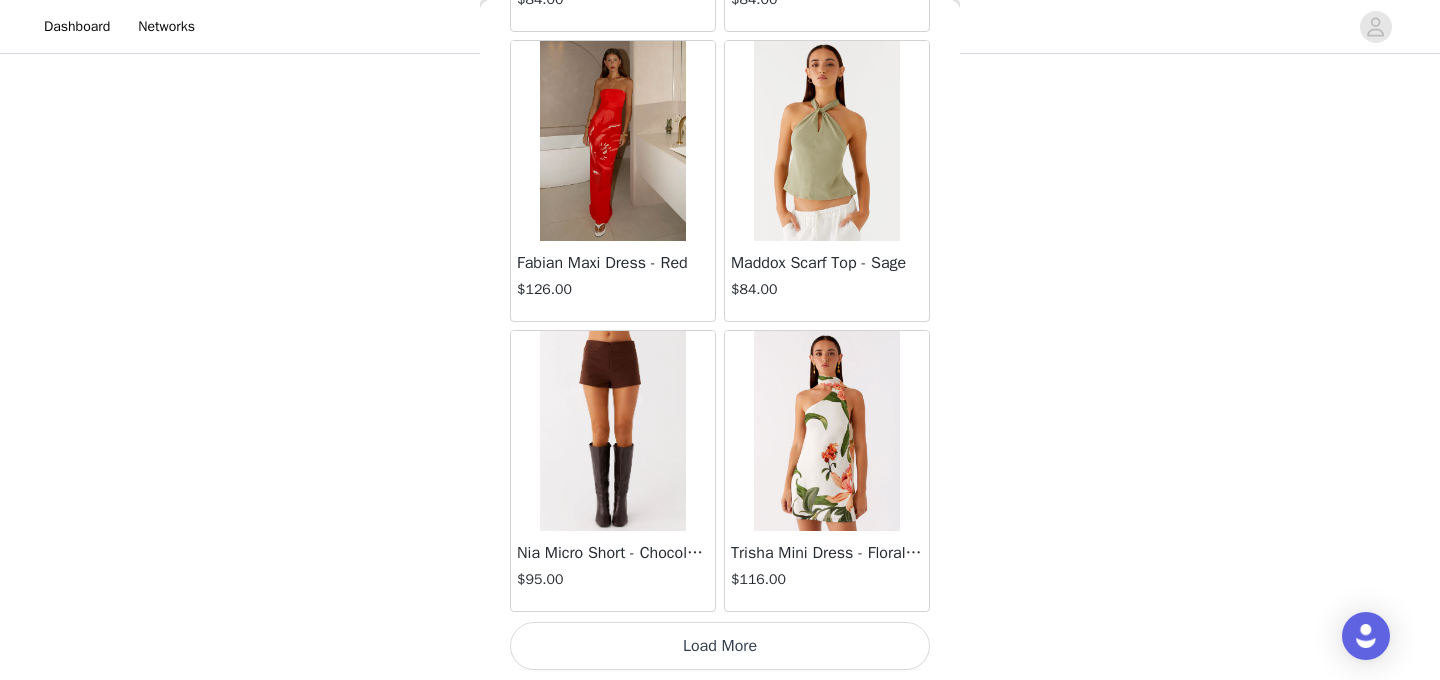 click on "Load More" at bounding box center [720, 646] 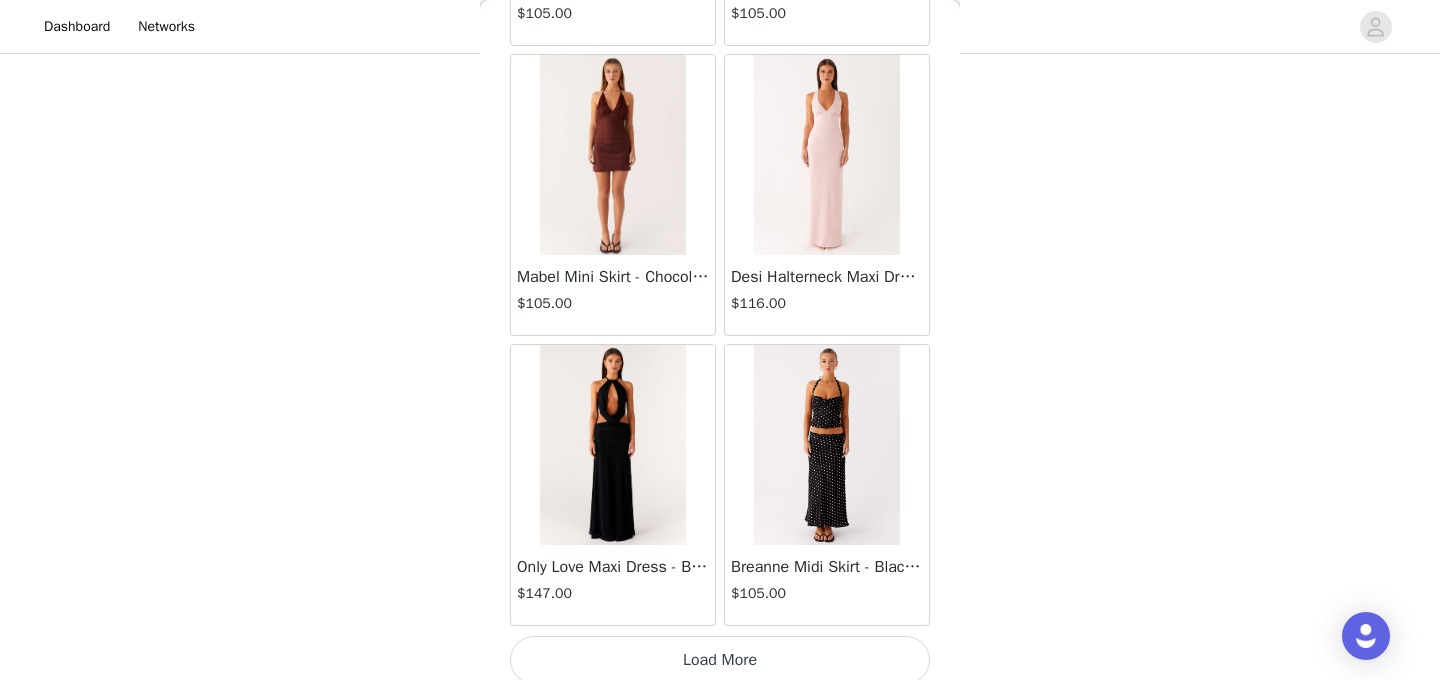 scroll, scrollTop: 92280, scrollLeft: 0, axis: vertical 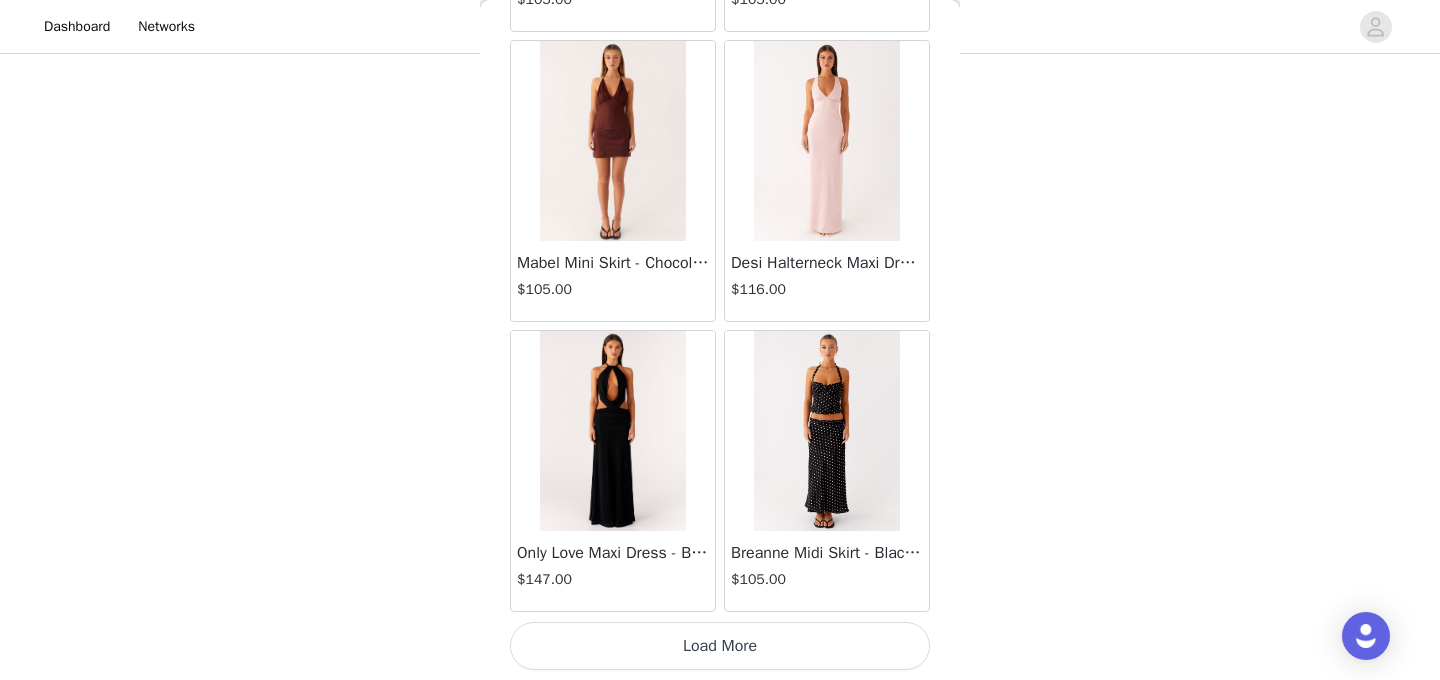 click on "Load More" at bounding box center (720, 646) 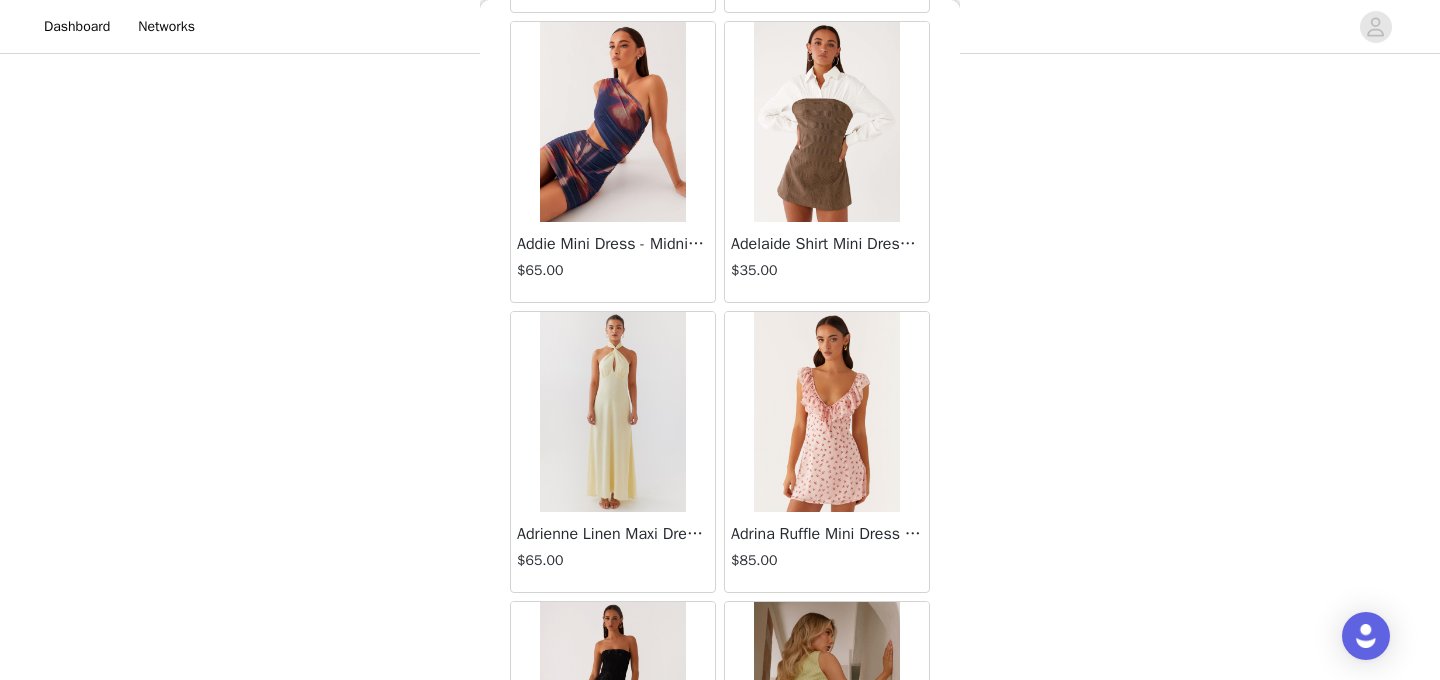 scroll, scrollTop: 95180, scrollLeft: 0, axis: vertical 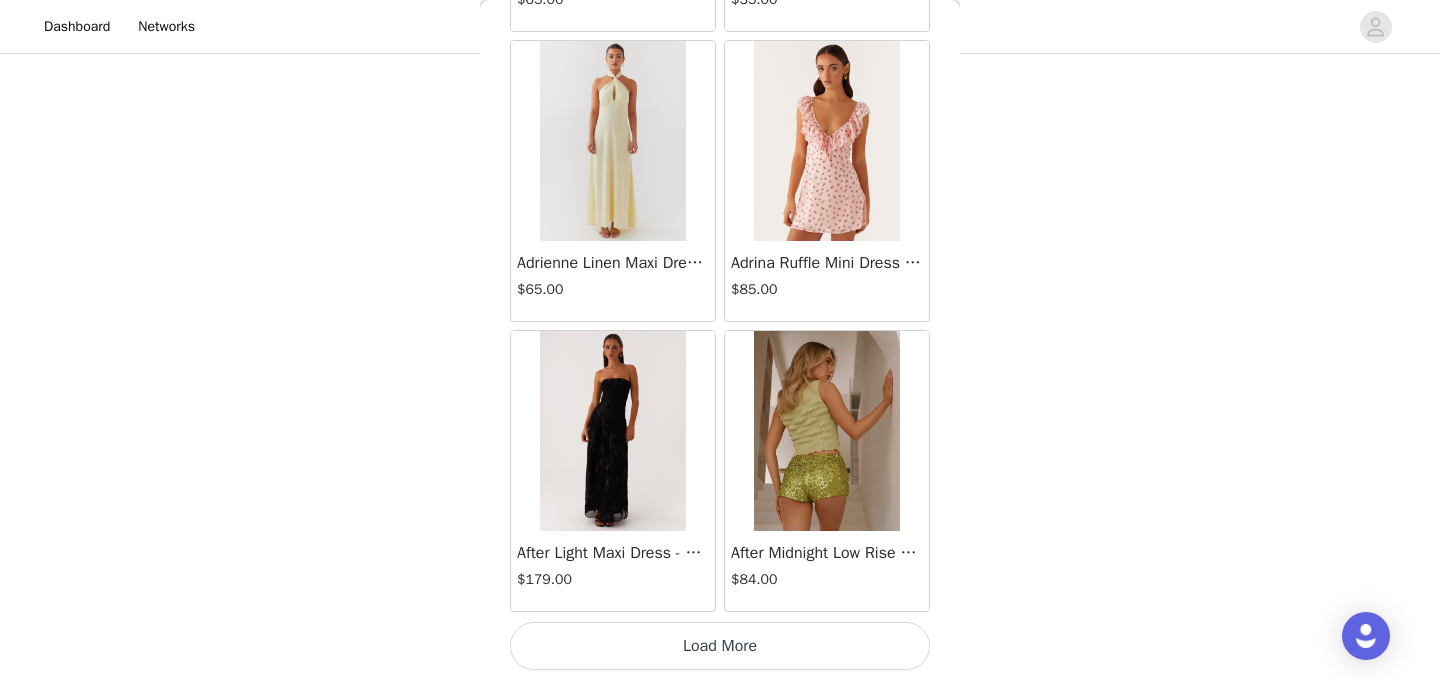 click on "Load More" at bounding box center [720, 646] 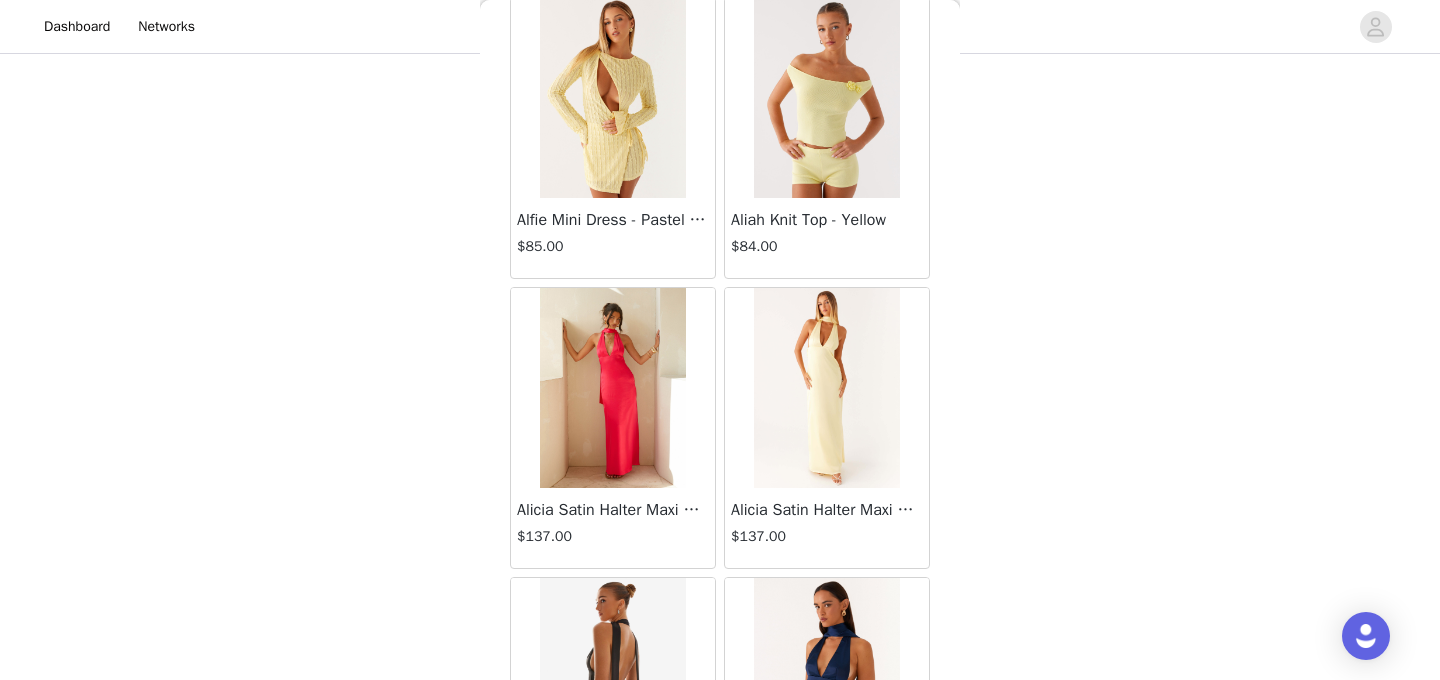 scroll, scrollTop: 98080, scrollLeft: 0, axis: vertical 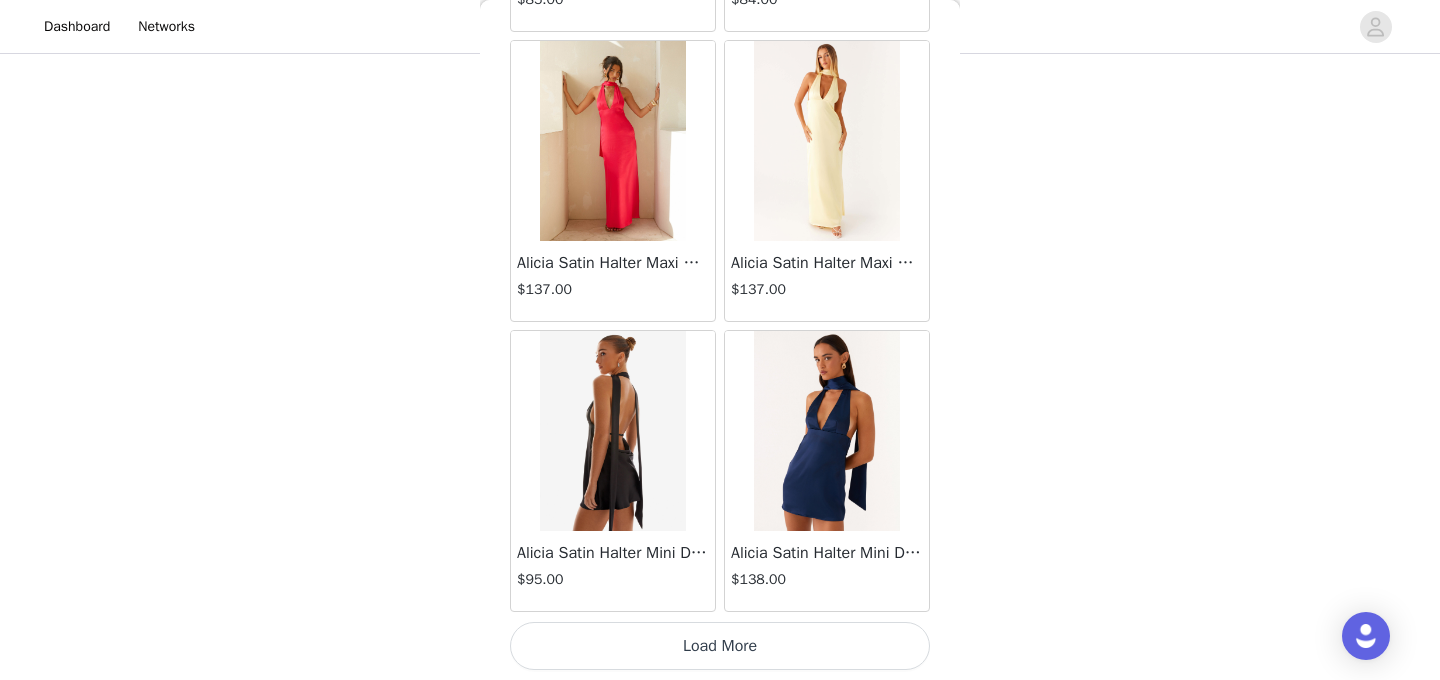 click on "Load More" at bounding box center (720, 646) 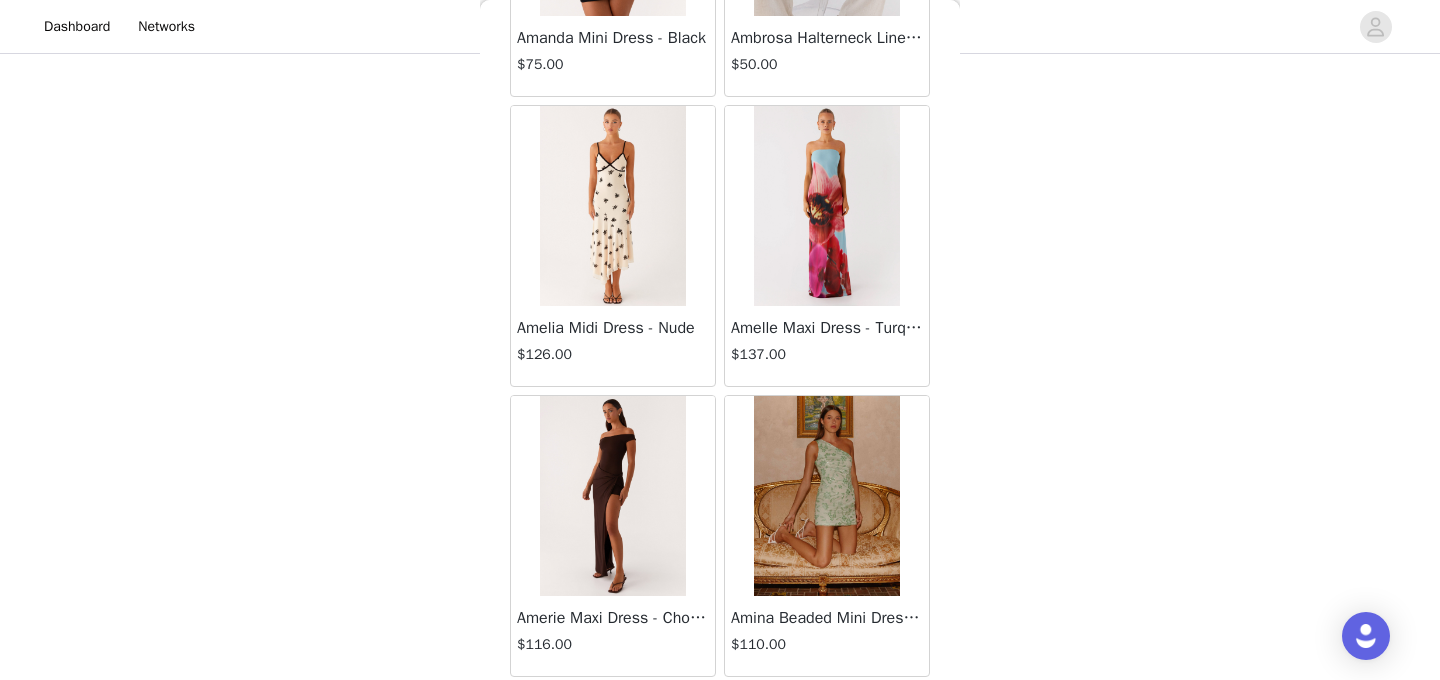 scroll, scrollTop: 100980, scrollLeft: 0, axis: vertical 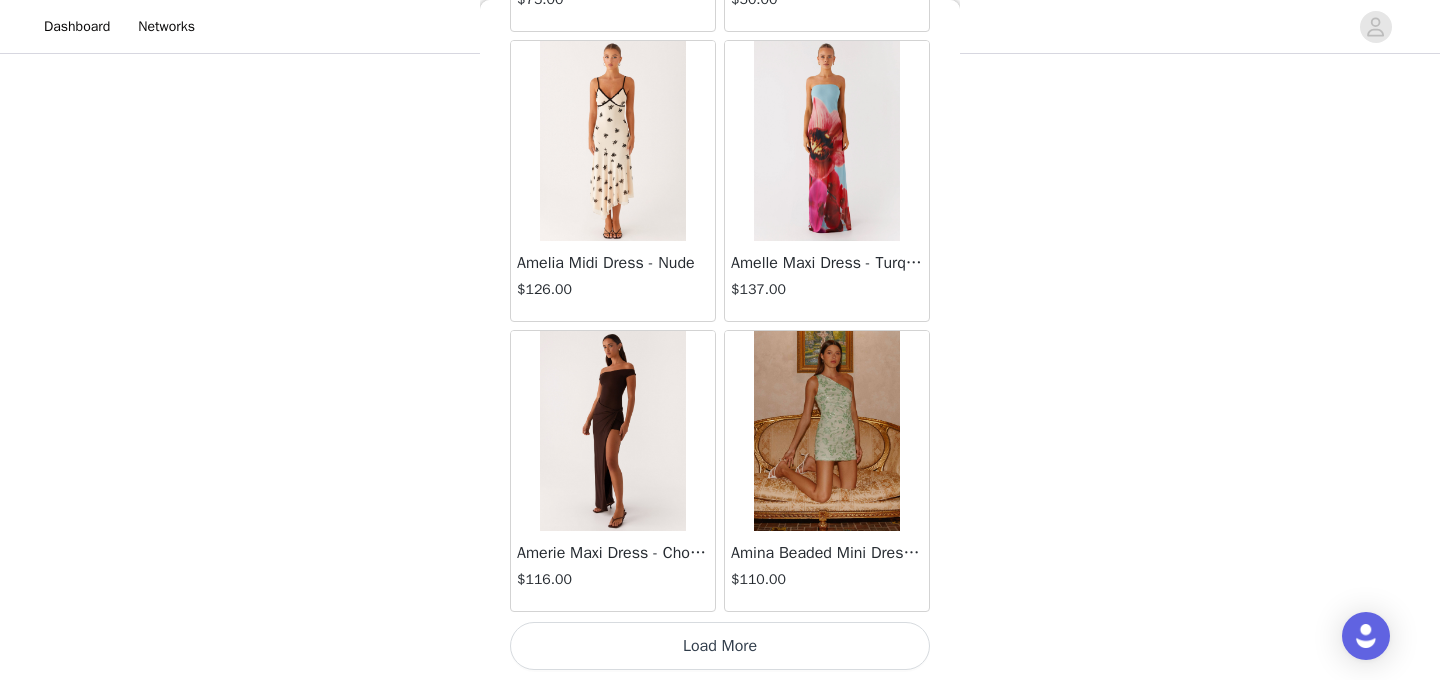 click on "Load More" at bounding box center (720, 646) 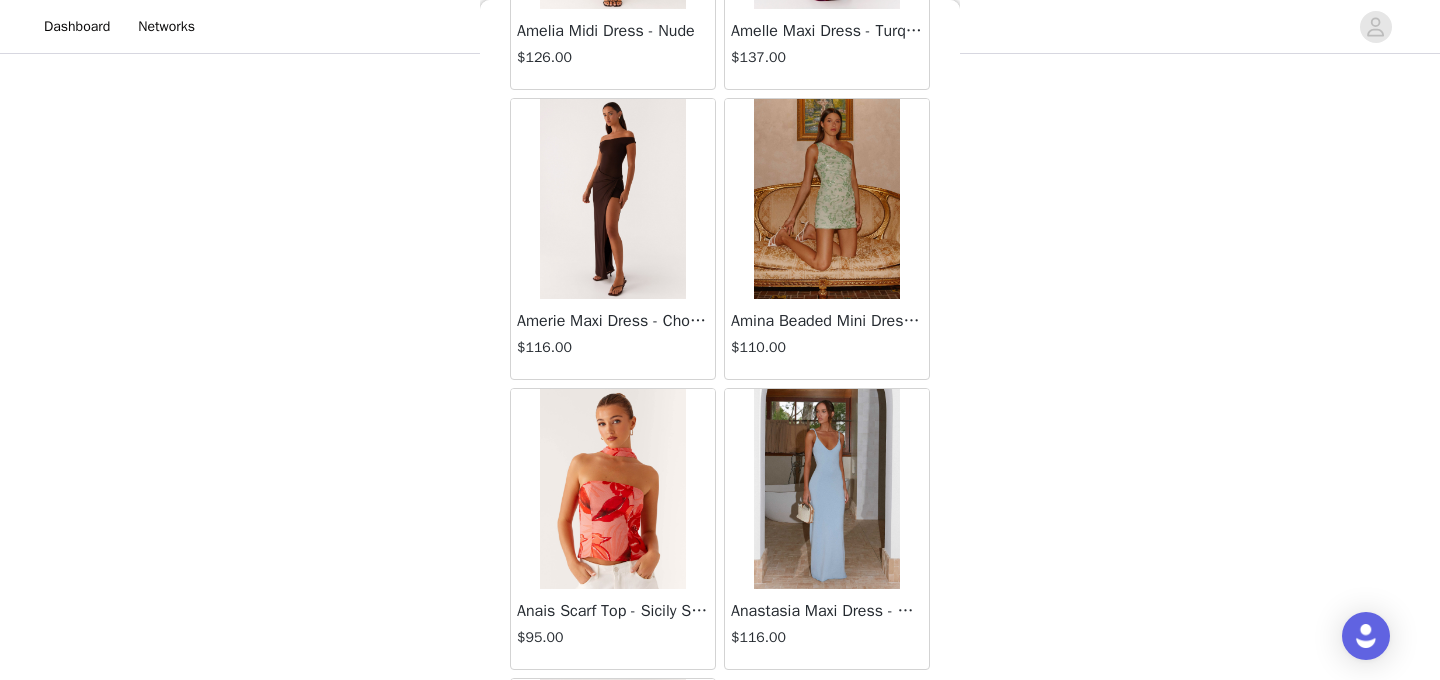scroll, scrollTop: 100444, scrollLeft: 0, axis: vertical 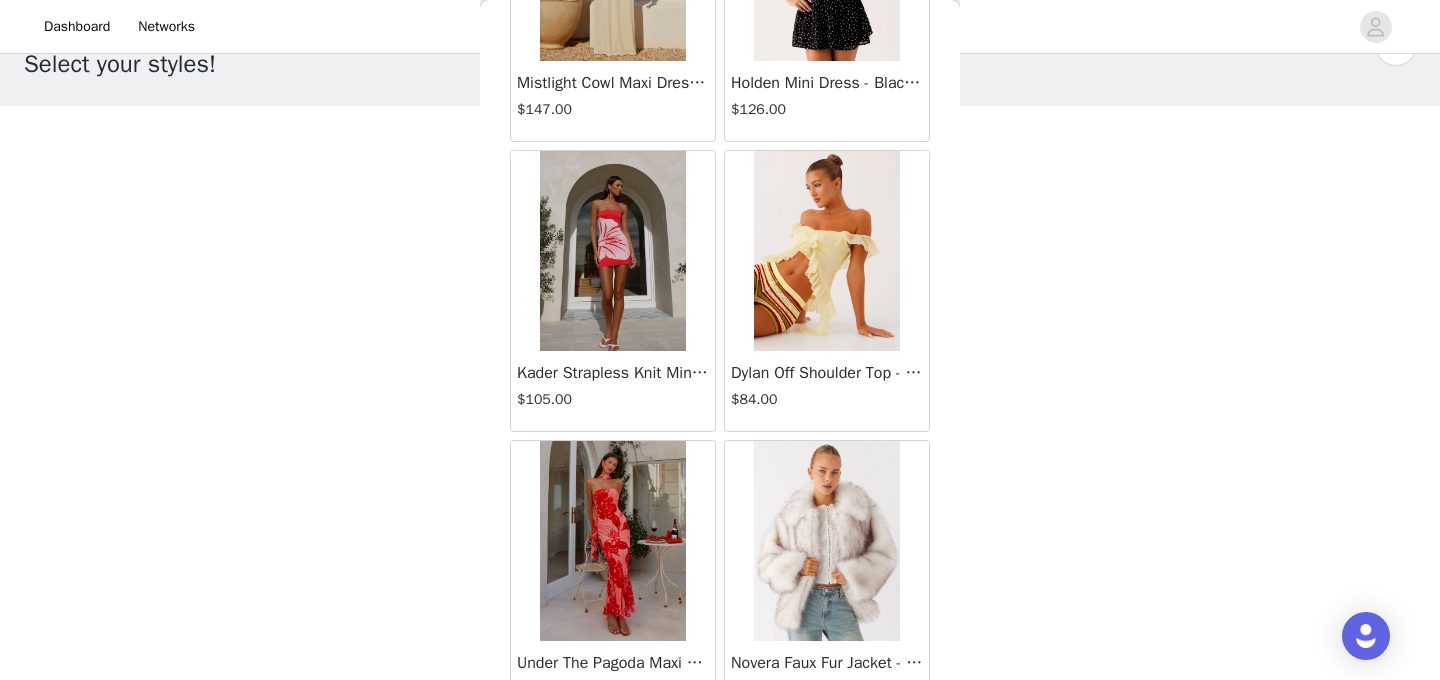 click at bounding box center (827, 541) 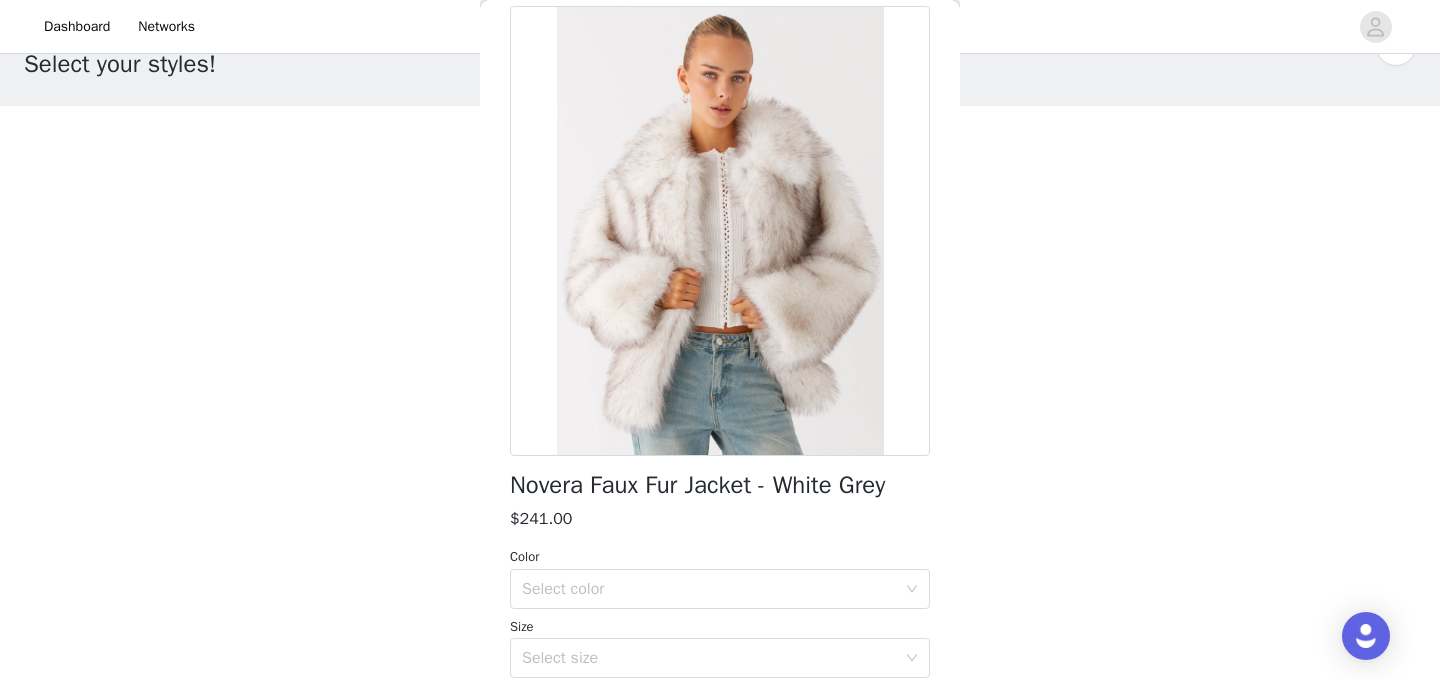 scroll, scrollTop: 158, scrollLeft: 0, axis: vertical 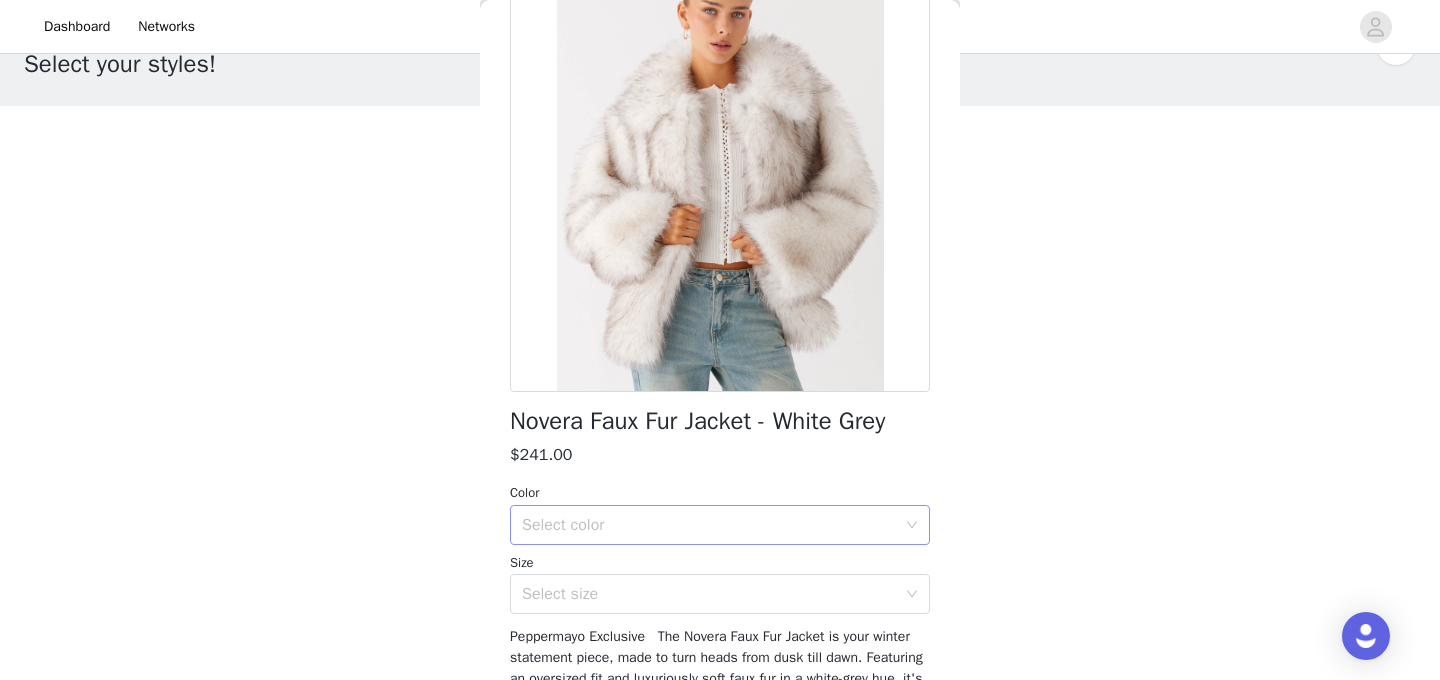 click on "Select color" at bounding box center [713, 525] 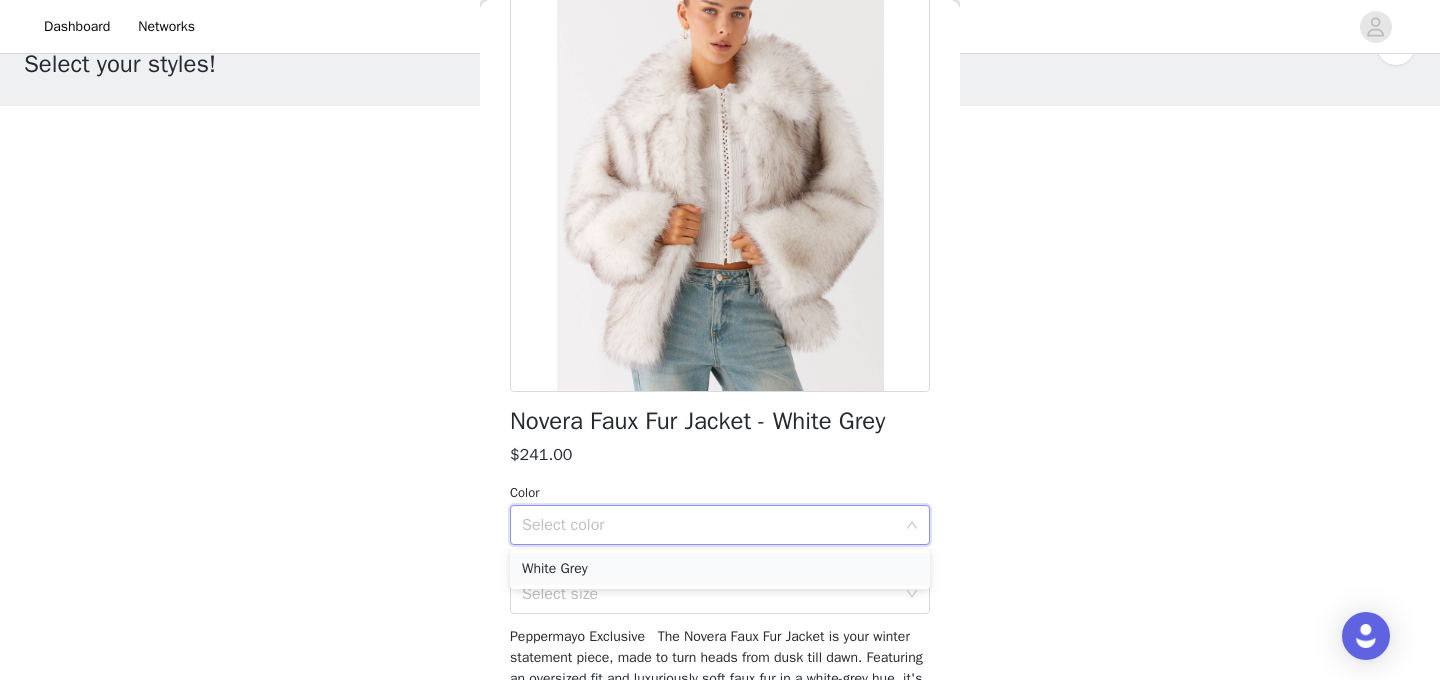 click on "White Grey" at bounding box center [720, 569] 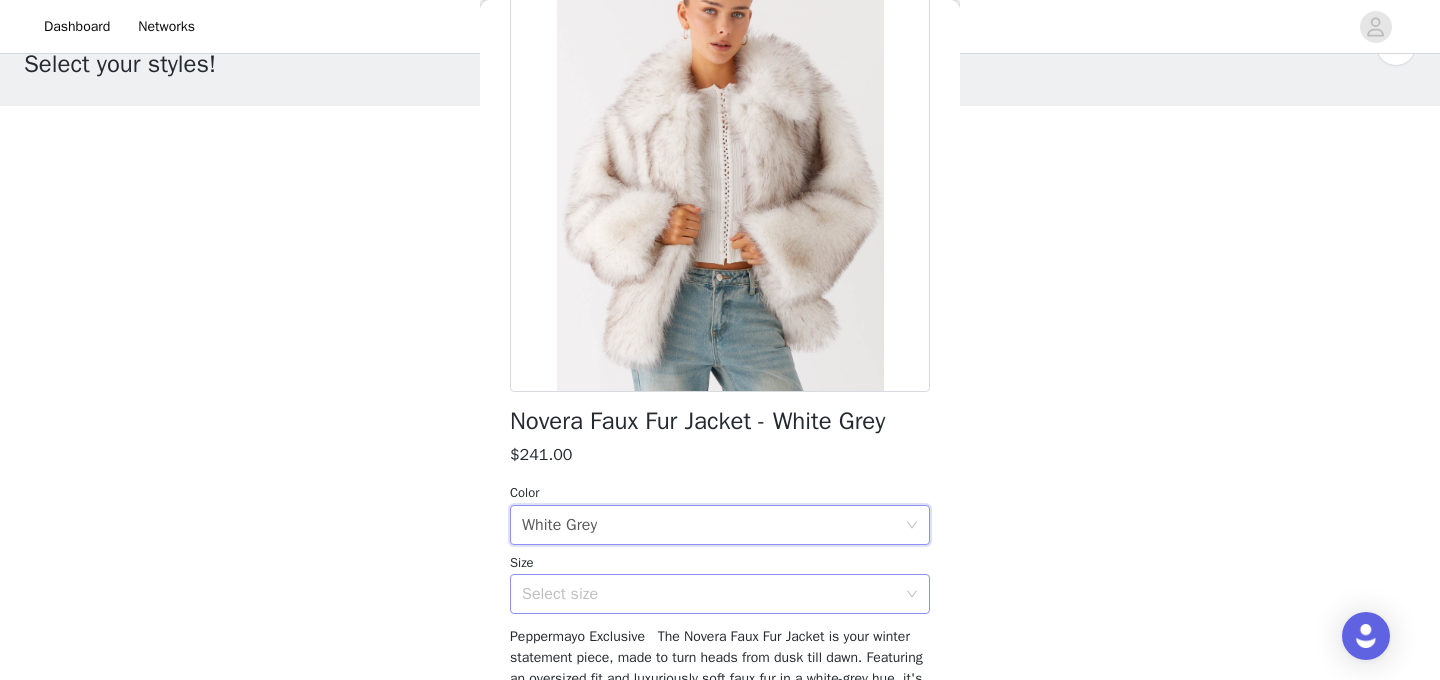click on "Select size" at bounding box center (709, 594) 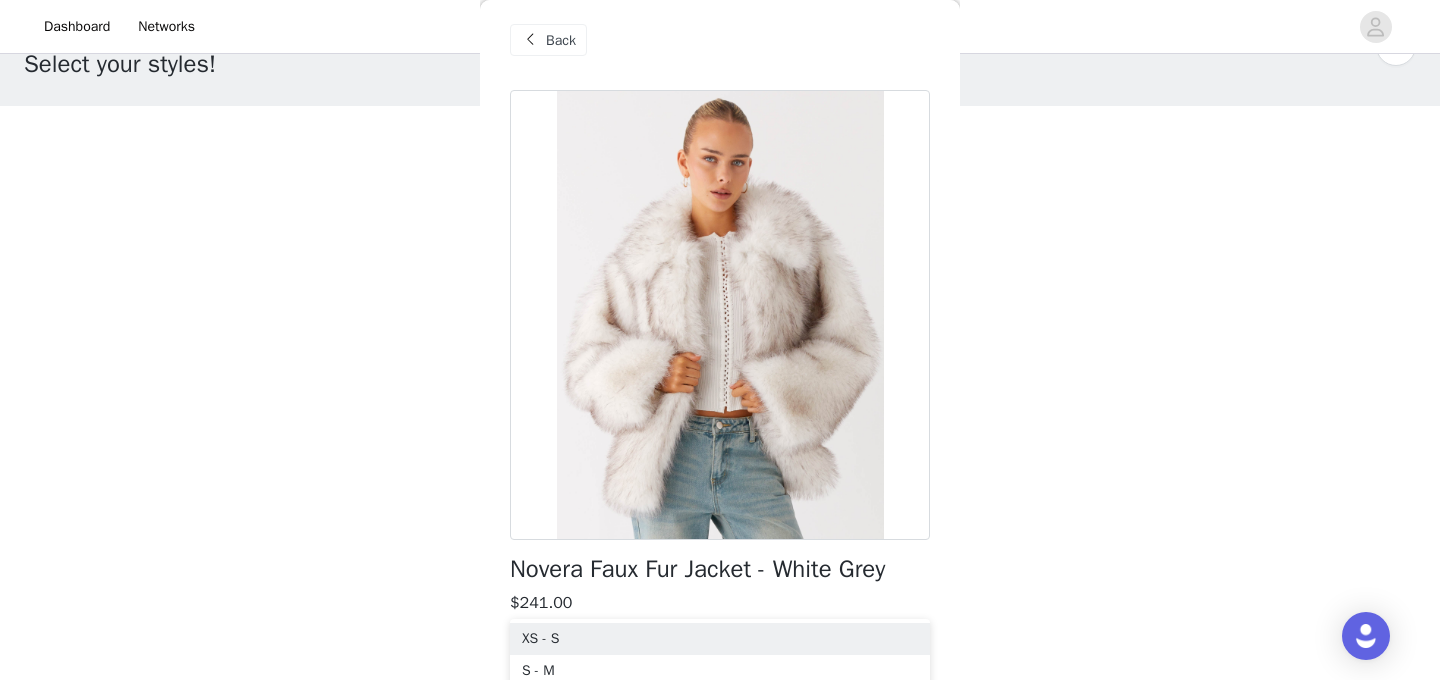 scroll, scrollTop: 4, scrollLeft: 0, axis: vertical 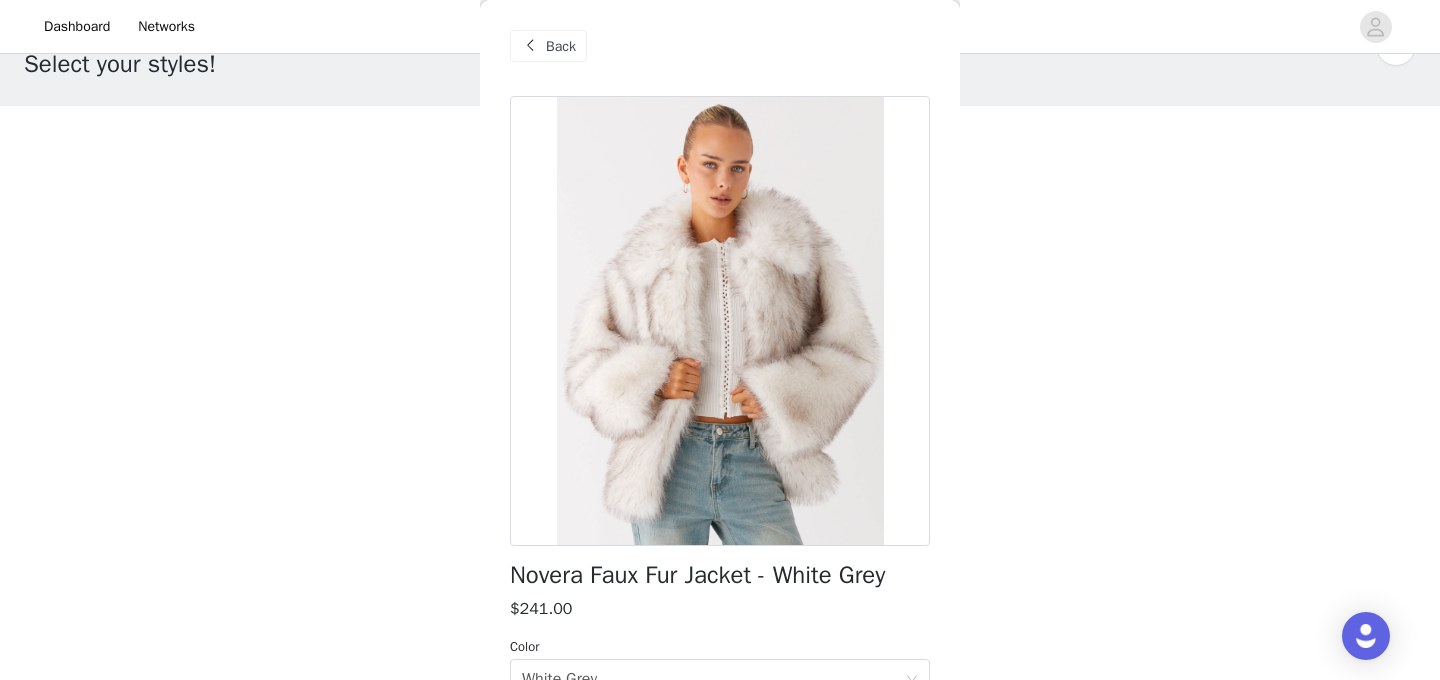 click on "Back" at bounding box center [561, 46] 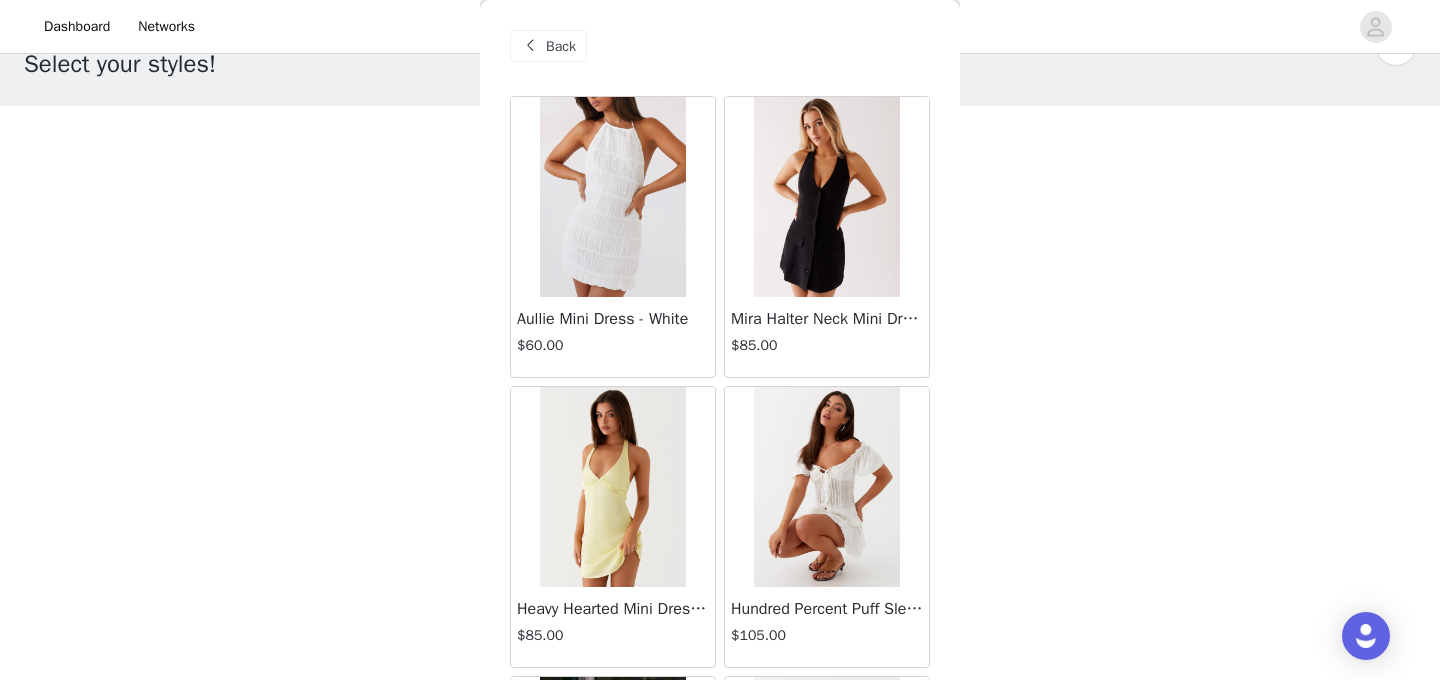 scroll, scrollTop: 0, scrollLeft: 0, axis: both 